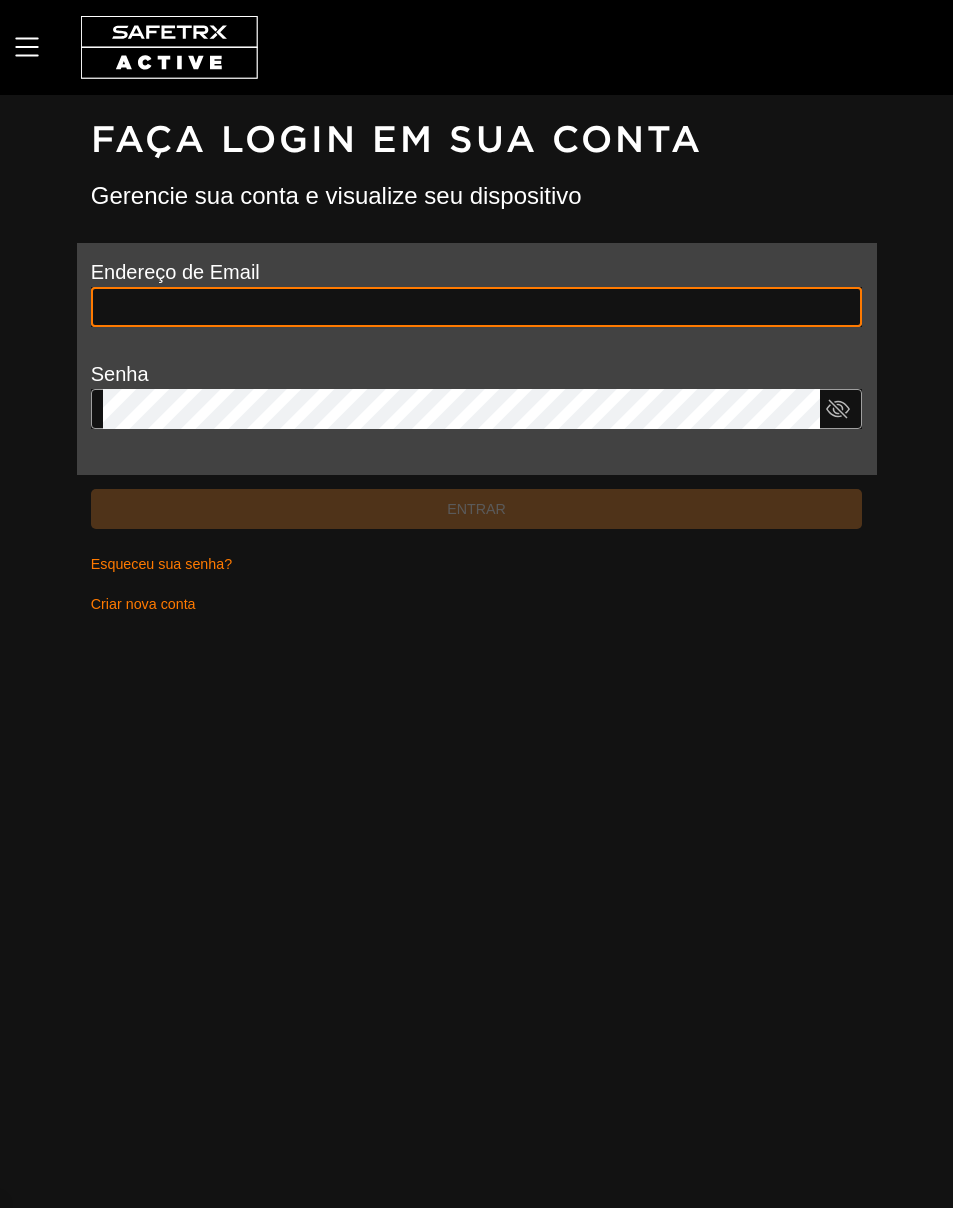 type on "**********" 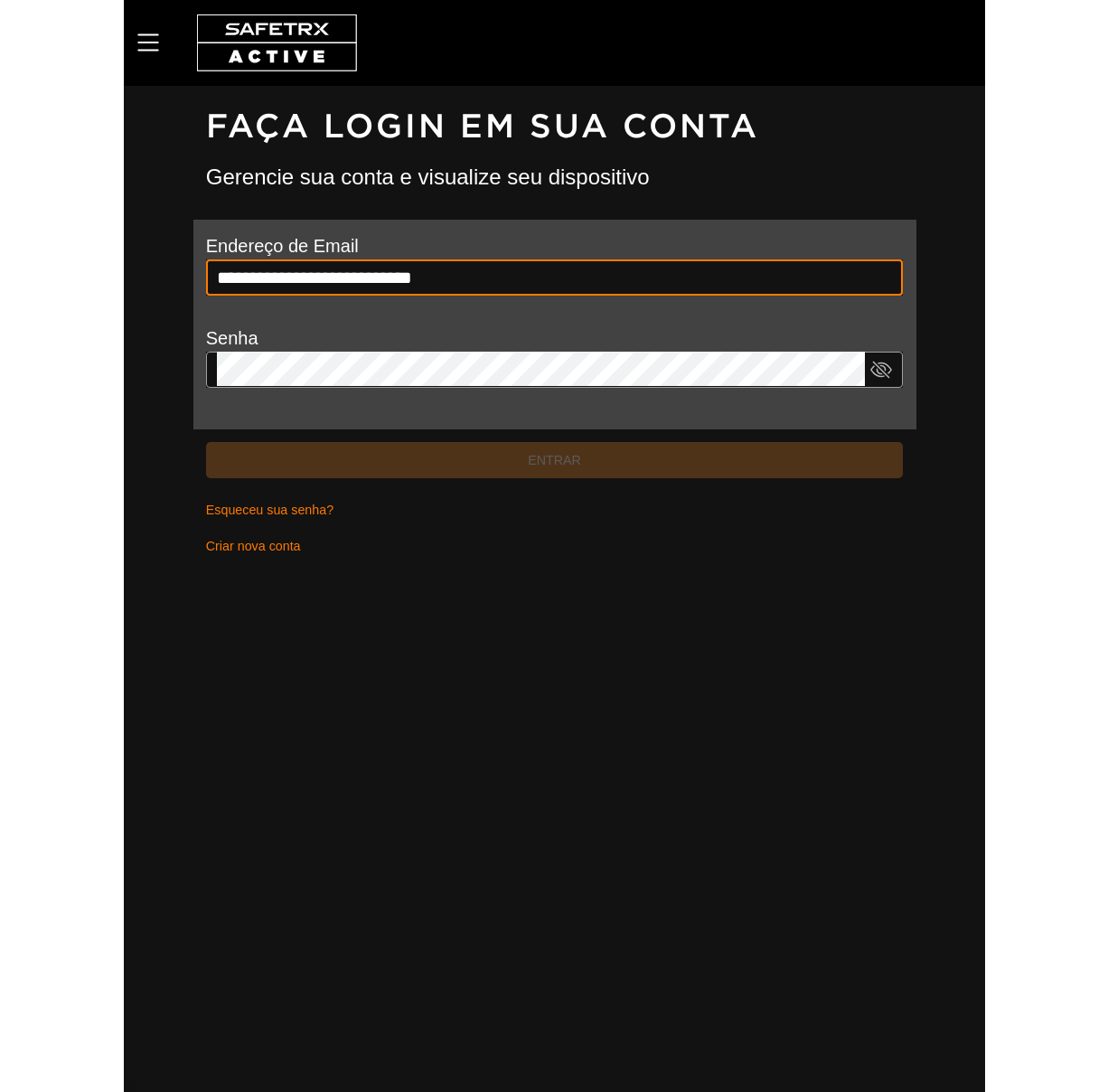 scroll, scrollTop: 0, scrollLeft: 0, axis: both 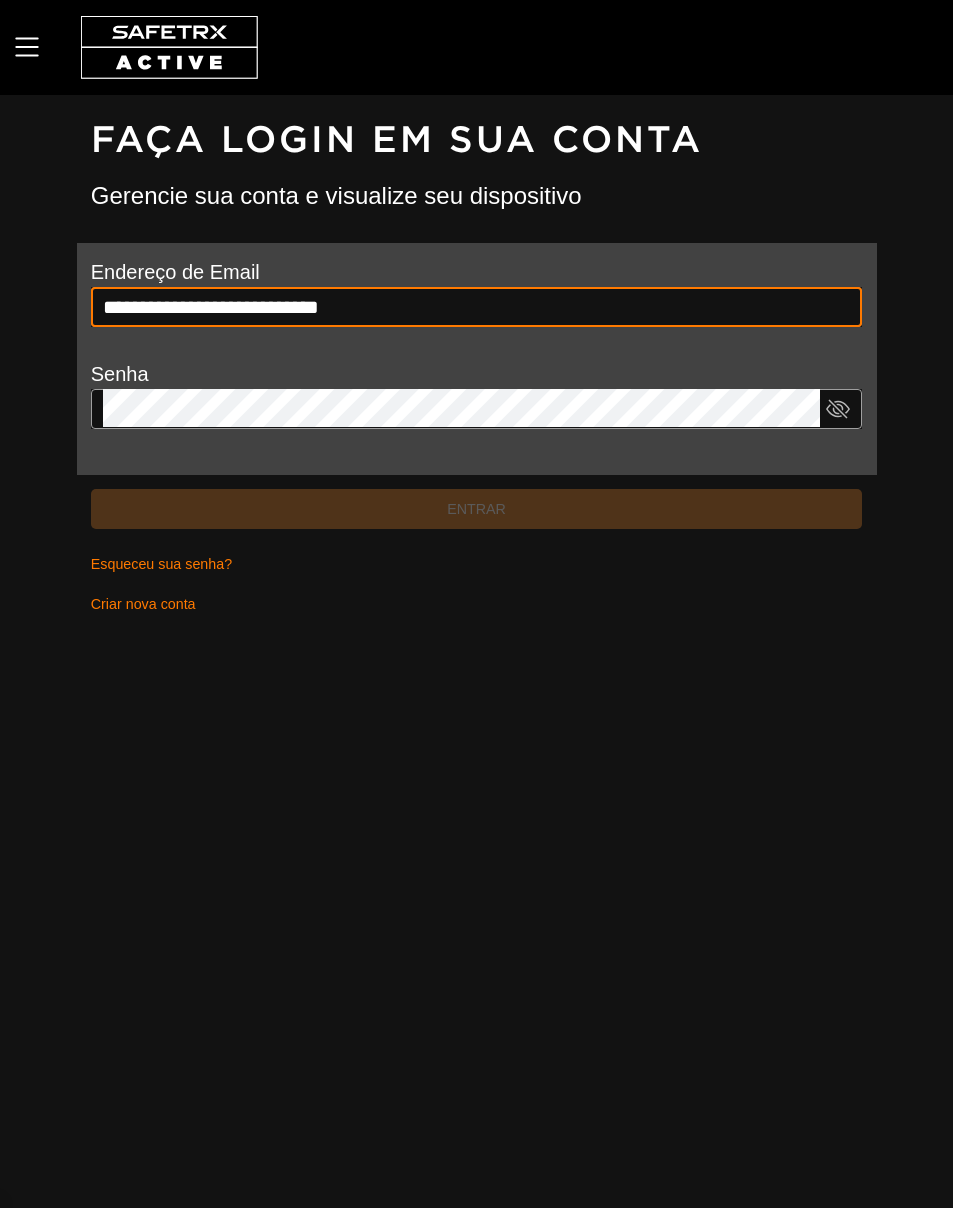 click on "**********" at bounding box center [476, 651] 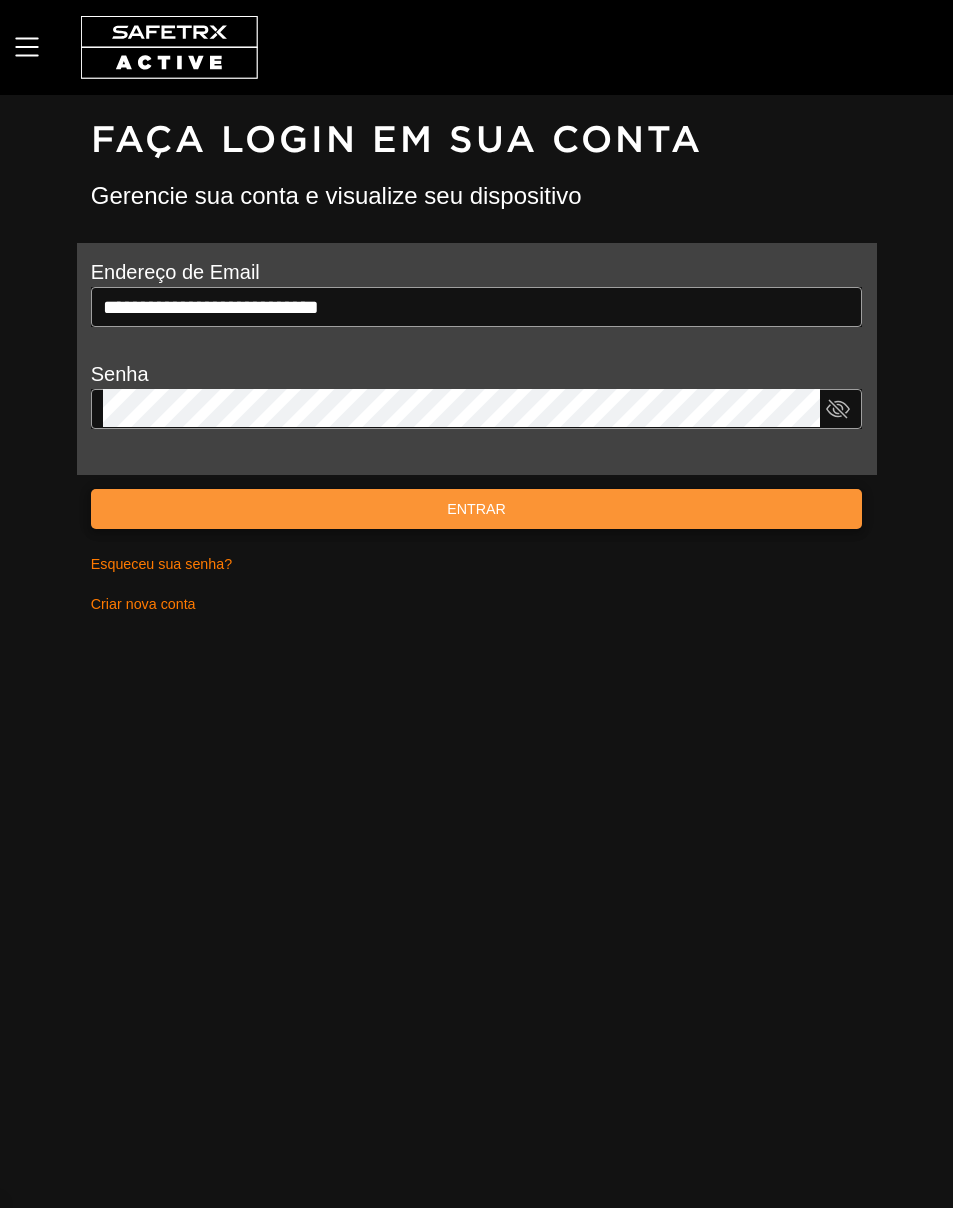 click on "Entrar" at bounding box center [476, 509] 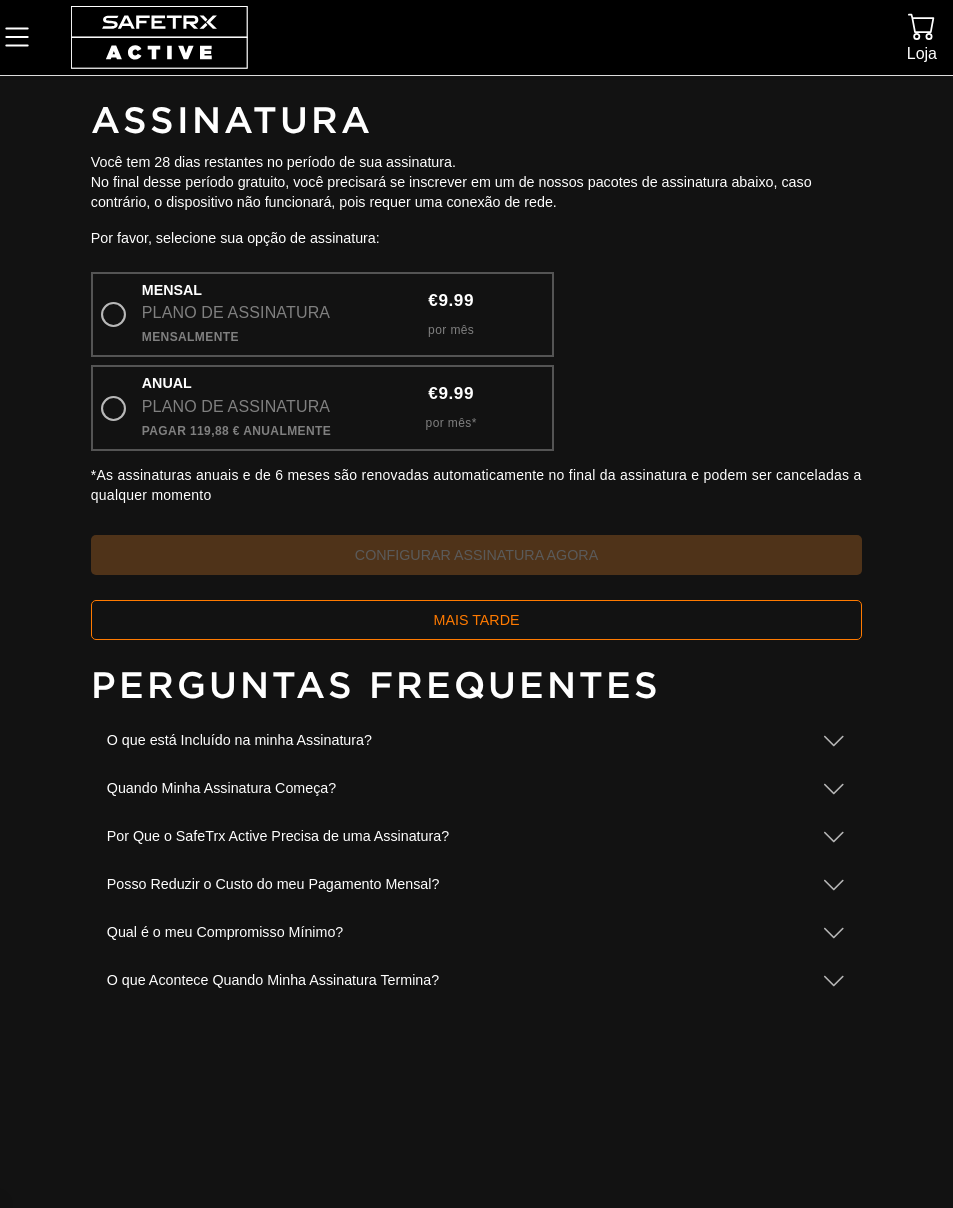 click on "Assinatura Você tem 28 dias restantes no período de sua assinatura.  No final desse período gratuito, você precisará se inscrever em um de nossos pacotes de assinatura abaixo, caso contrário, o dispositivo não funcionará, pois requer uma conexão de rede. Por favor, selecione sua opção de assinatura: Mensal  Plano de Assinatura Mensalmente €9.99 por mês Anual  Plano de Assinatura Pagar 119,88 € Anualmente €9.99 por mês * *As assinaturas anuais e de 6 meses são renovadas automaticamente no final da assinatura e podem ser canceladas a qualquer momento    Configurar Assinatura Agora Mais Tarde Perguntas Frequentes O que está Incluído na minha Assinatura?   Sua assinatura ativa do SafeTrx inclui o seguinte:  - conectividade de rede e custos de dados pagos aos provedores de rede para suporte à conectividade 'sempre ligada'  - conectividade de roaming em todos os países que suportam a rede LTE-M perguntas frequentes sobre assinatura Quando Minha Assinatura Começa?" at bounding box center (476, 642) 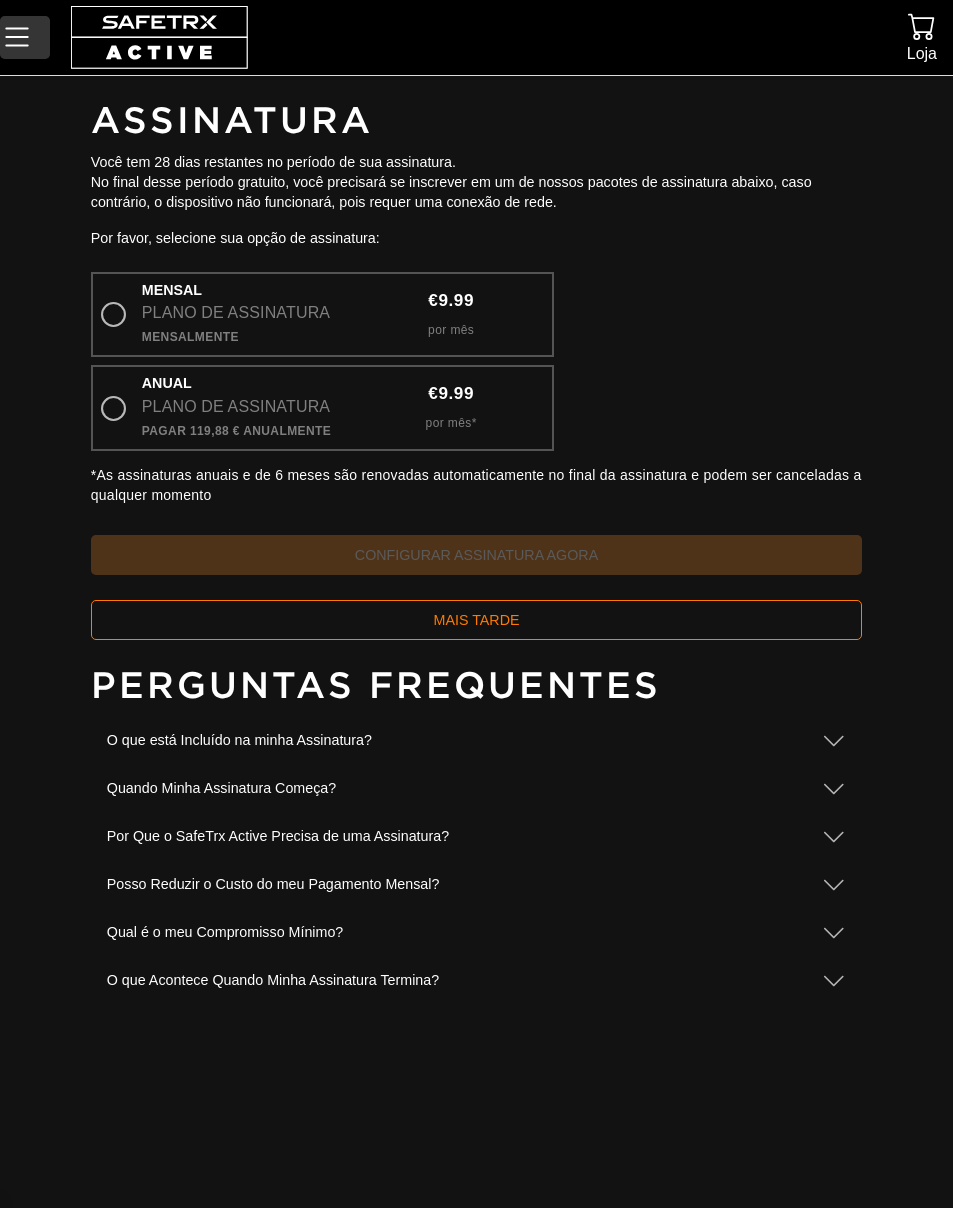click 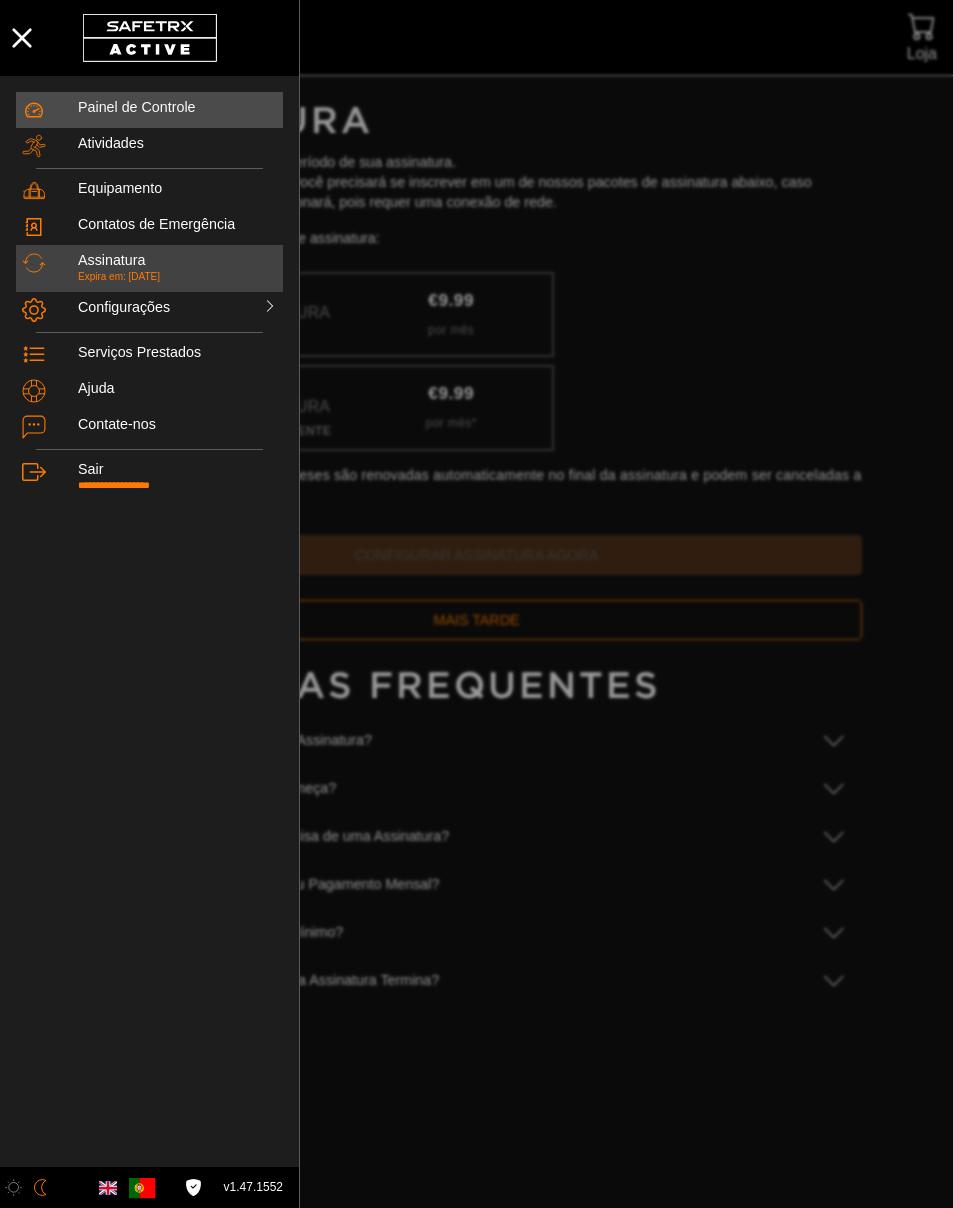 click on "Painel de Controle" at bounding box center (177, 107) 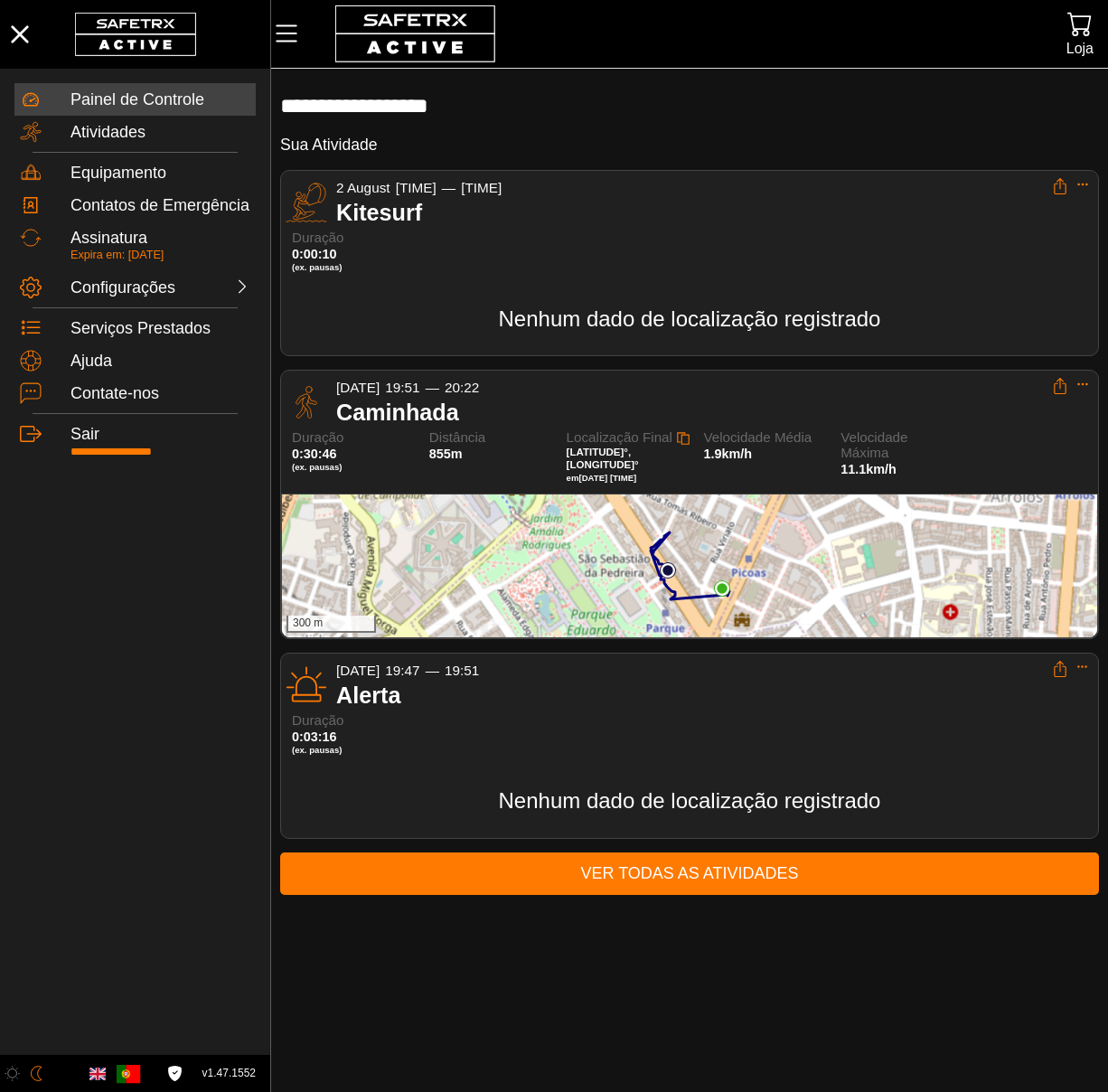 click on "Kitesurf" at bounding box center [694, 212] 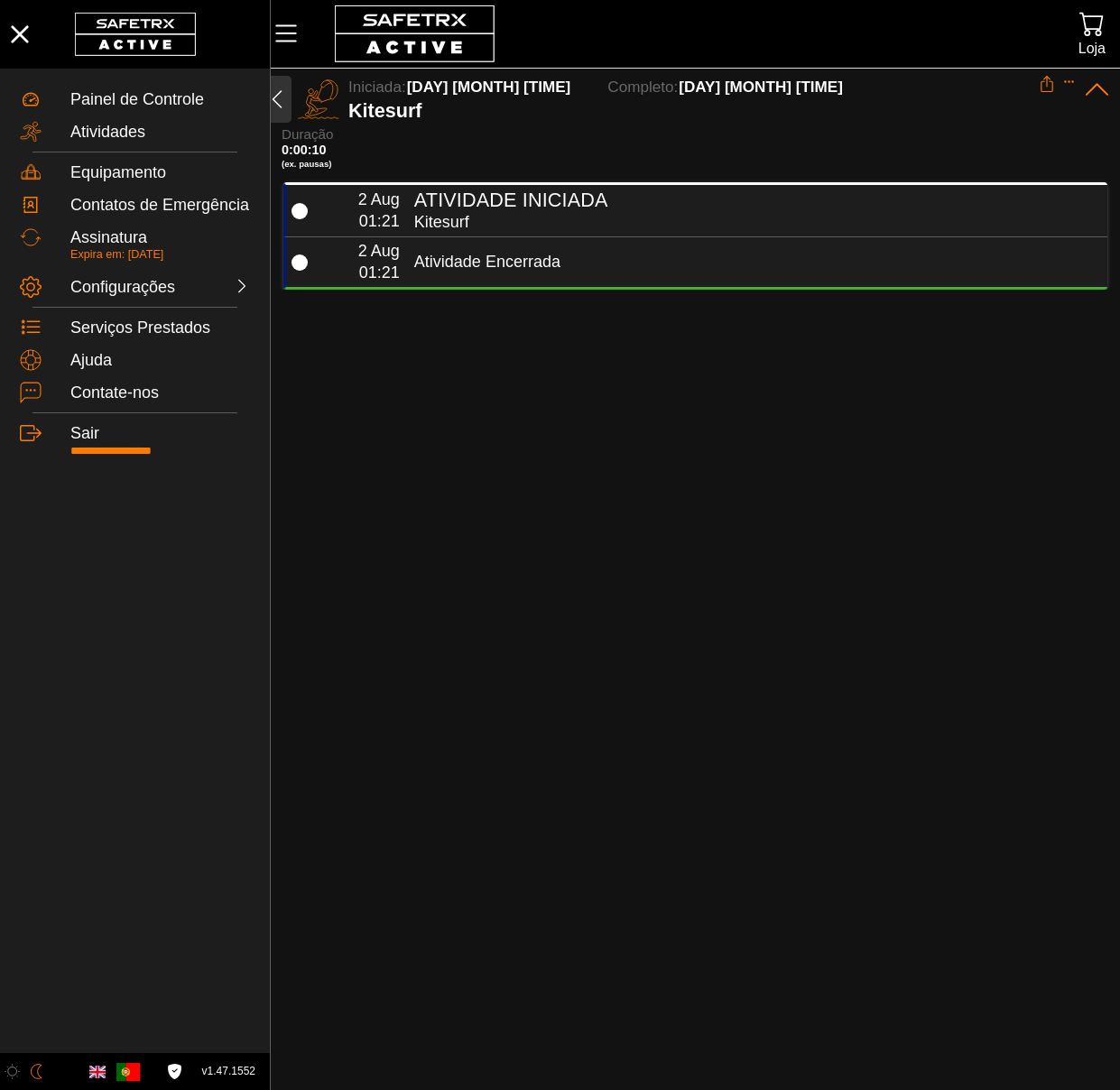 click 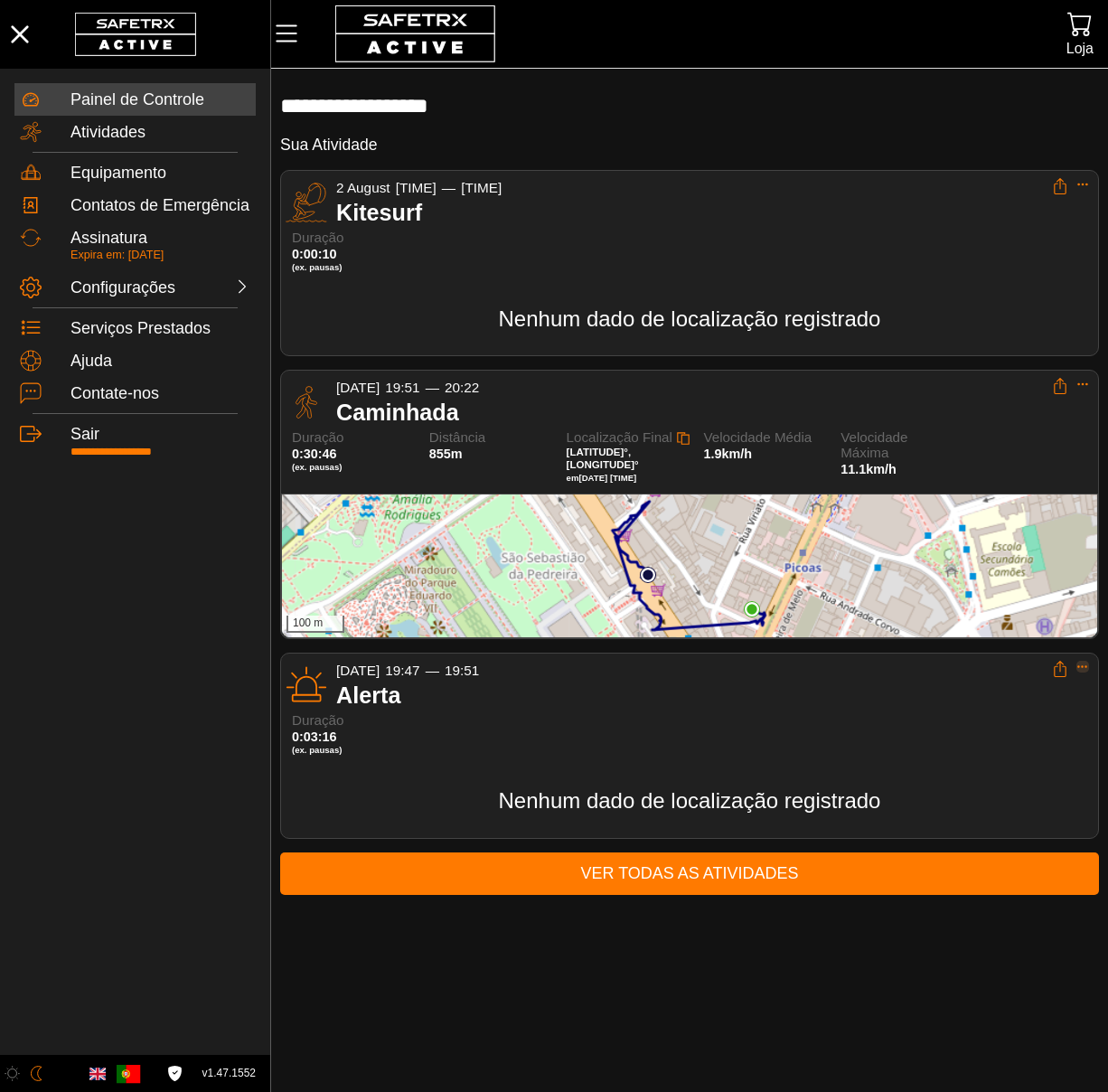 click 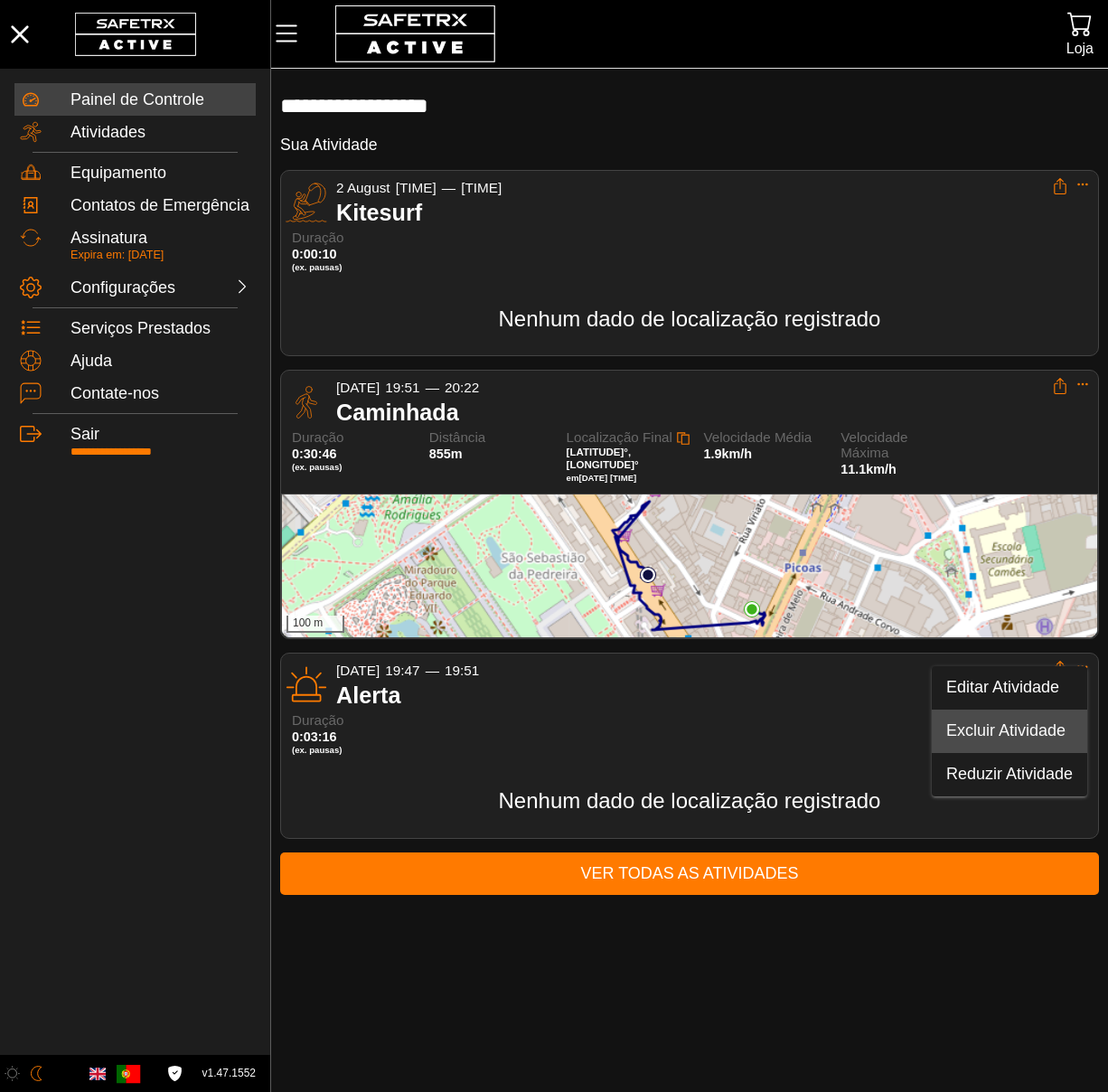 click on "Excluir Atividade" at bounding box center (1009, 731) 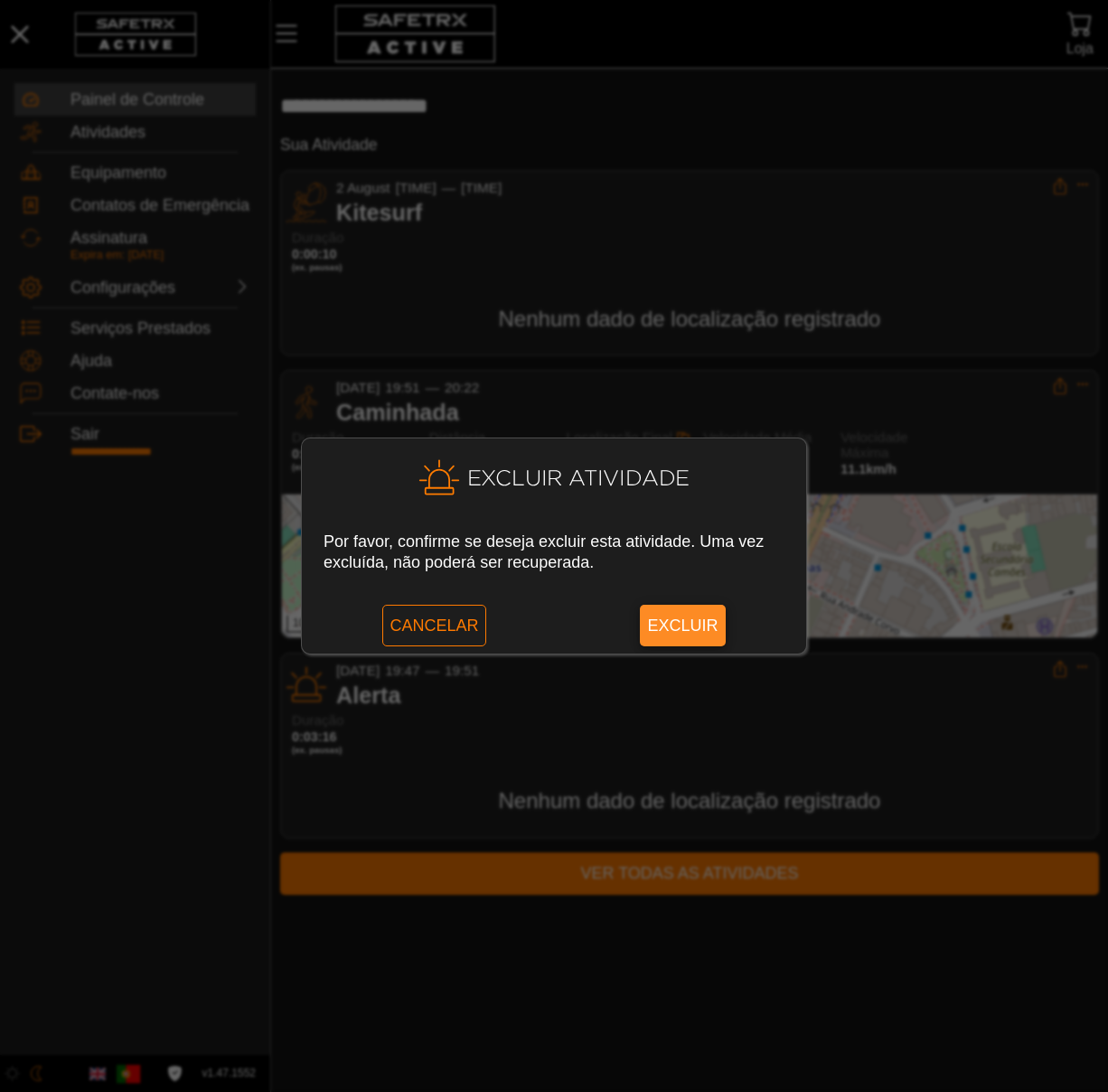 click on "Excluir" at bounding box center (682, 626) 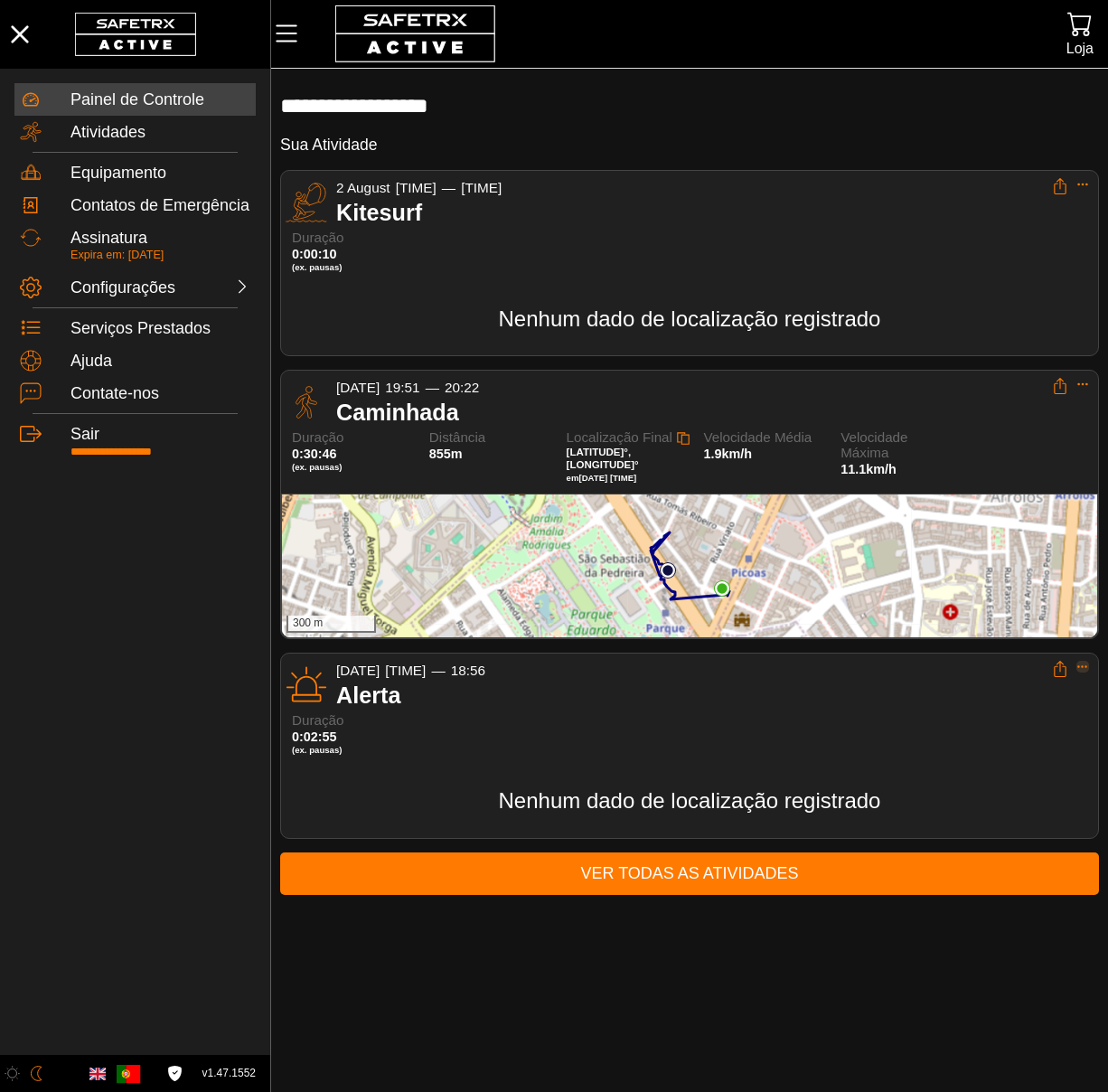 click 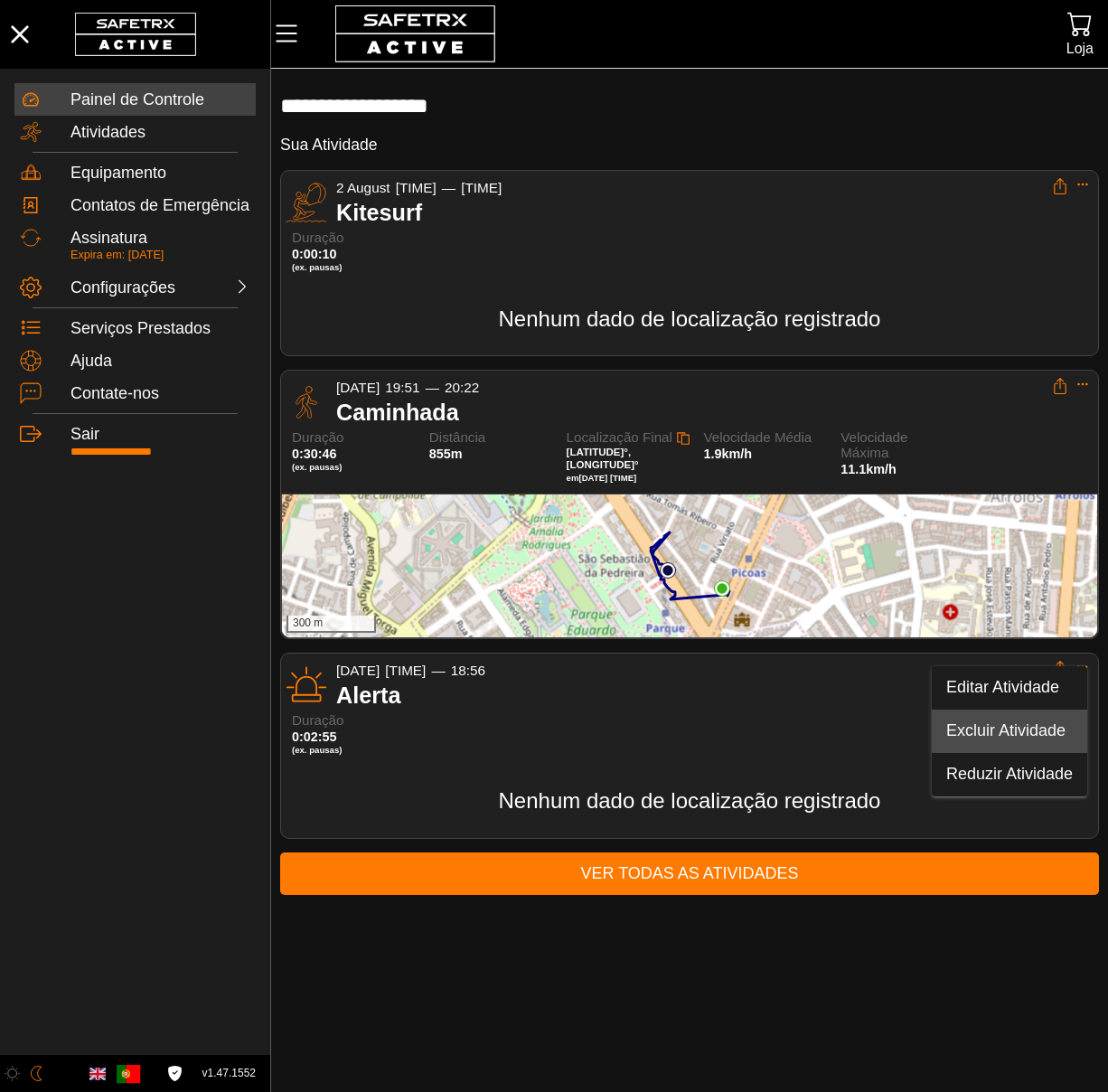 click on "Excluir Atividade" at bounding box center [1009, 731] 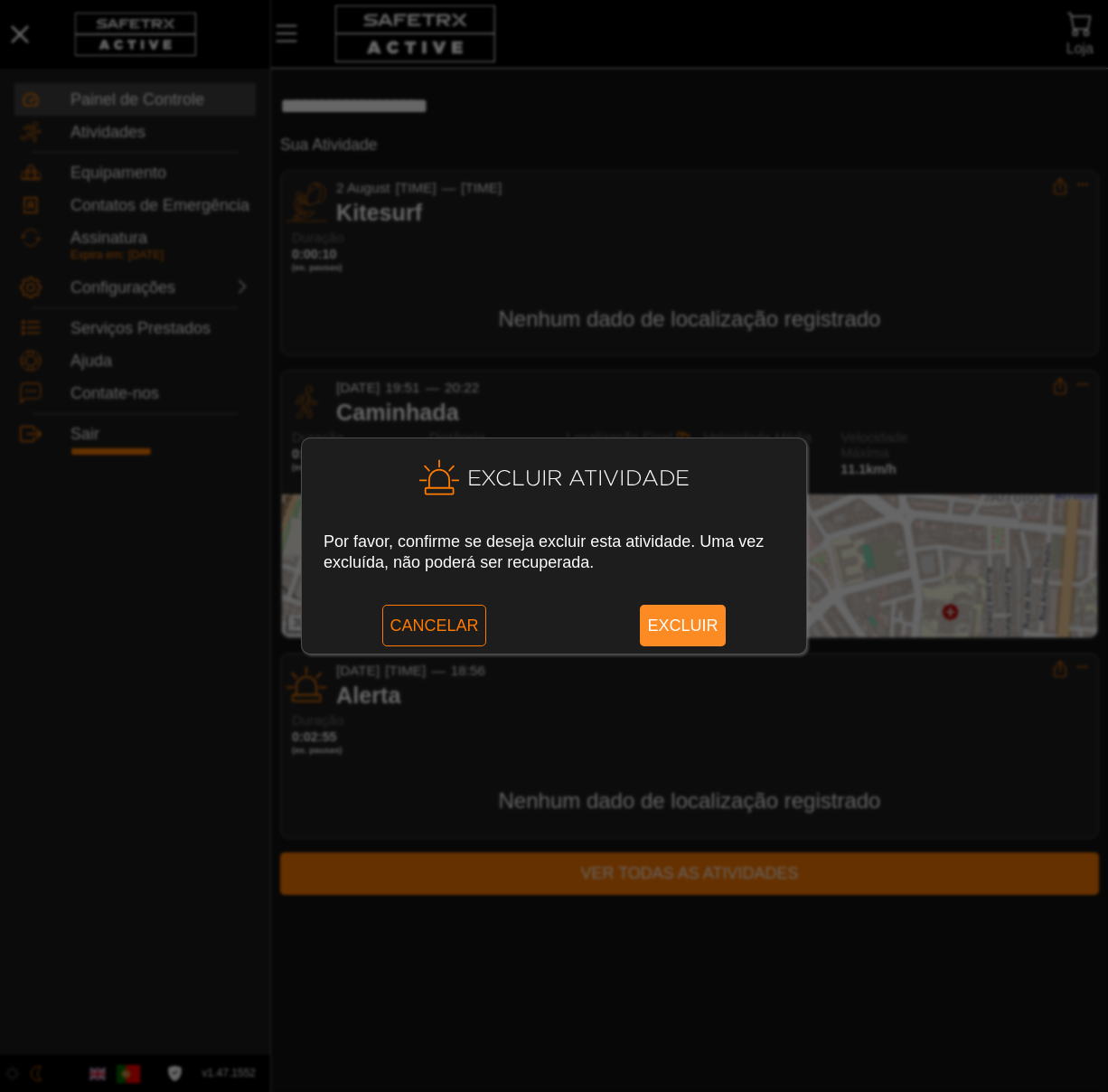 click on "Excluir" at bounding box center [682, 626] 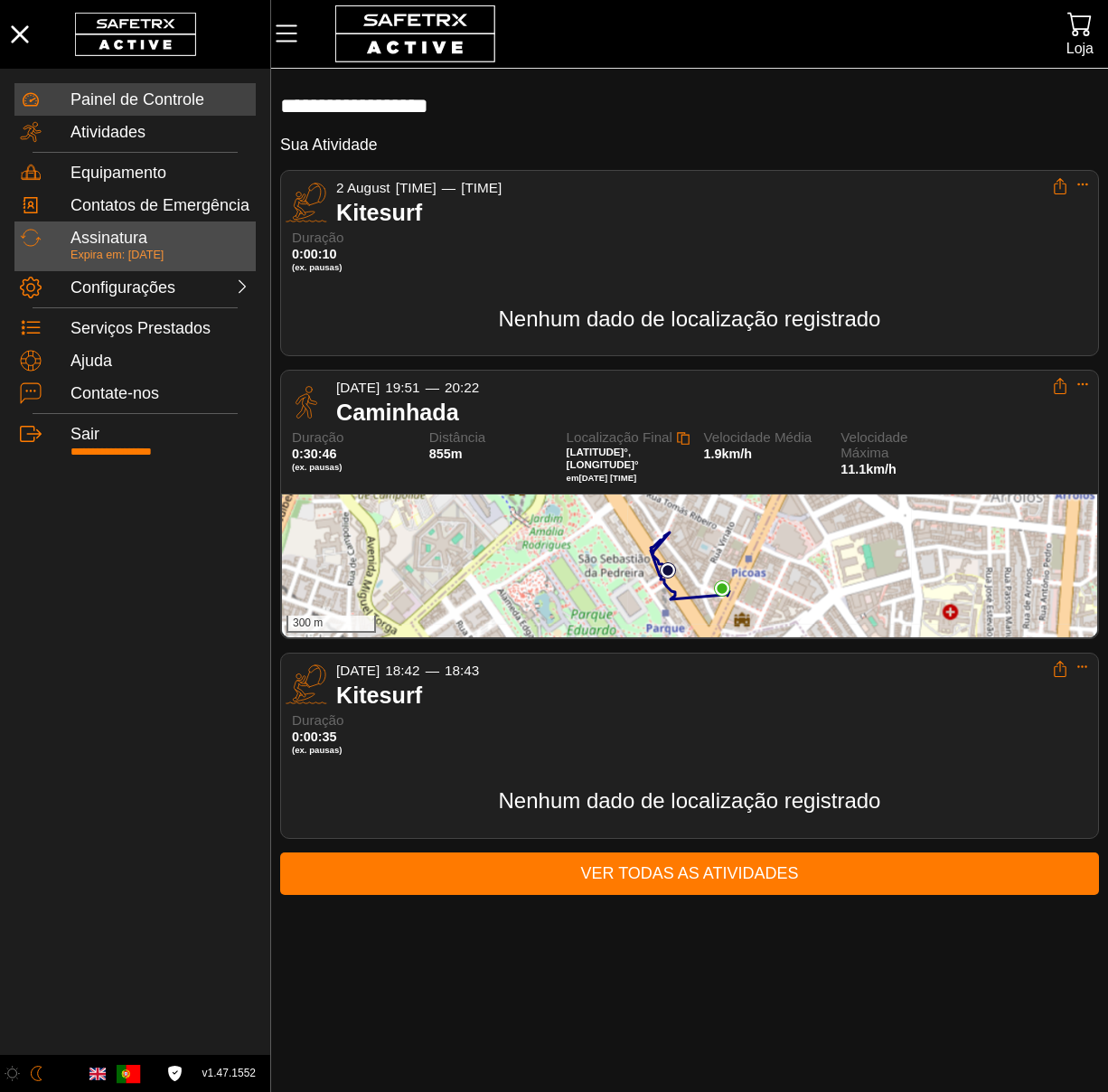 click on "Assinatura" at bounding box center [160, 239] 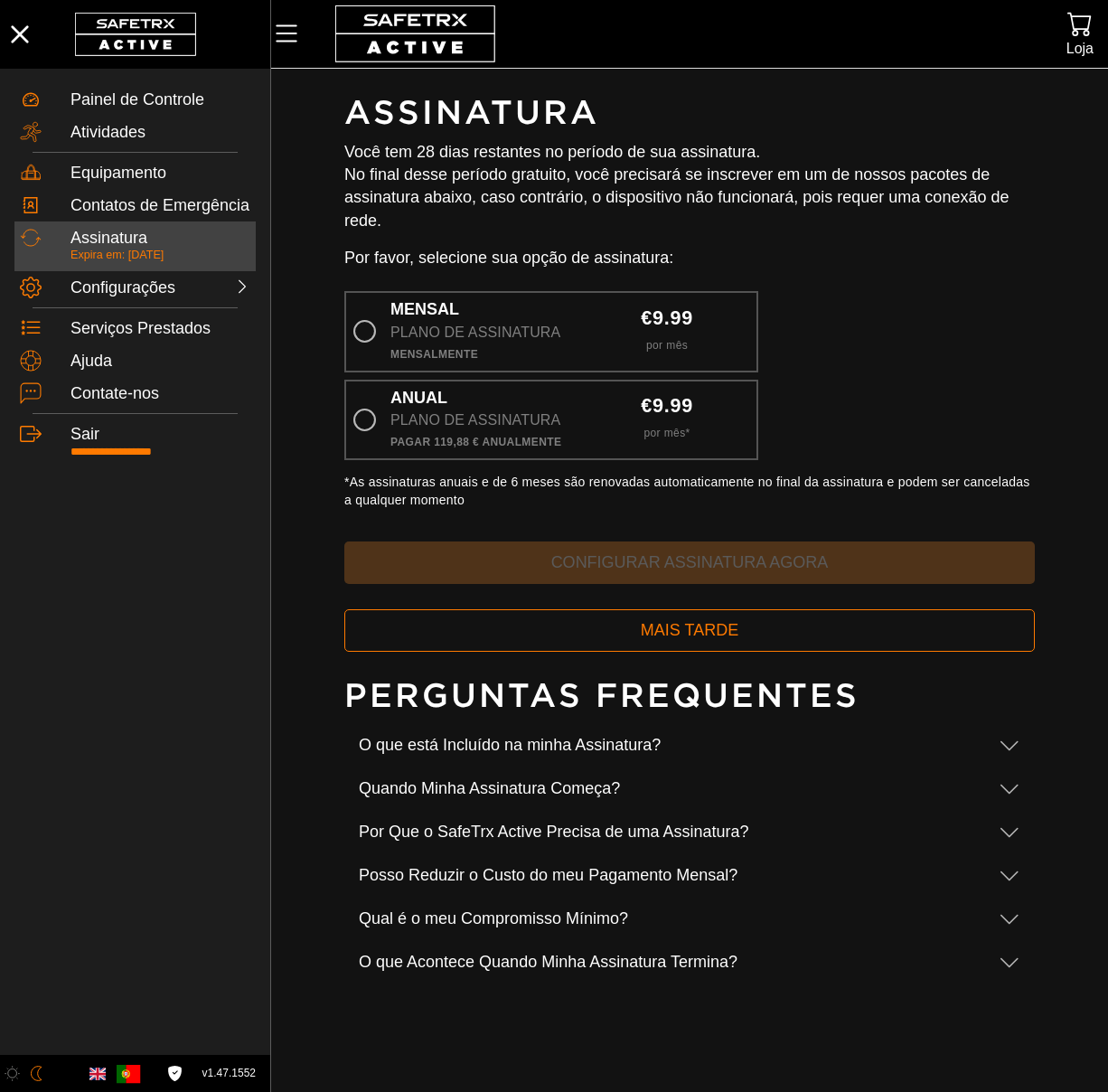 click on "No final desse período gratuito, você precisará se inscrever em um de nossos pacotes de assinatura abaixo, caso contrário, o dispositivo não funcionará, pois requer uma conexão de rede." at bounding box center (676, 197) 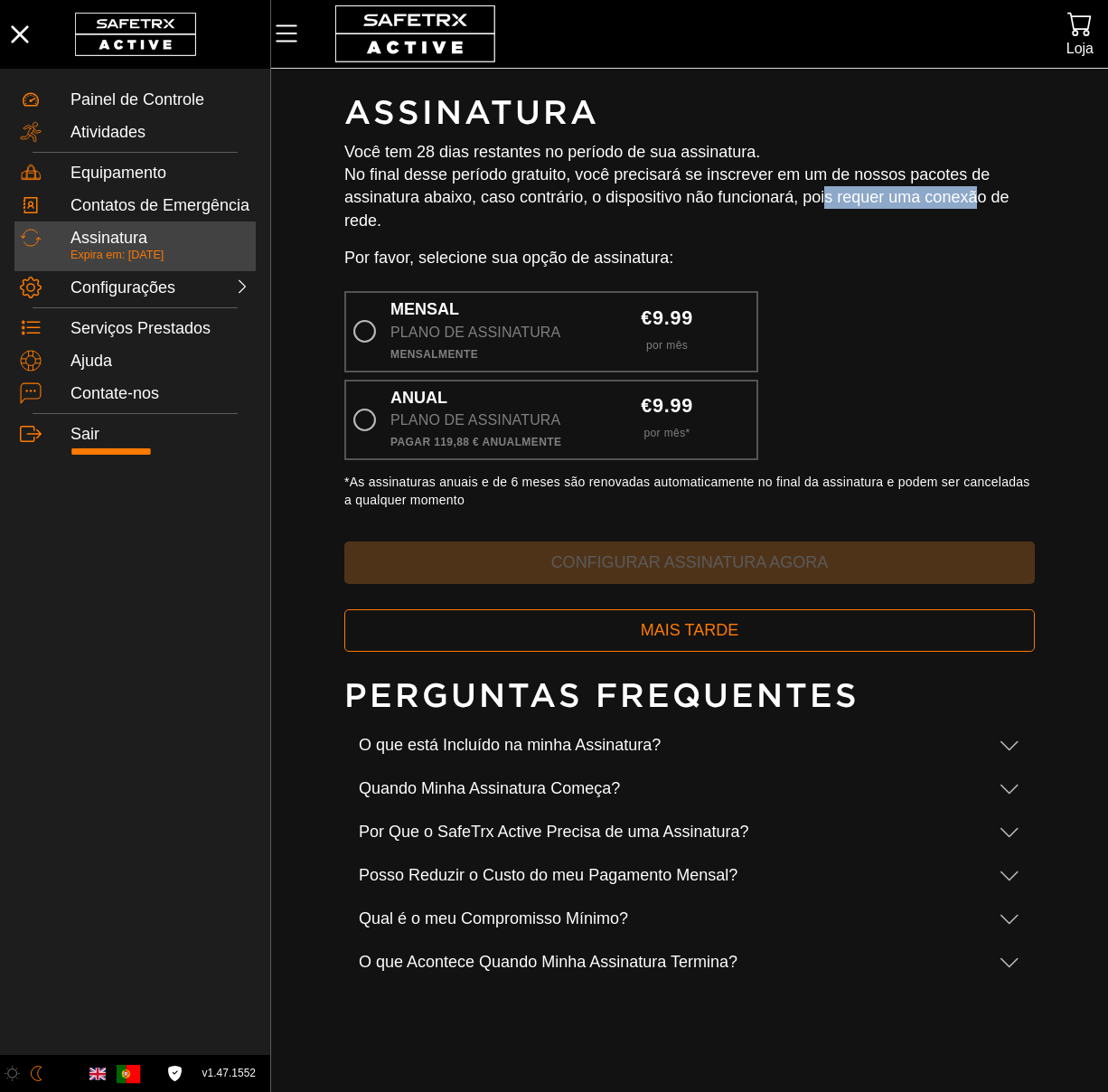drag, startPoint x: 831, startPoint y: 200, endPoint x: 979, endPoint y: 208, distance: 148.21606 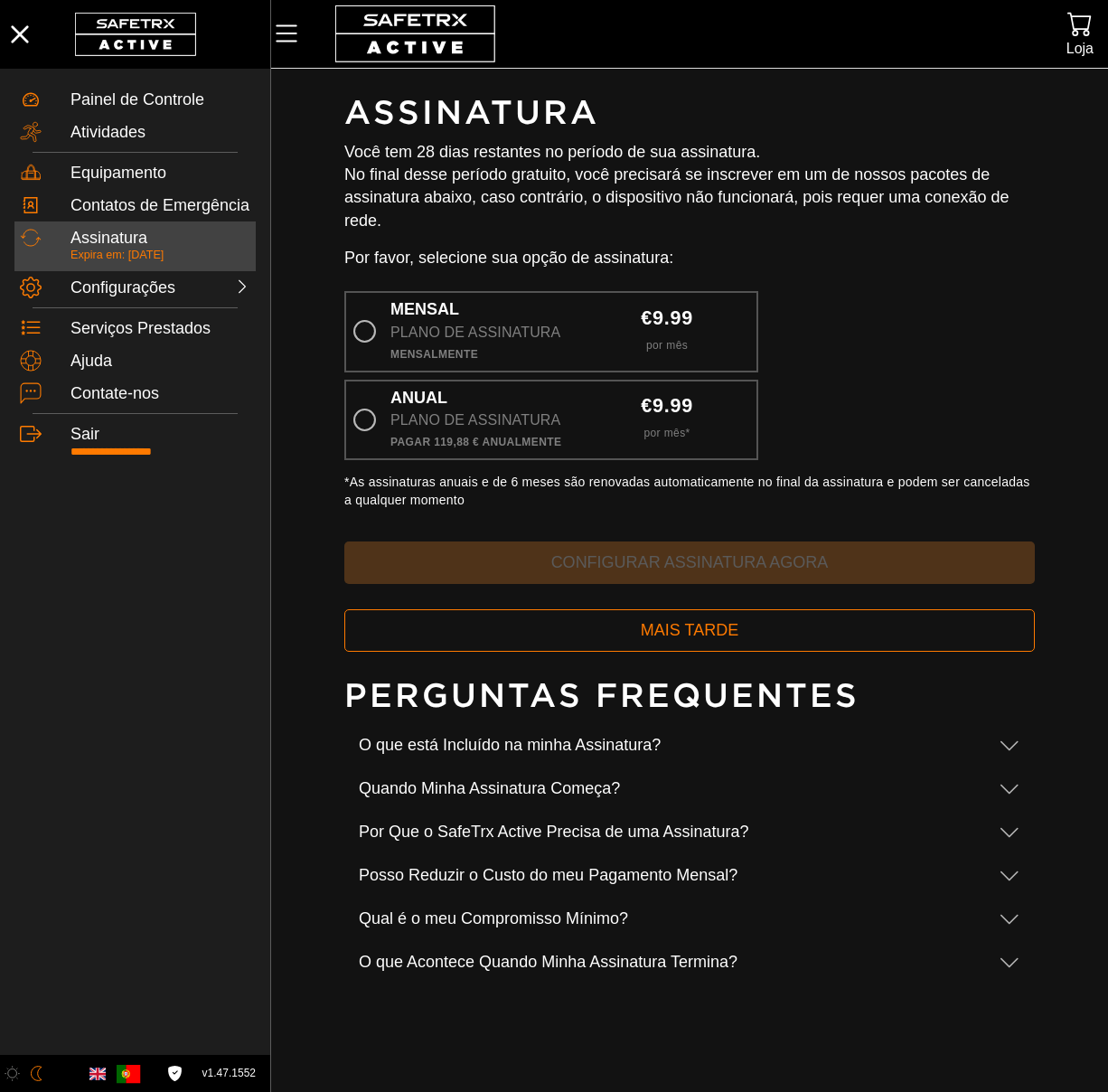 click on "Você tem 28 dias restantes no período de sua assinatura.  No final desse período gratuito, você precisará se inscrever em um de nossos pacotes de assinatura abaixo, caso contrário, o dispositivo não funcionará, pois requer uma conexão de rede." at bounding box center [690, 186] 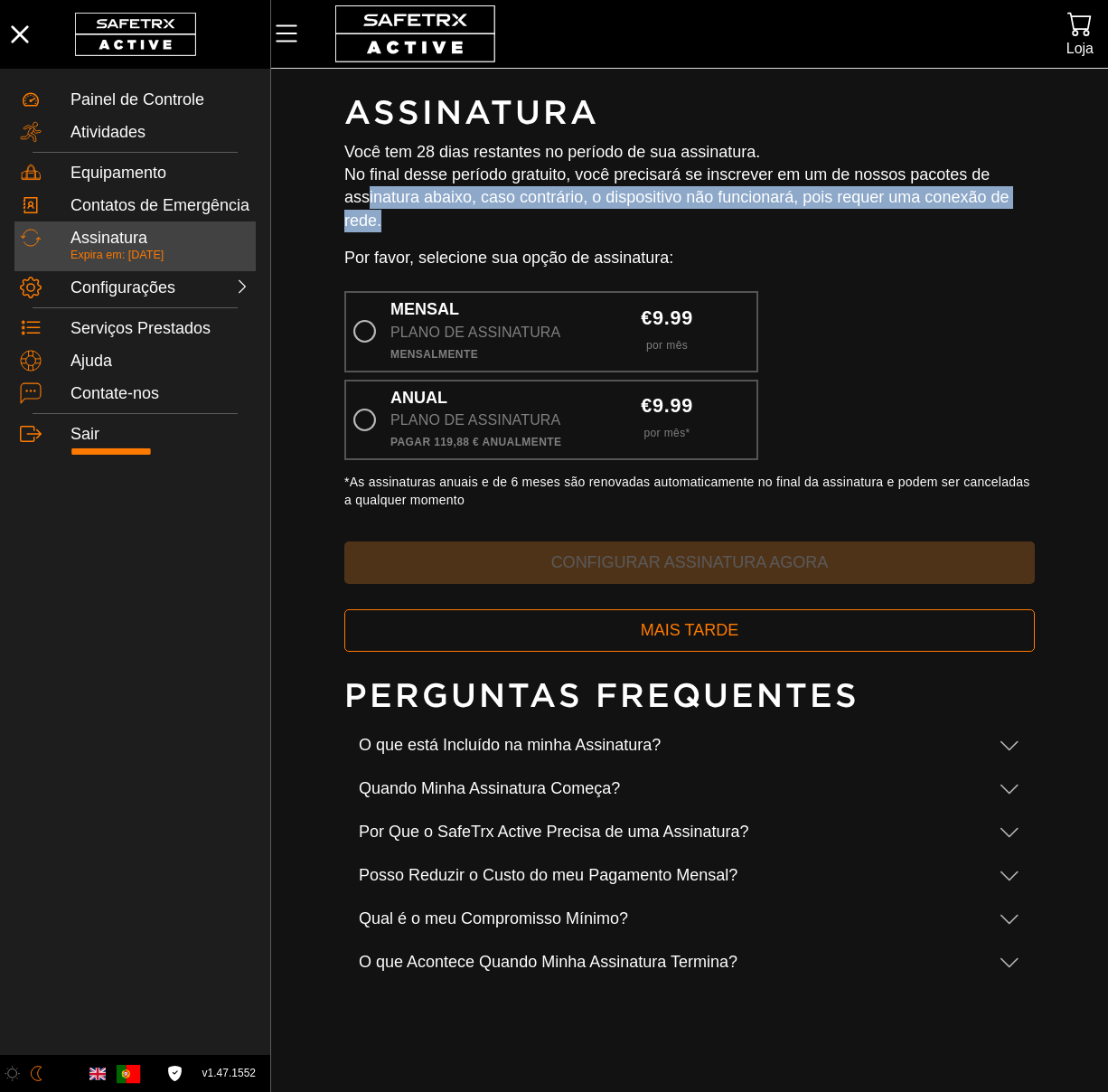 drag, startPoint x: 366, startPoint y: 194, endPoint x: 390, endPoint y: 230, distance: 43.266615 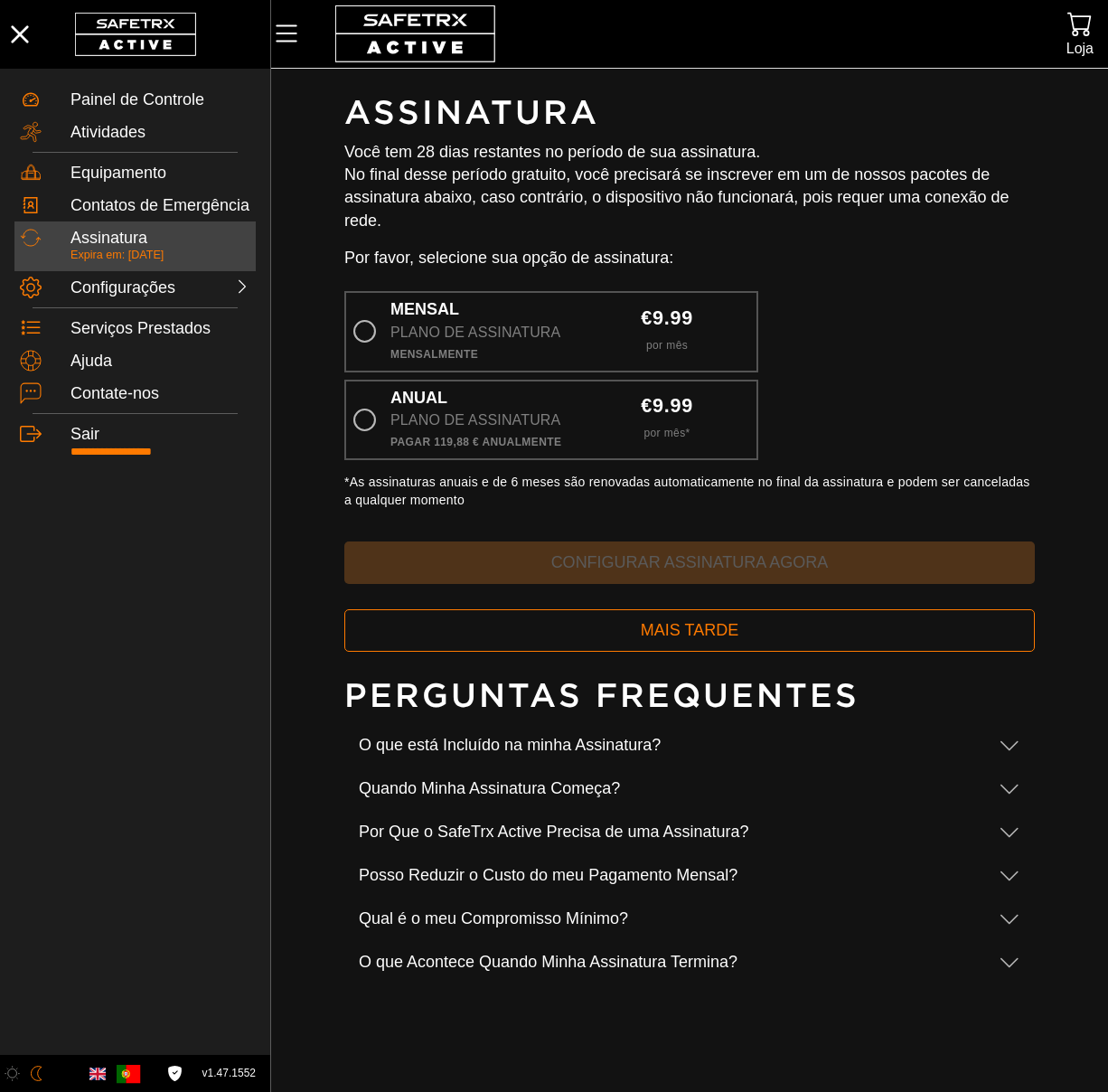 click on "Você tem 28 dias restantes no período de sua assinatura.  No final desse período gratuito, você precisará se inscrever em um de nossos pacotes de assinatura abaixo, caso contrário, o dispositivo não funcionará, pois requer uma conexão de rede. Por favor, selecione sua opção de assinatura: Mensal  Plano de Assinatura Mensalmente €9.99 por mês Anual  Plano de Assinatura Pagar 119,88 € Anualmente €9.99 por mês * *As assinaturas anuais e de 6 meses são renovadas automaticamente no final da assinatura e podem ser canceladas a qualquer momento    Configurar Assinatura Agora Mais Tarde" 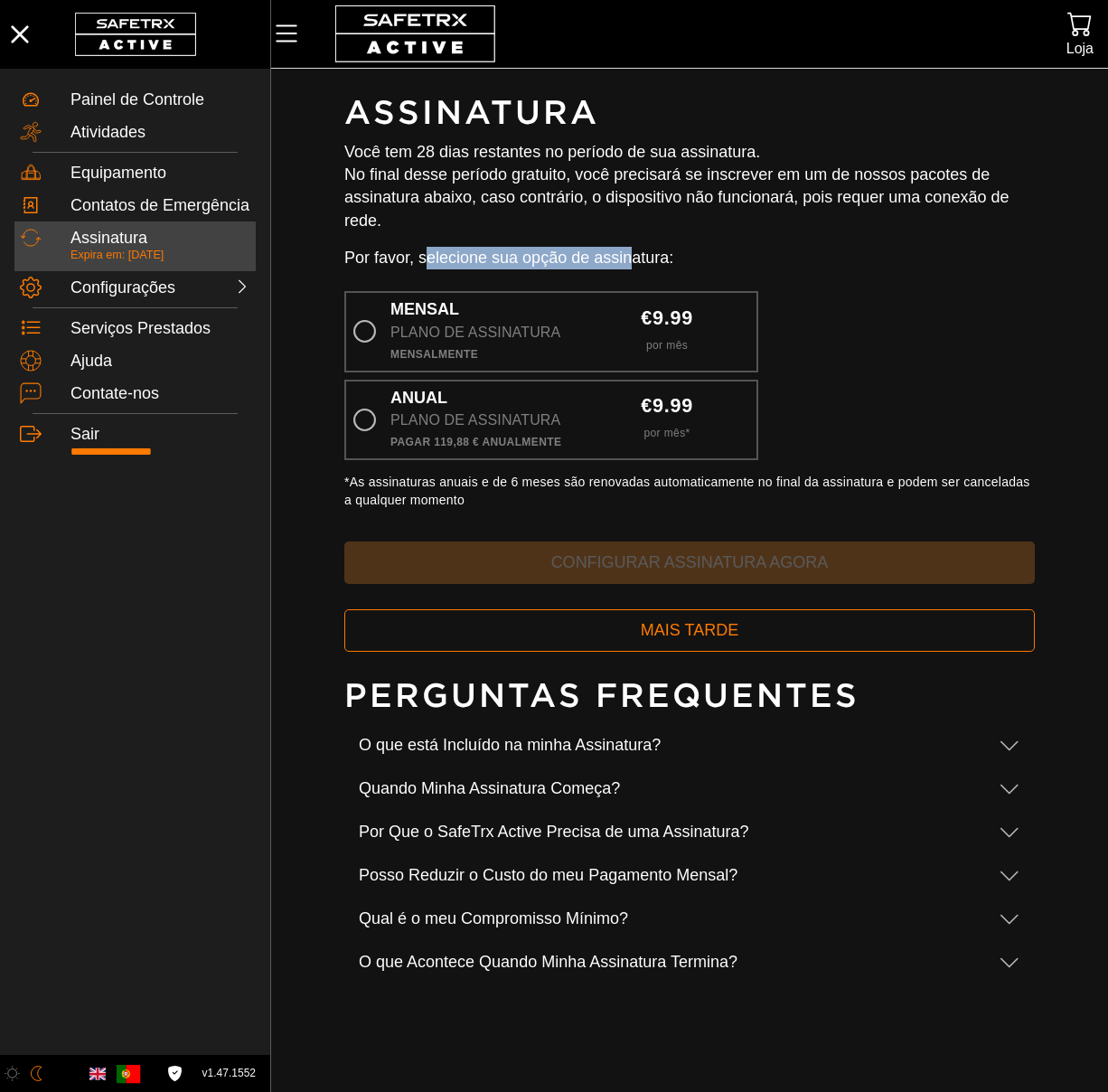 drag, startPoint x: 504, startPoint y: 267, endPoint x: 635, endPoint y: 257, distance: 131.38112 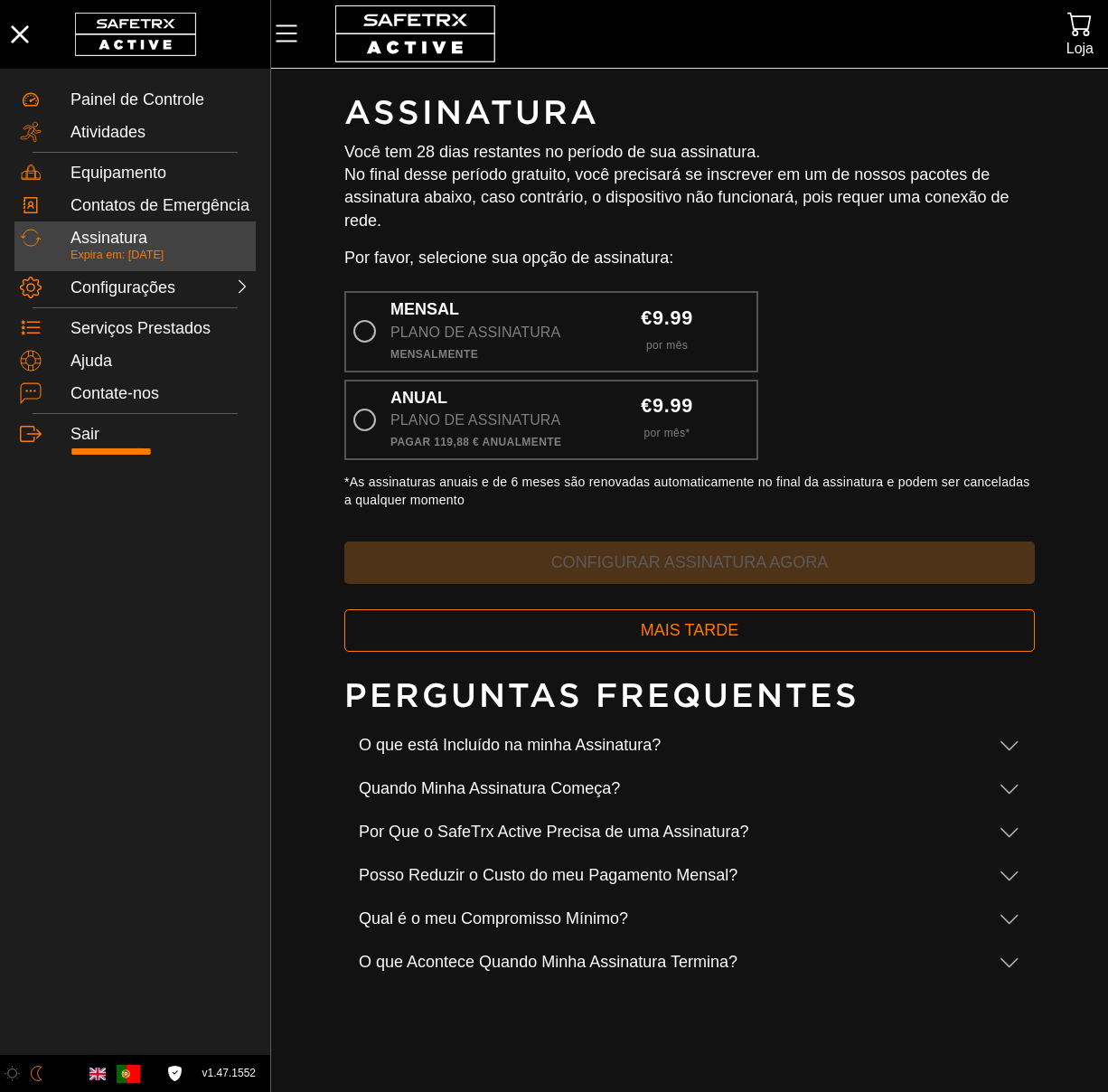 click on "Por favor, selecione sua opção de assinatura:" at bounding box center [690, 258] 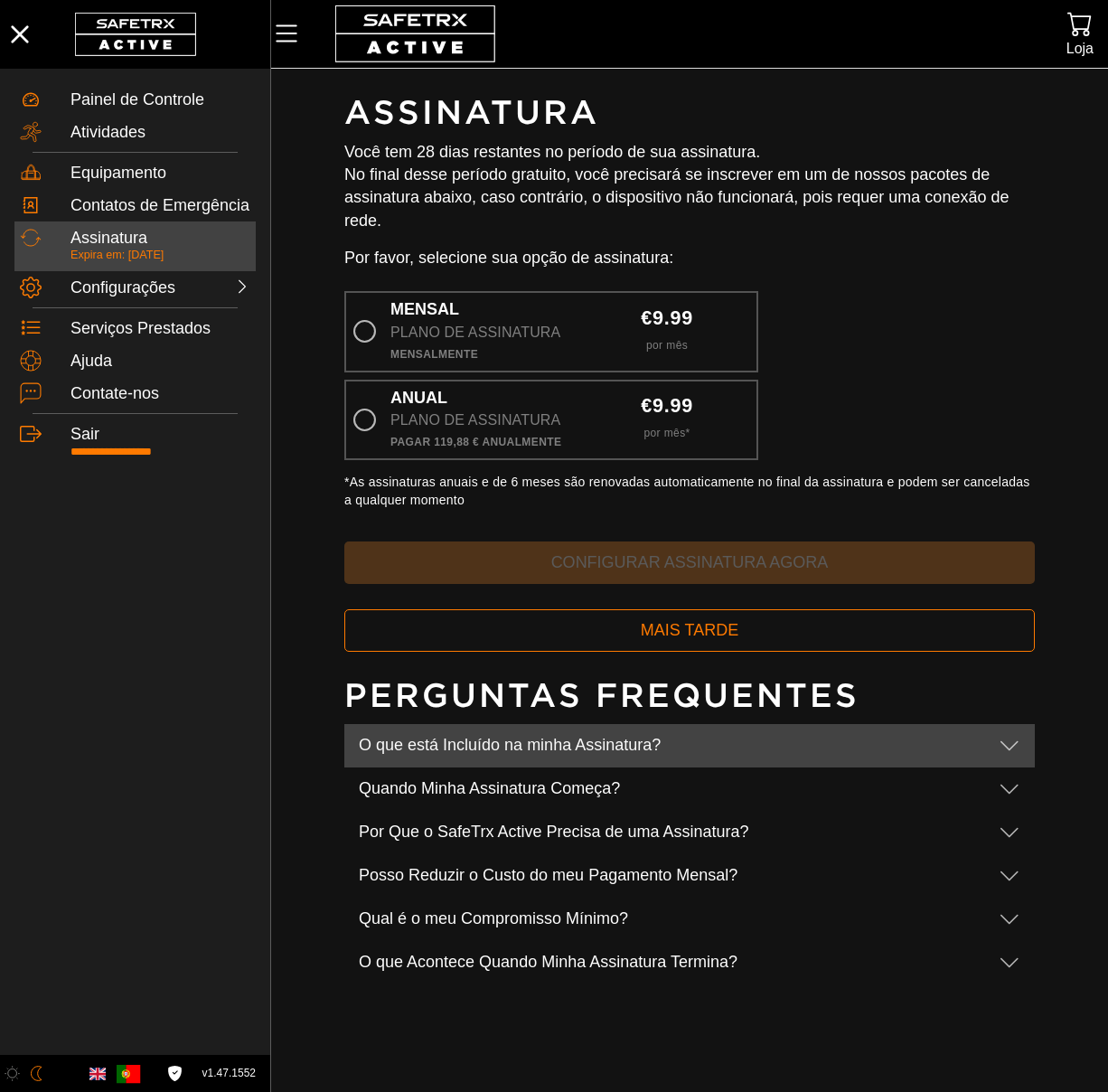 click on "O que está Incluído na minha Assinatura?" at bounding box center [671, 746] 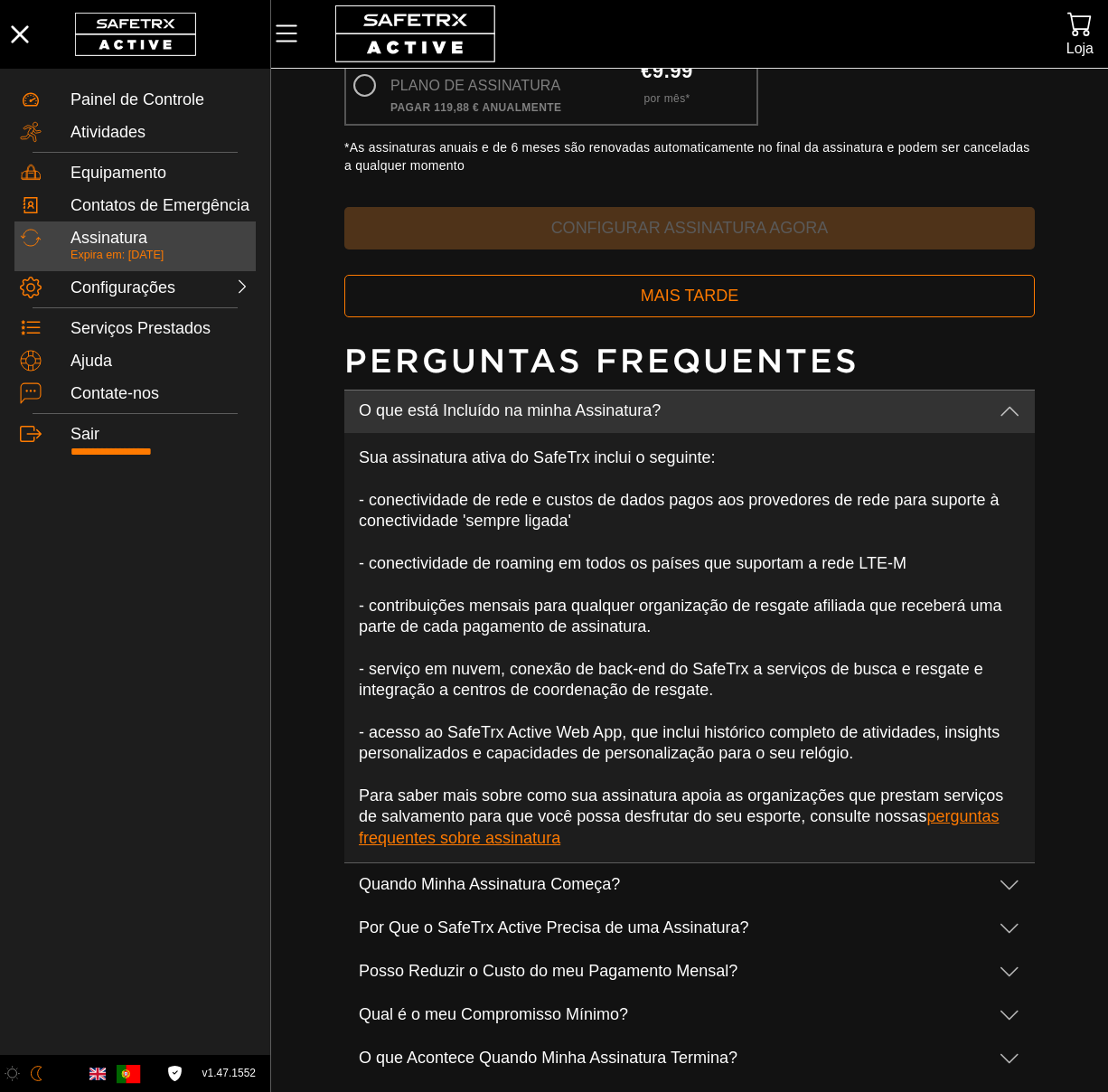 scroll, scrollTop: 340, scrollLeft: 0, axis: vertical 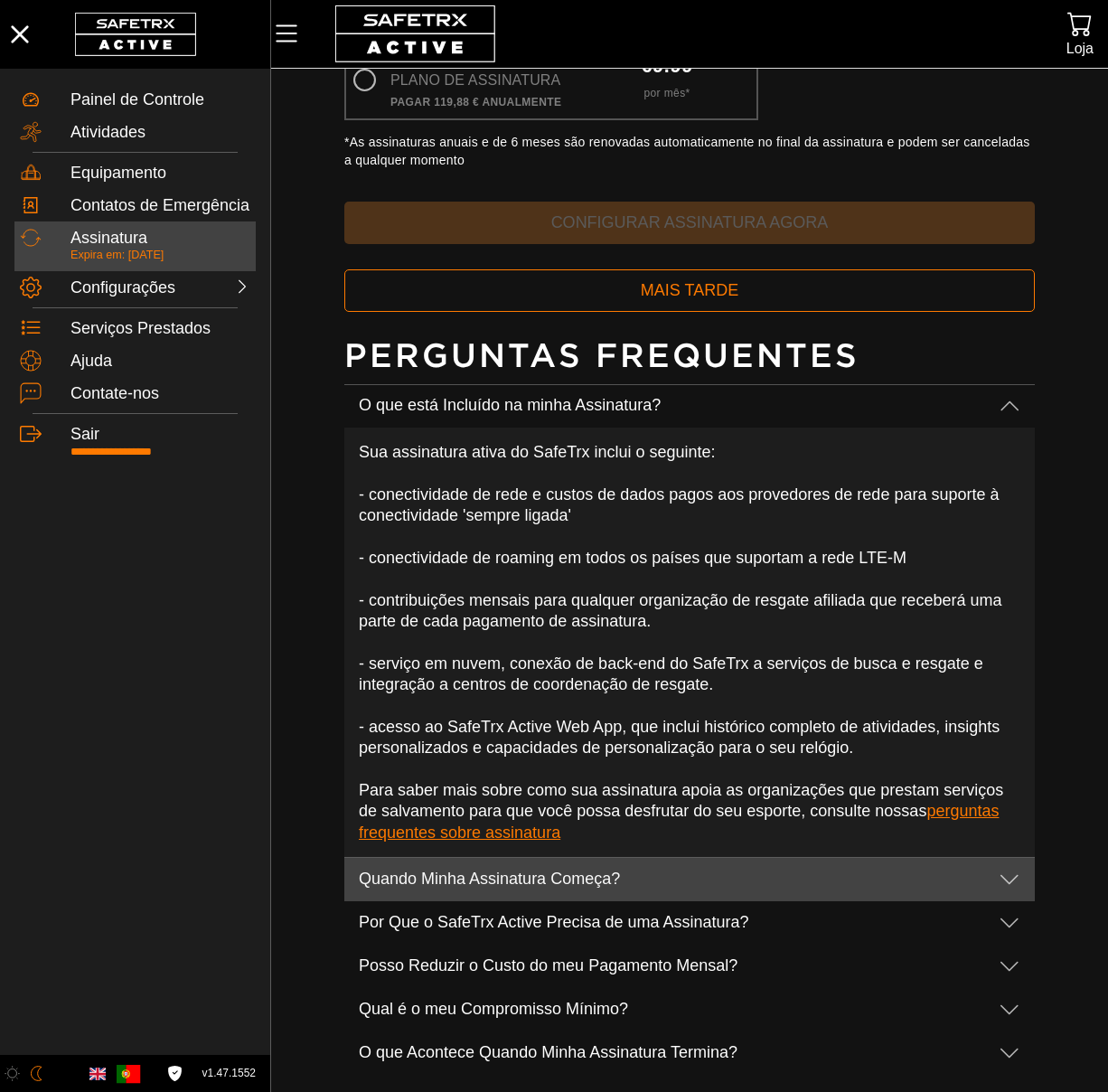 click on "Quando Minha Assinatura Começa?" at bounding box center [671, 880] 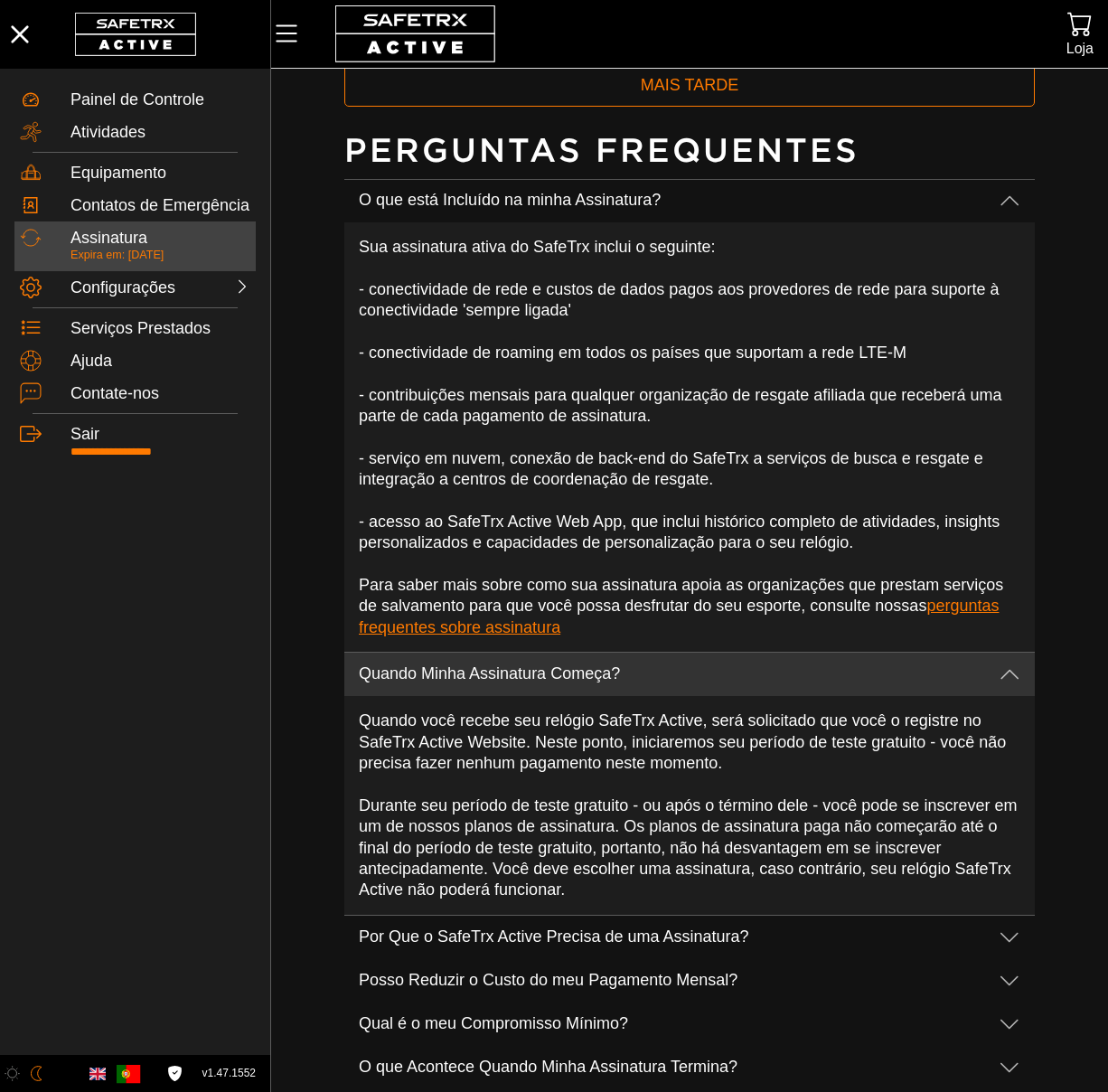 scroll, scrollTop: 560, scrollLeft: 0, axis: vertical 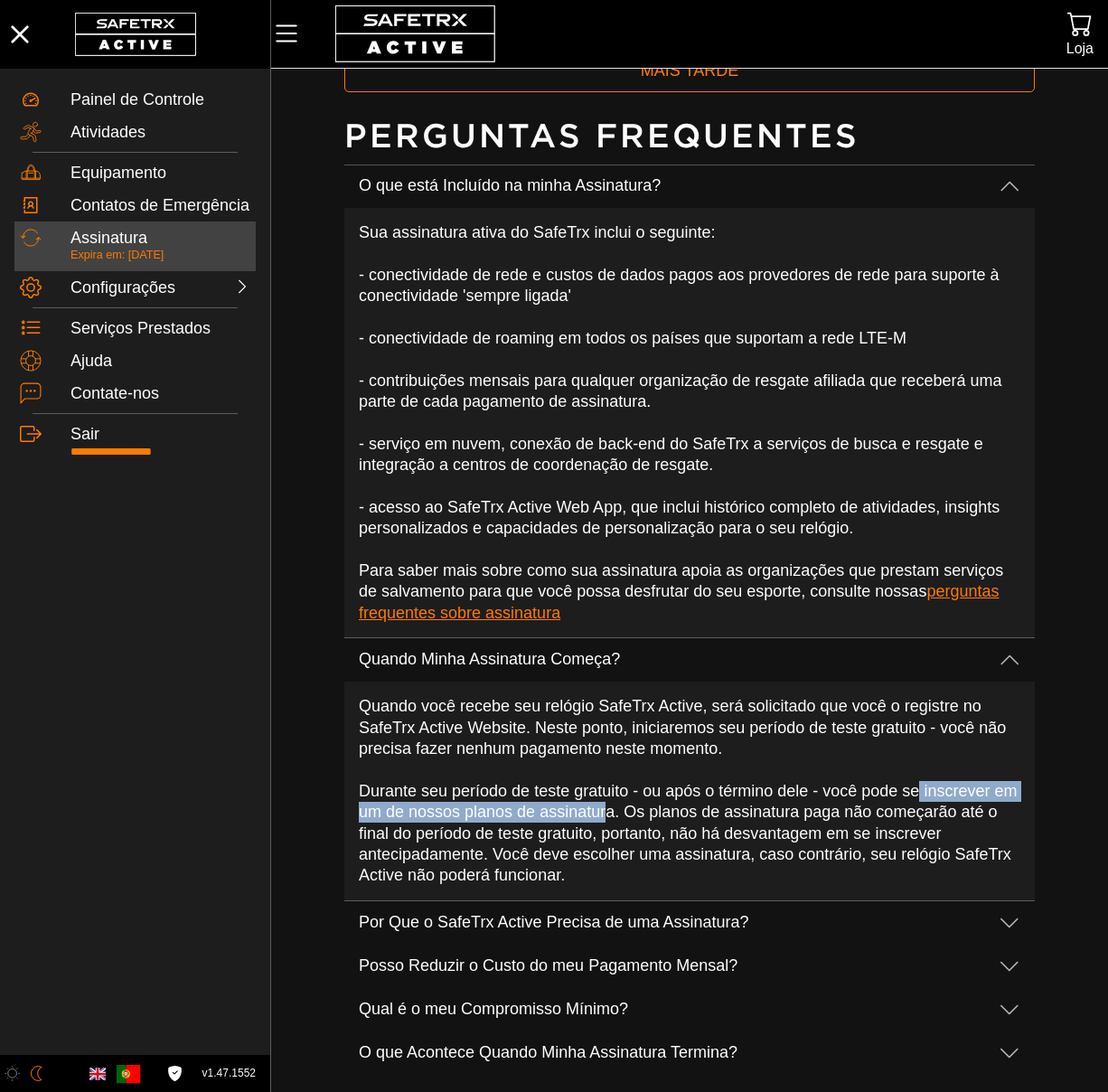 drag, startPoint x: 923, startPoint y: 790, endPoint x: 633, endPoint y: 810, distance: 290.68884 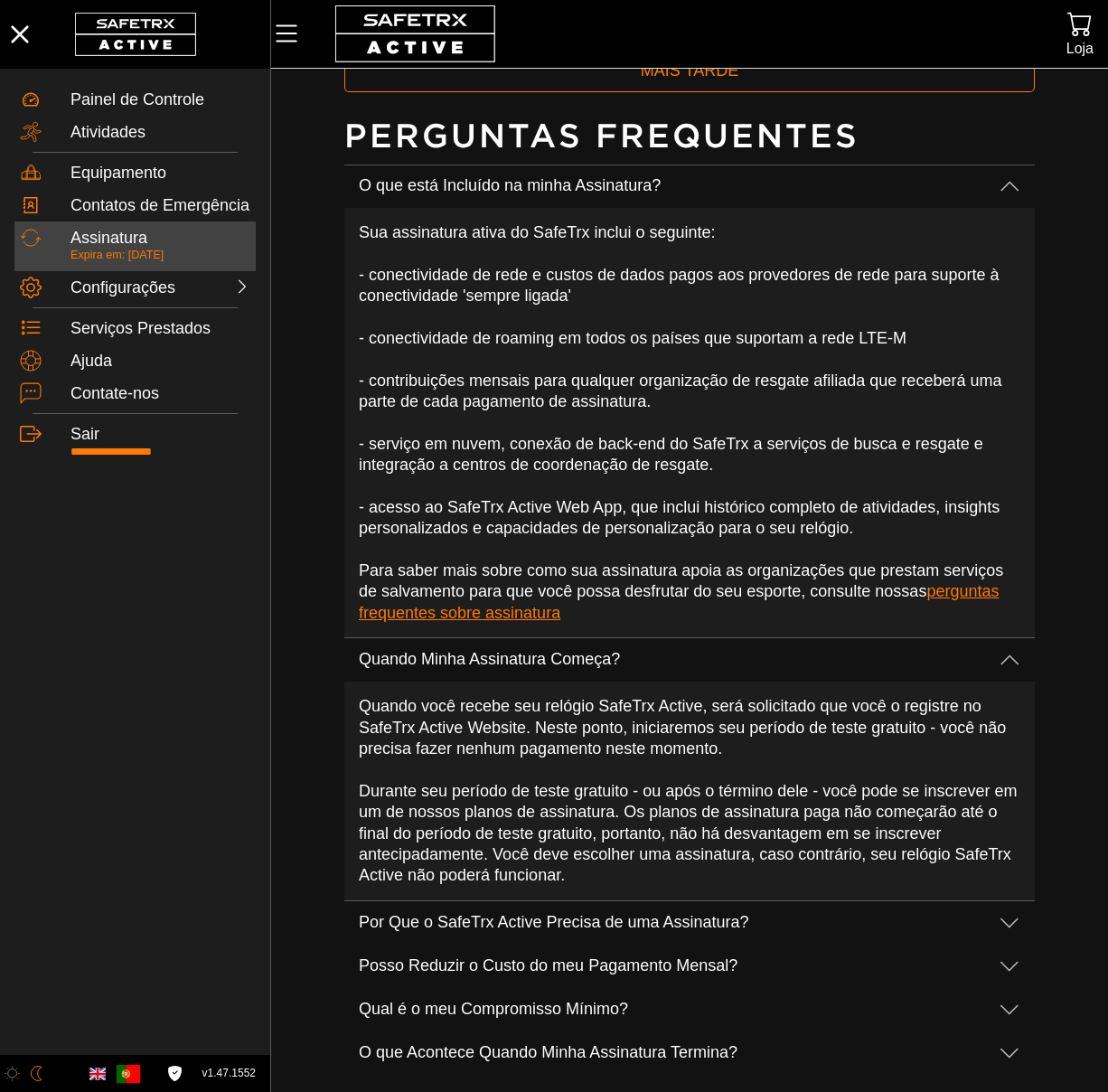 click on "Quando você recebe seu relógio SafeTrx Active, será solicitado que você o registre no SafeTrx Active Website. Neste ponto, iniciaremos seu período de teste gratuito - você não precisa fazer nenhum pagamento neste momento. Durante seu período de teste gratuito - ou após o término dele - você pode se inscrever em um de nossos planos de assinatura. Os planos de assinatura paga não começarão até o final do período de teste gratuito, portanto, não há desvantagem em se inscrever antecipadamente. Você deve escolher uma assinatura, caso contrário, seu relógio SafeTrx Active não poderá funcionar." at bounding box center [690, 791] 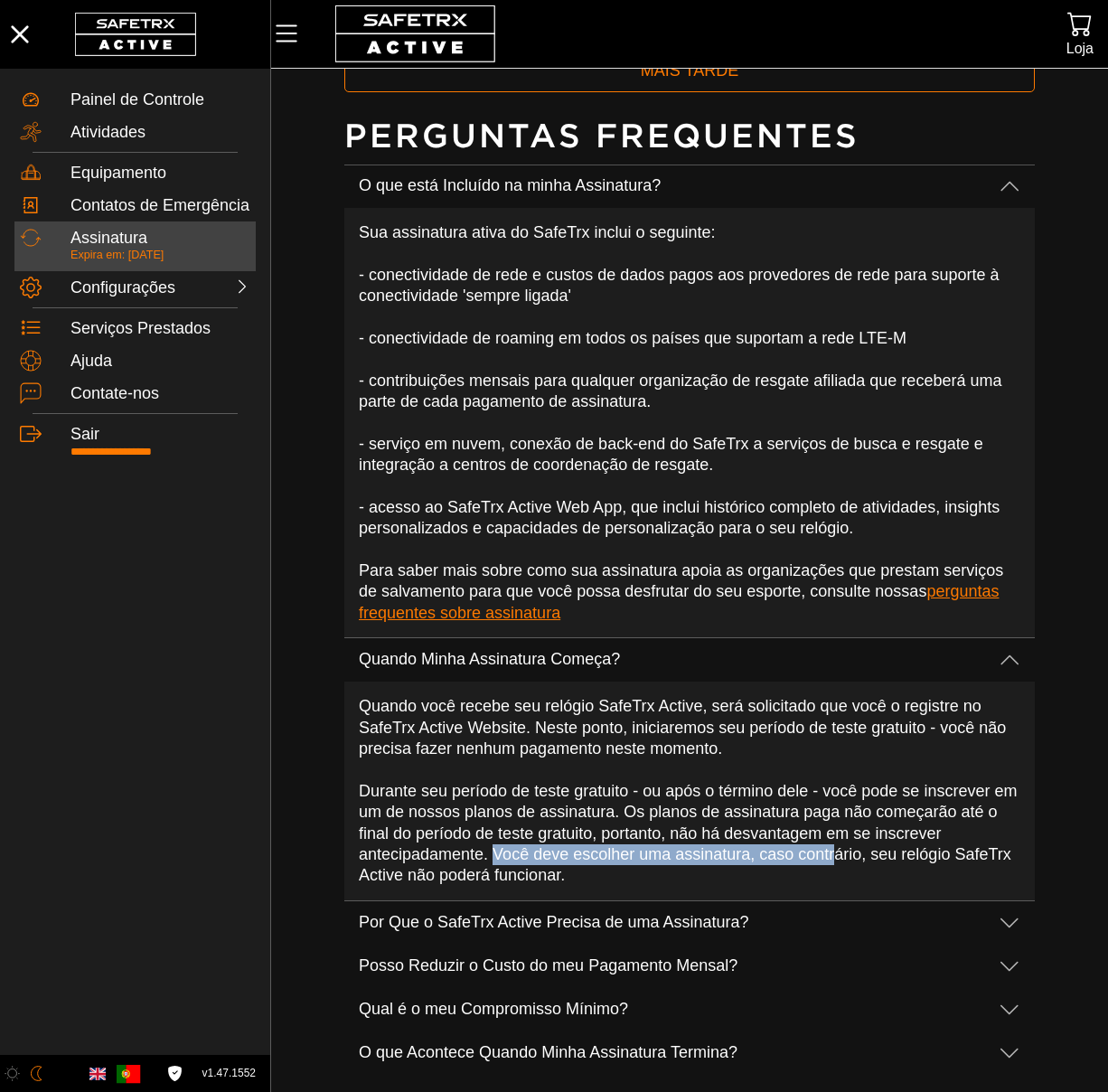 drag, startPoint x: 497, startPoint y: 854, endPoint x: 838, endPoint y: 852, distance: 341.00587 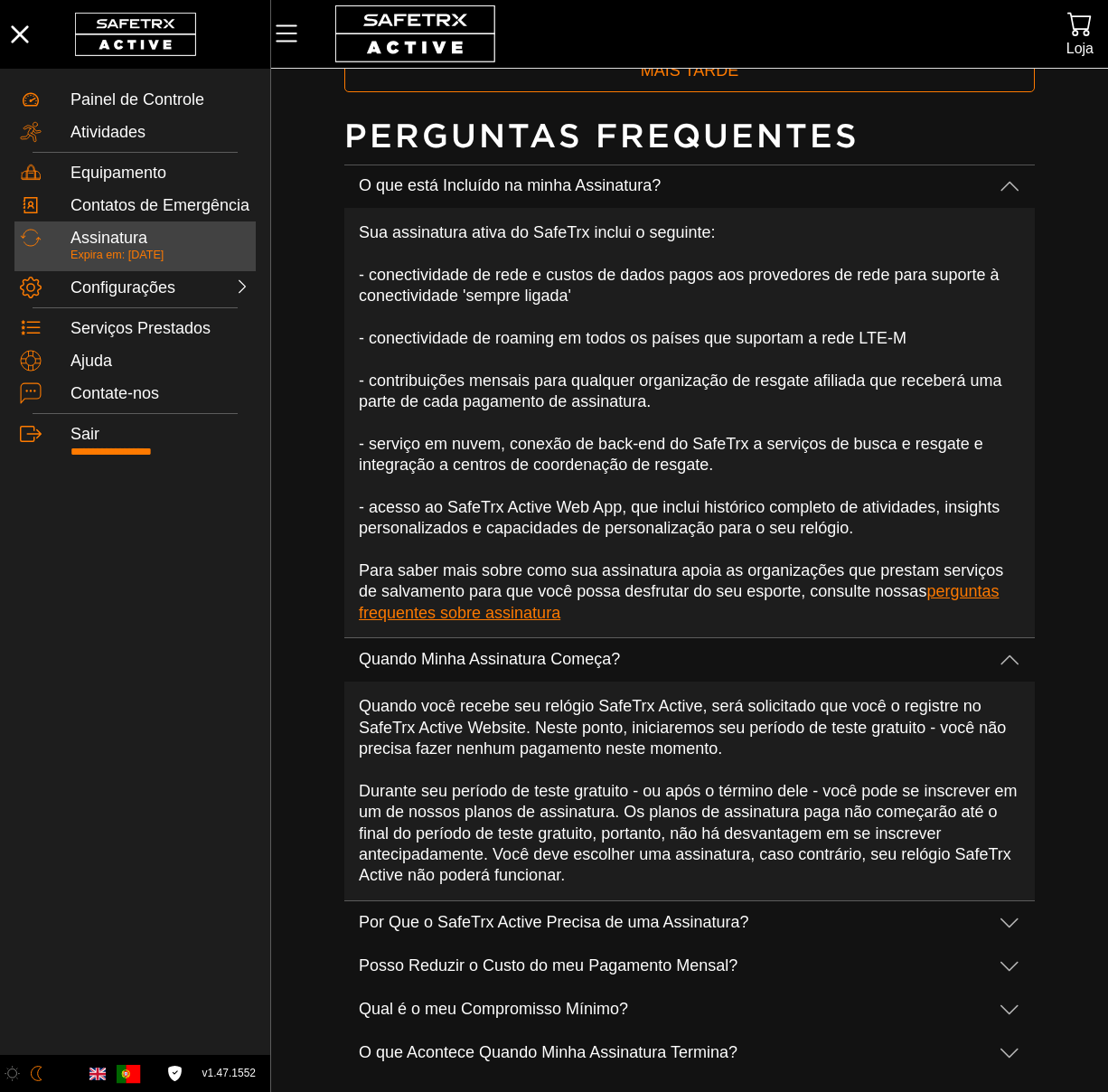 click on "Quando você recebe seu relógio SafeTrx Active, será solicitado que você o registre no SafeTrx Active Website. Neste ponto, iniciaremos seu período de teste gratuito - você não precisa fazer nenhum pagamento neste momento. Durante seu período de teste gratuito - ou após o término dele - você pode se inscrever em um de nossos planos de assinatura. Os planos de assinatura paga não começarão até o final do período de teste gratuito, portanto, não há desvantagem em se inscrever antecipadamente. Você deve escolher uma assinatura, caso contrário, seu relógio SafeTrx Active não poderá funcionar." at bounding box center (690, 791) 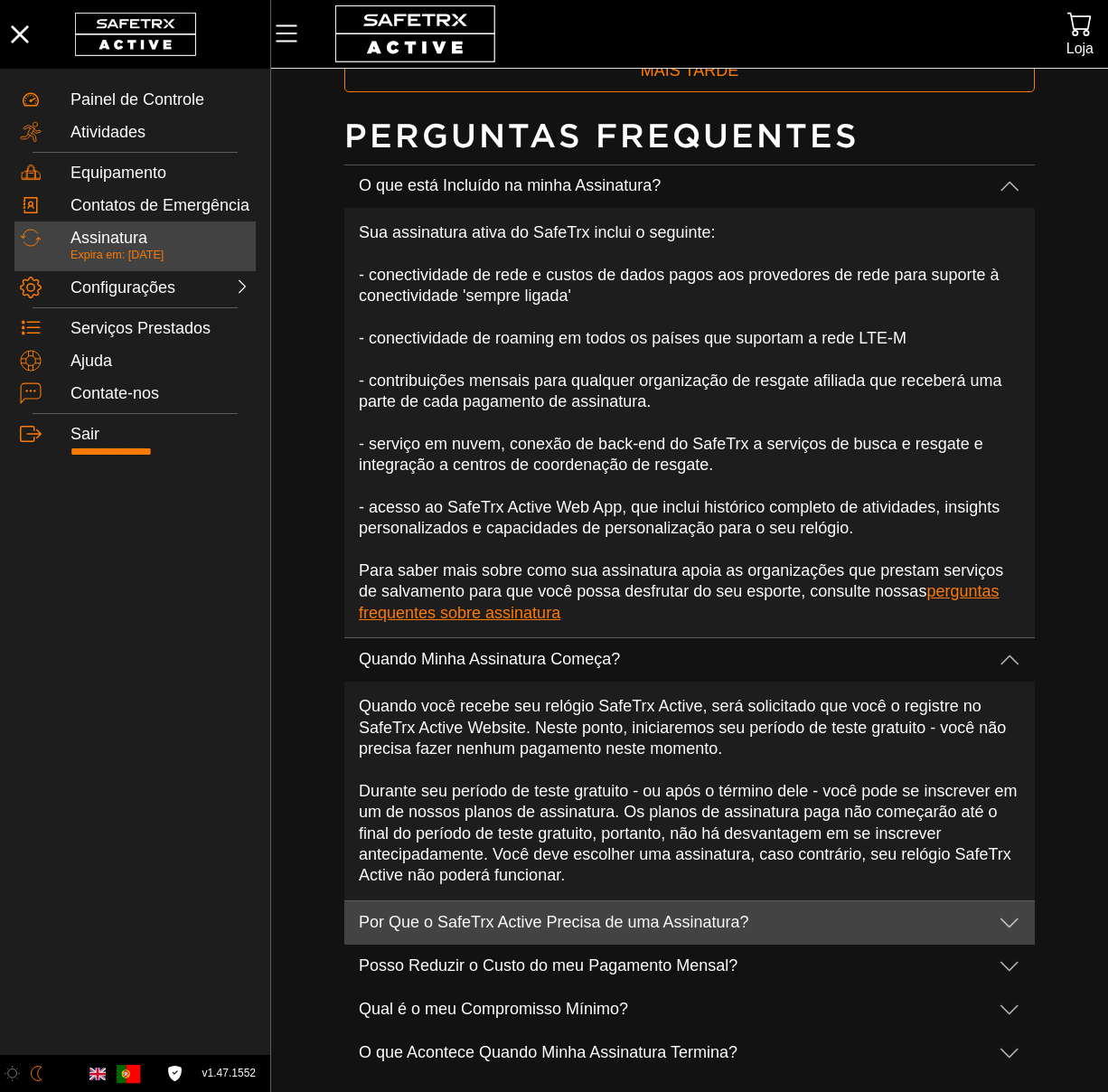 click on "Por Que o SafeTrx Active Precisa de uma Assinatura?" at bounding box center (671, 923) 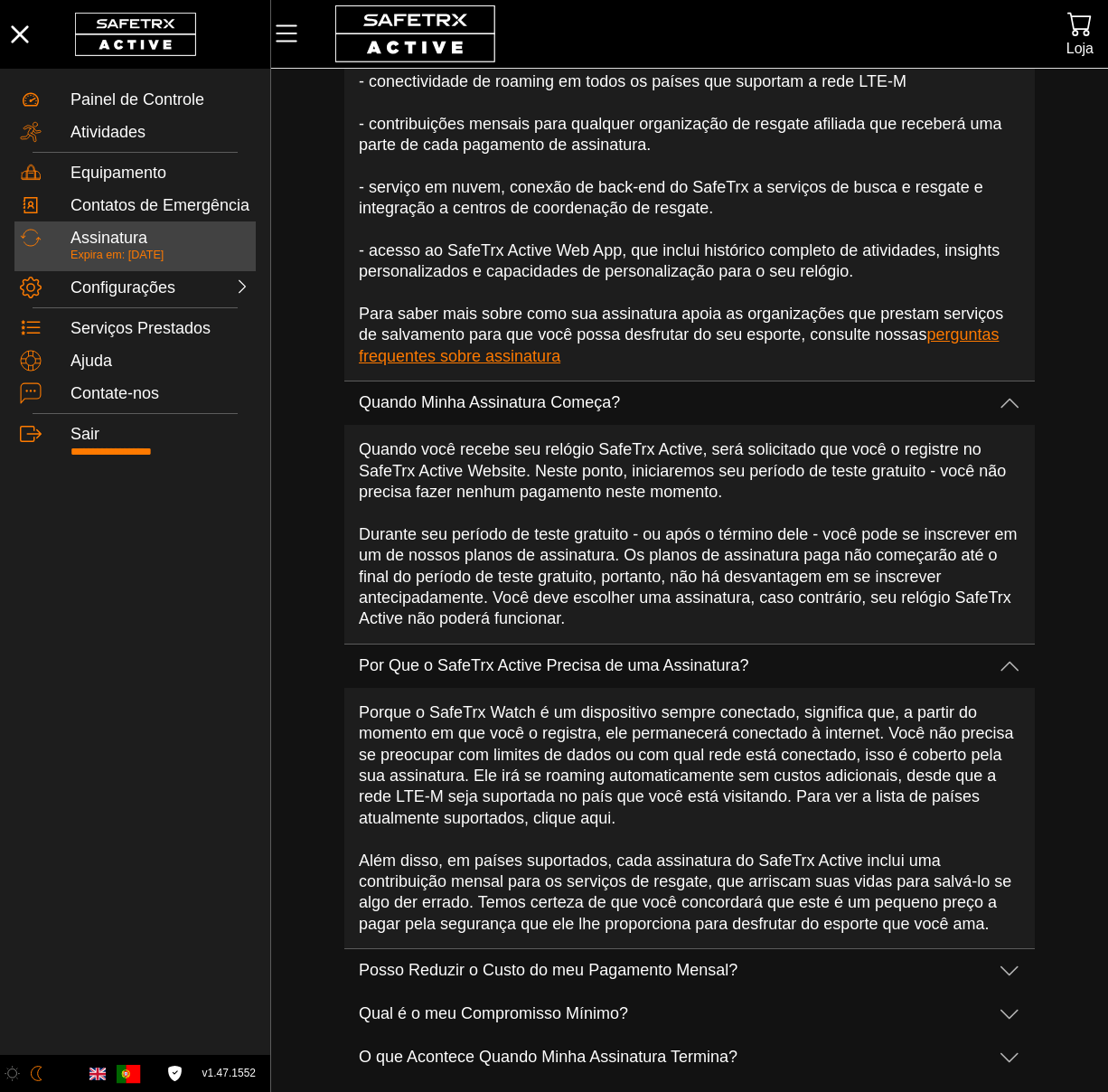 scroll, scrollTop: 821, scrollLeft: 0, axis: vertical 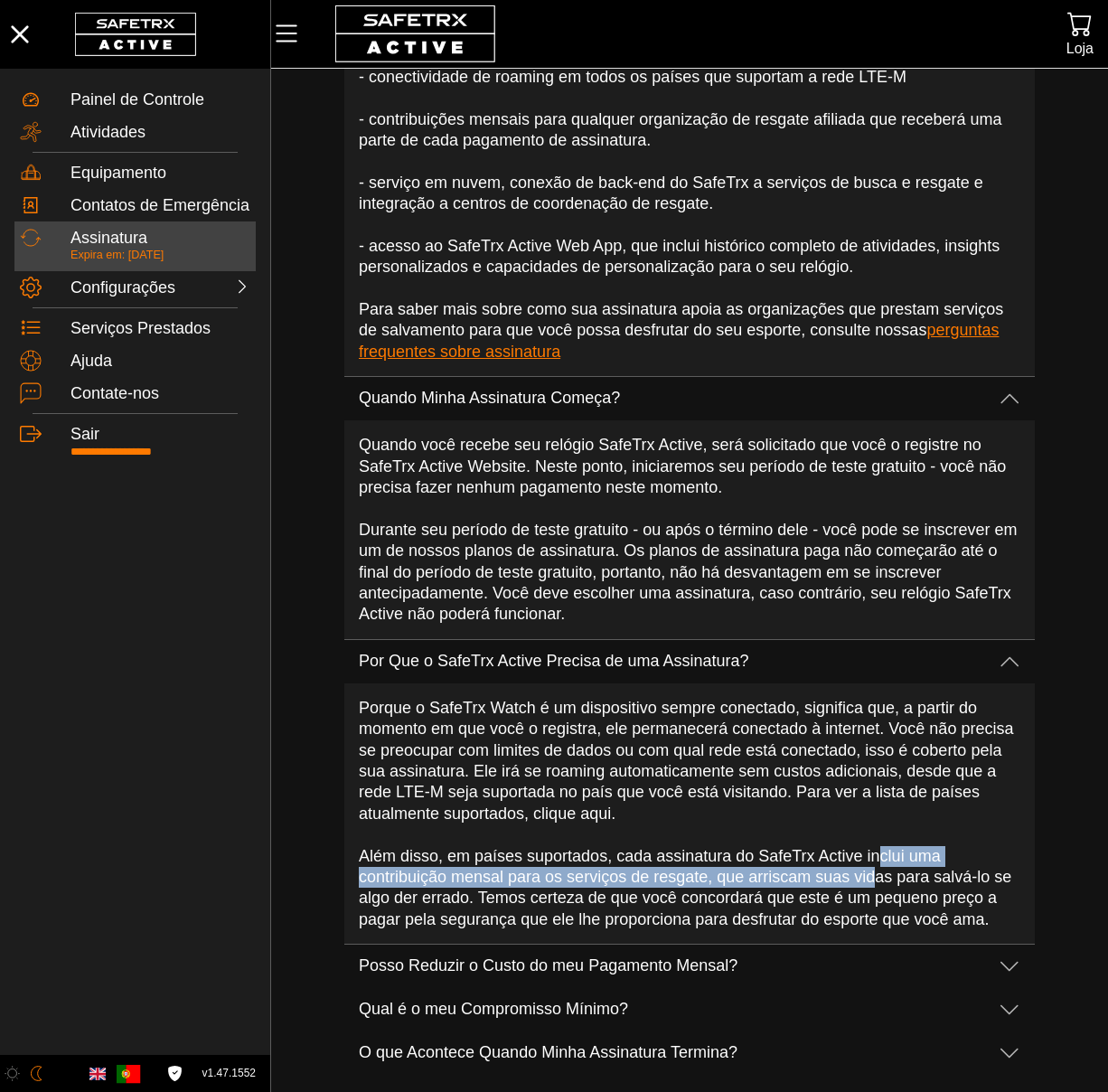 drag, startPoint x: 882, startPoint y: 860, endPoint x: 880, endPoint y: 875, distance: 15.132746 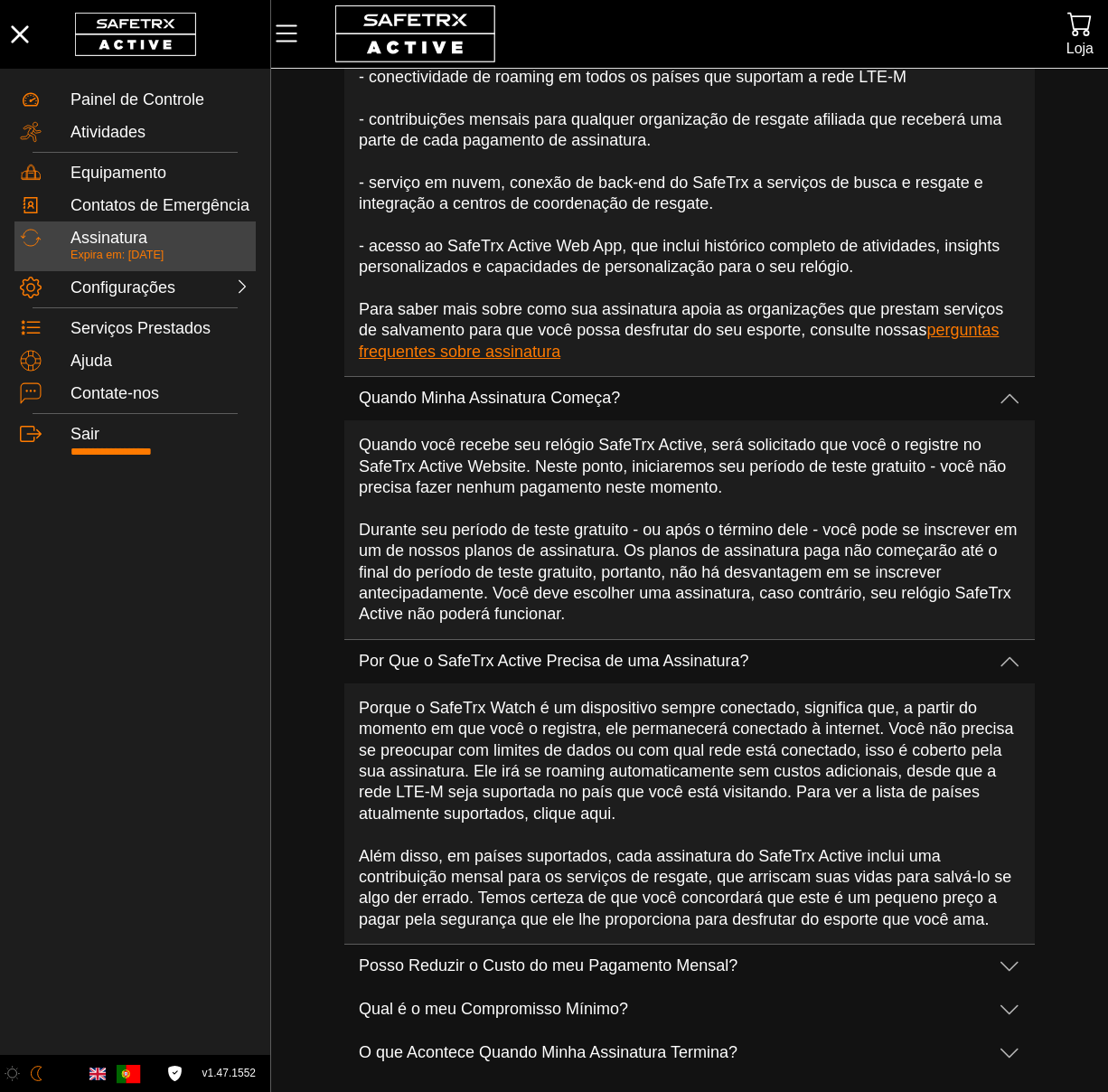 click on "Porque o SafeTrx Watch é um dispositivo sempre conectado, significa que, a partir do momento em que você o registra, ele permanecerá conectado à internet. Você não precisa se preocupar com limites de dados ou com qual rede está conectado, isso é coberto pela sua assinatura. Ele irá se roaming automaticamente sem custos adicionais, desde que a rede LTE-M seja suportada no país que você está visitando. Para ver a lista de países atualmente suportados, clique aqui.  Além disso, em países suportados, cada assinatura do SafeTrx Active inclui uma contribuição mensal para os serviços de resgate, que arriscam suas vidas para salvá-lo se algo der errado. Temos certeza de que você concordará que este é um pequeno preço a pagar pela segurança que ele lhe proporciona para desfrutar do esporte que você ama." at bounding box center [690, 814] 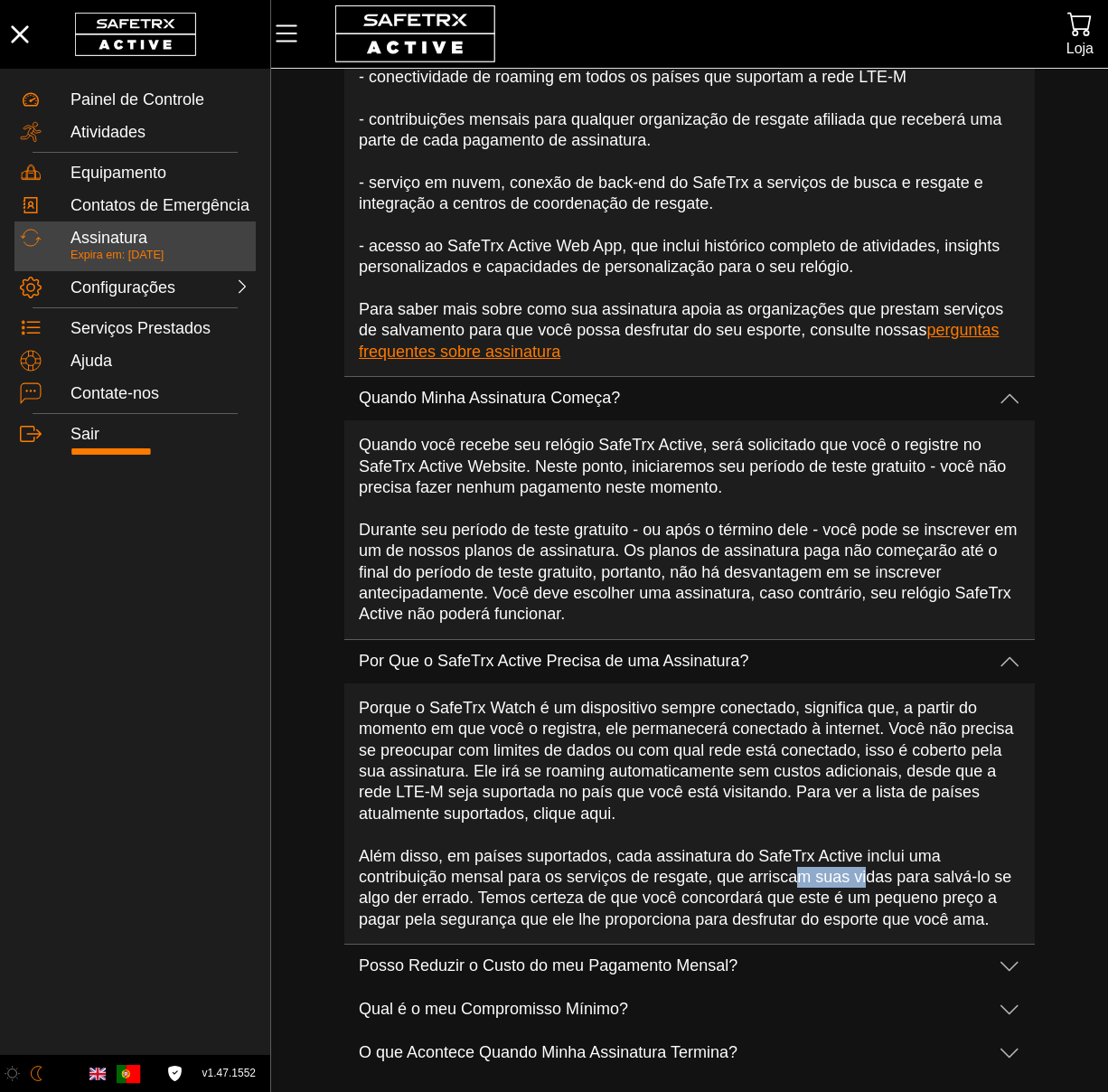 drag, startPoint x: 800, startPoint y: 873, endPoint x: 874, endPoint y: 887, distance: 75.312682 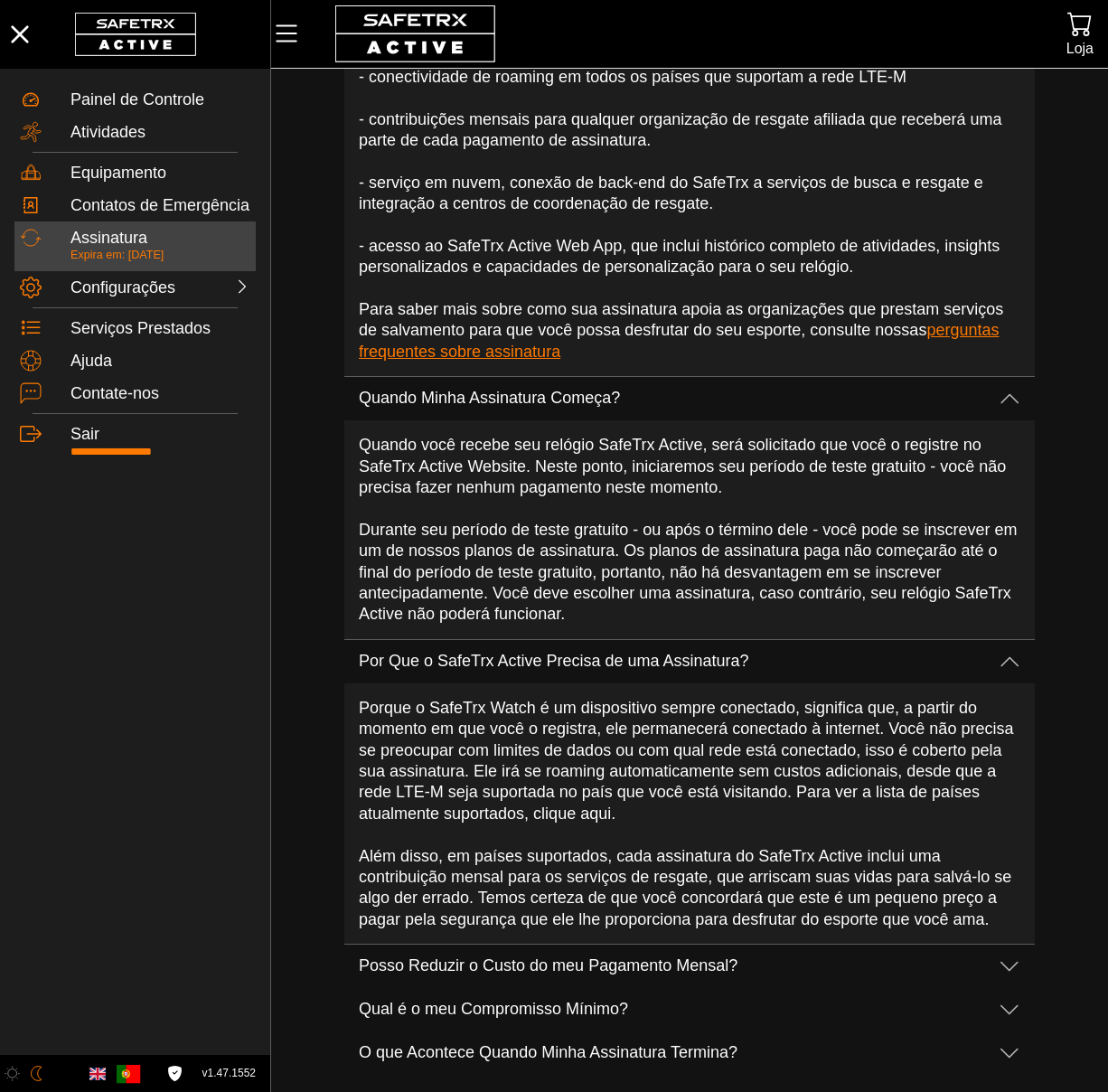 click on "Porque o SafeTrx Watch é um dispositivo sempre conectado, significa que, a partir do momento em que você o registra, ele permanecerá conectado à internet. Você não precisa se preocupar com limites de dados ou com qual rede está conectado, isso é coberto pela sua assinatura. Ele irá se roaming automaticamente sem custos adicionais, desde que a rede LTE-M seja suportada no país que você está visitando. Para ver a lista de países atualmente suportados, clique aqui.  Além disso, em países suportados, cada assinatura do SafeTrx Active inclui uma contribuição mensal para os serviços de resgate, que arriscam suas vidas para salvá-lo se algo der errado. Temos certeza de que você concordará que este é um pequeno preço a pagar pela segurança que ele lhe proporciona para desfrutar do esporte que você ama." at bounding box center [690, 814] 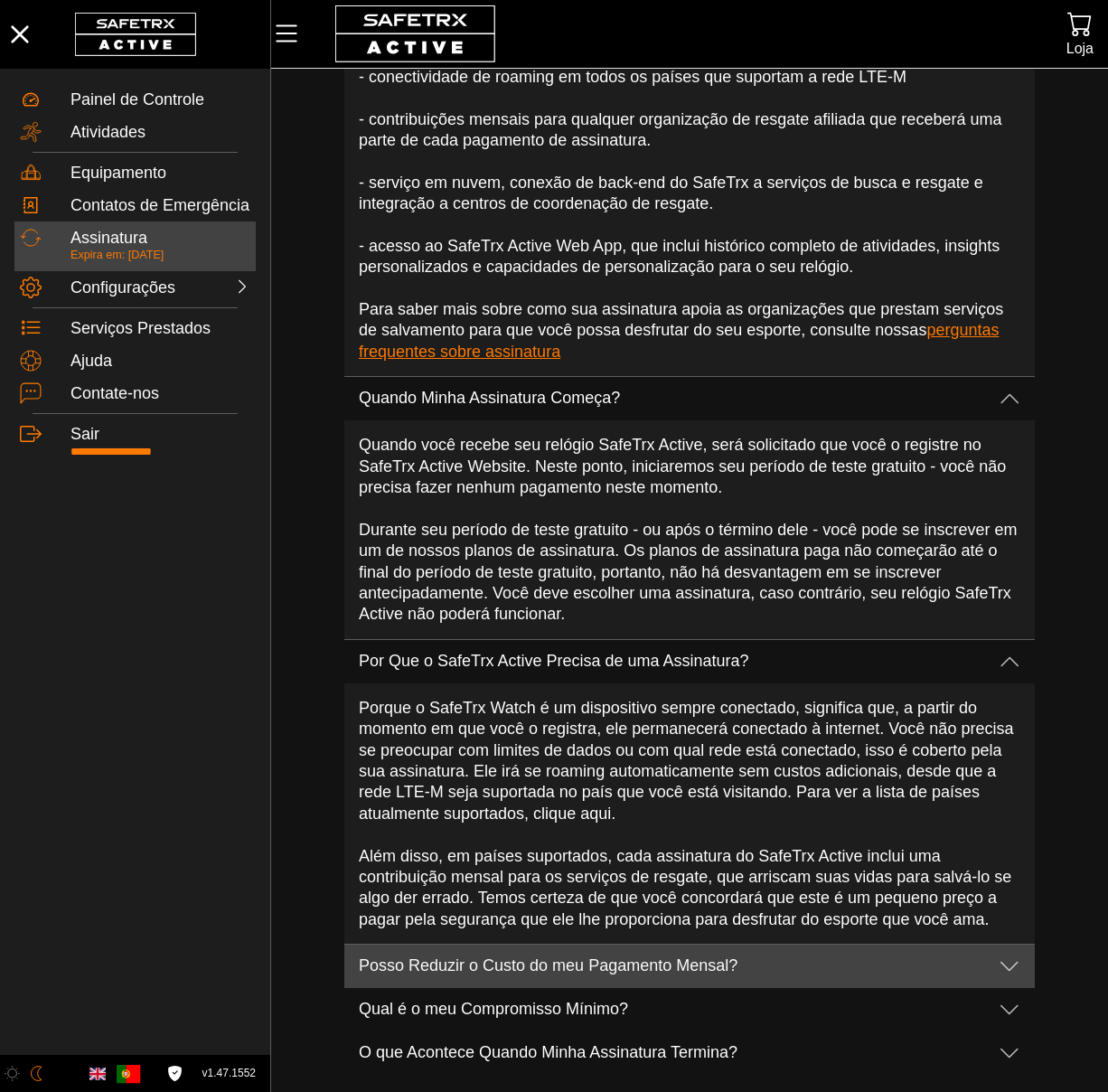 click on "Posso Reduzir o Custo do meu Pagamento Mensal?" at bounding box center (671, 966) 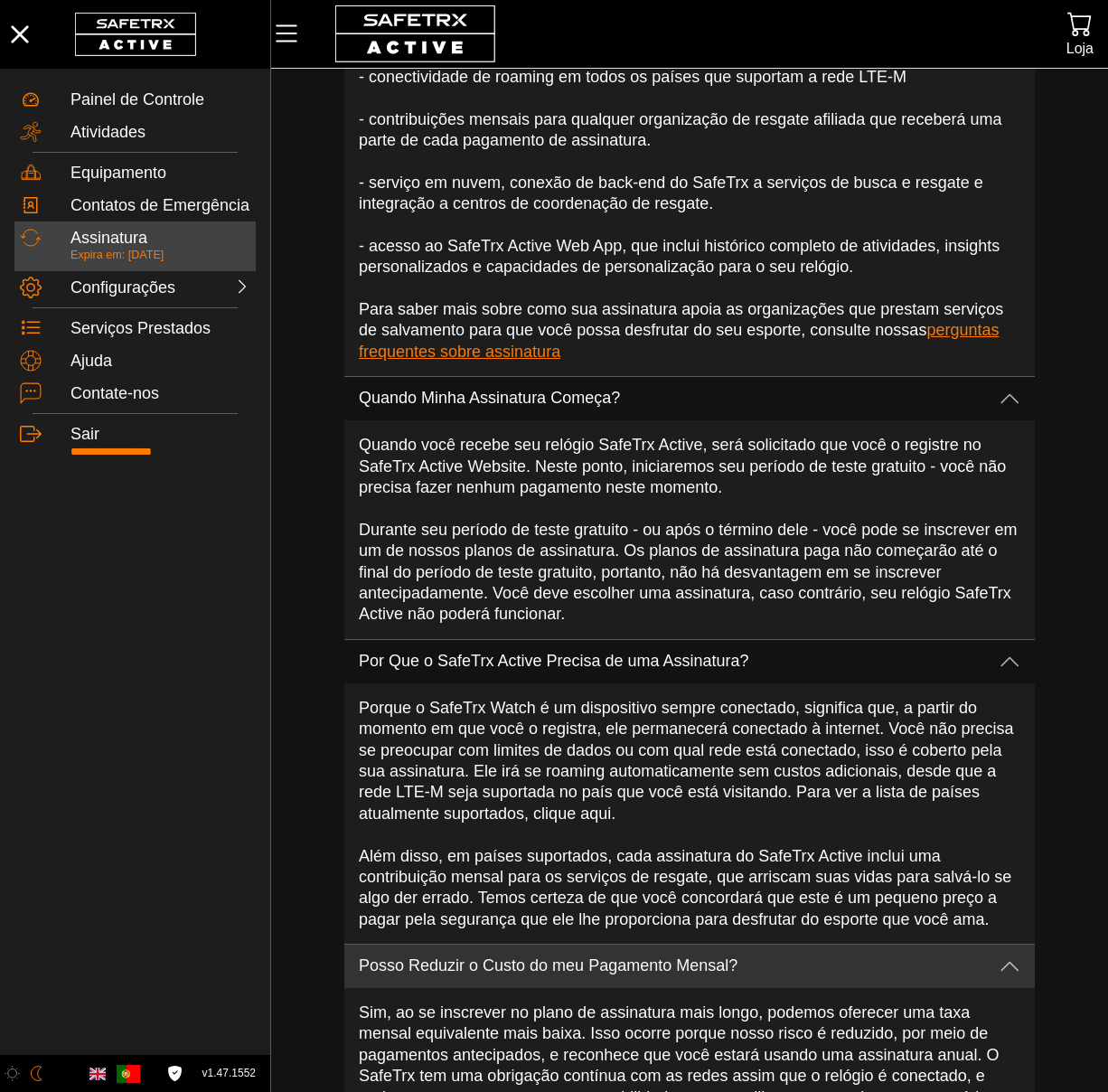 scroll, scrollTop: 977, scrollLeft: 0, axis: vertical 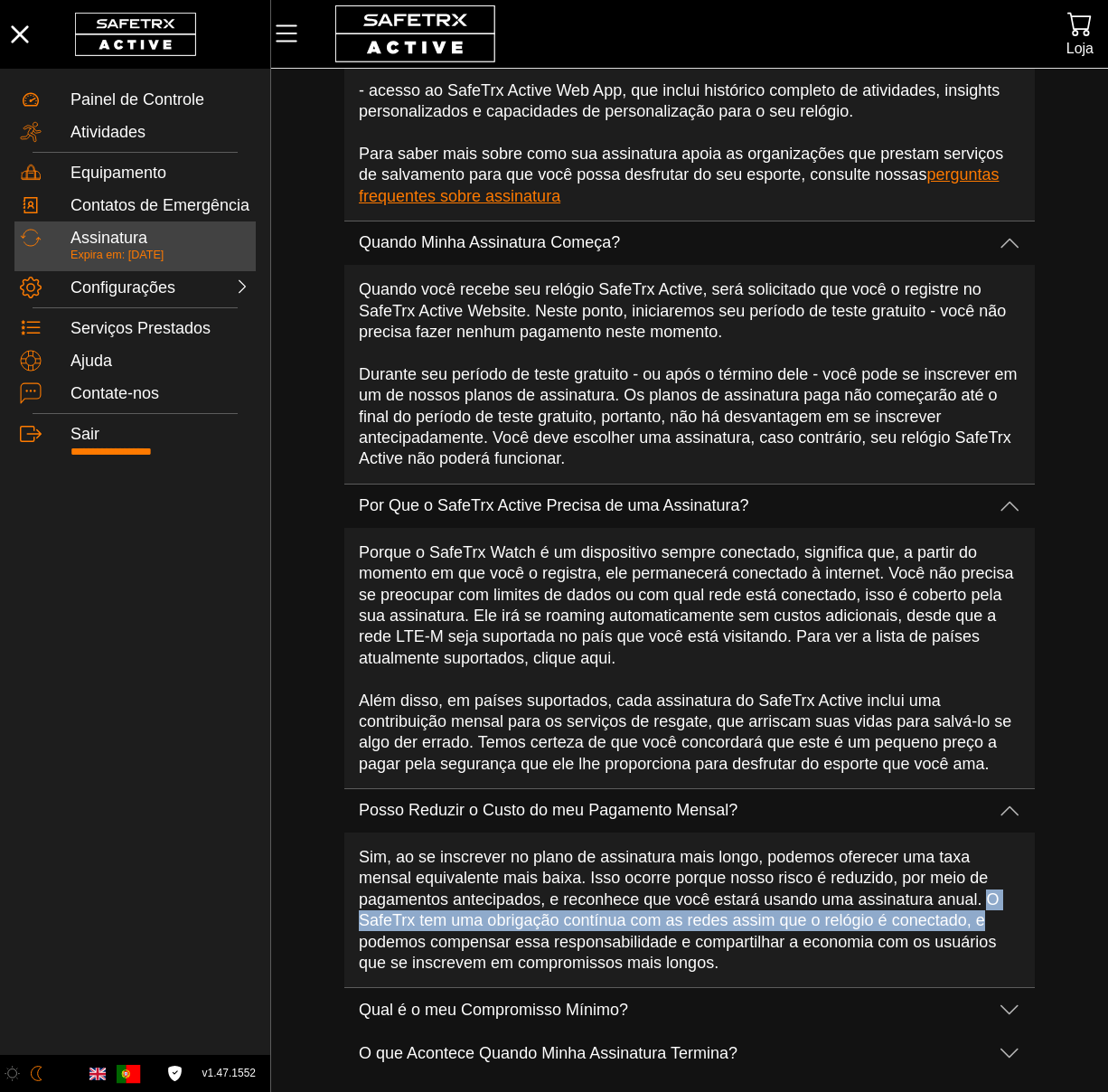 drag, startPoint x: 993, startPoint y: 899, endPoint x: 991, endPoint y: 927, distance: 28.07134 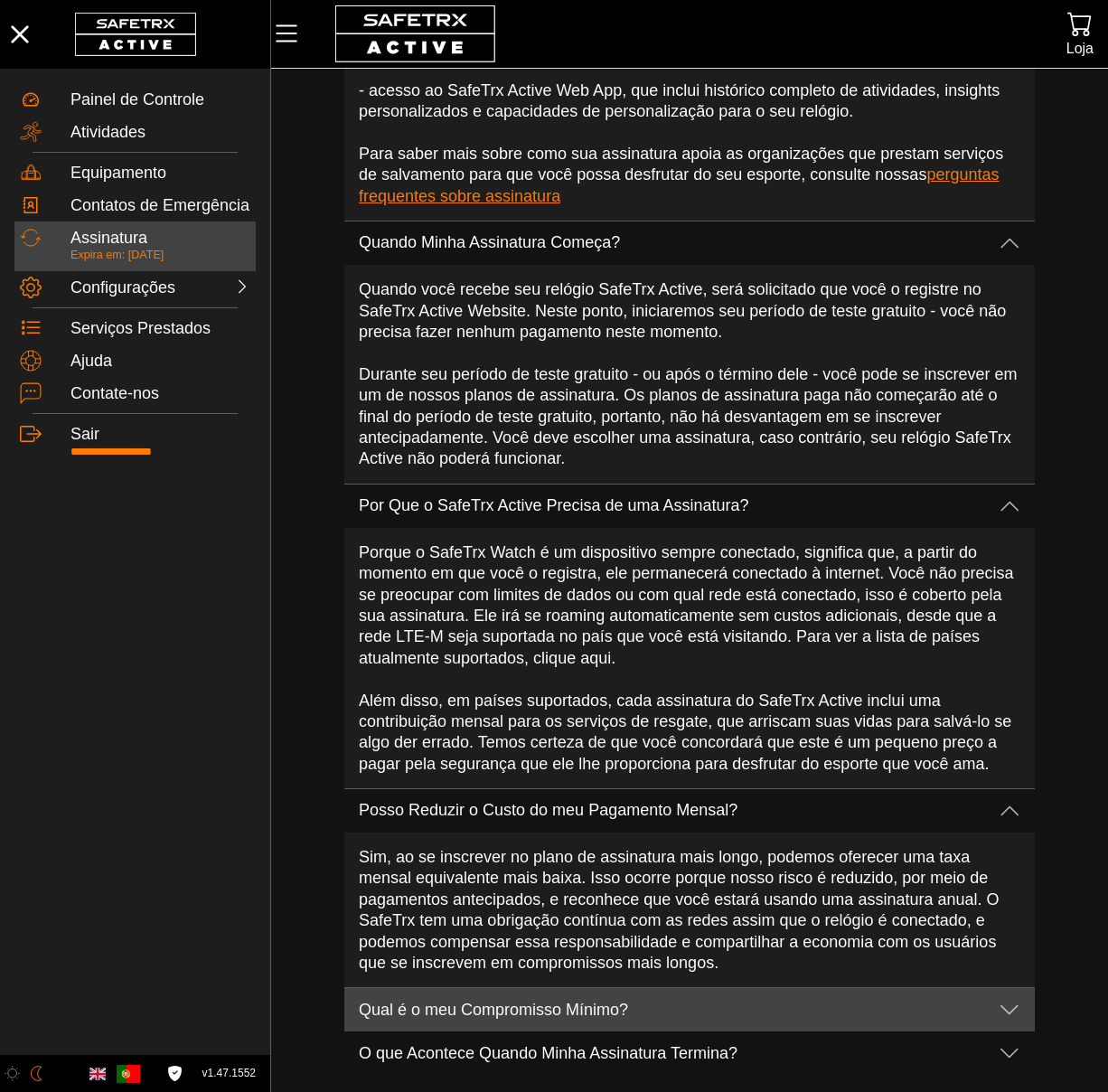 click on "Qual é o meu Compromisso Mínimo?" at bounding box center (671, 1011) 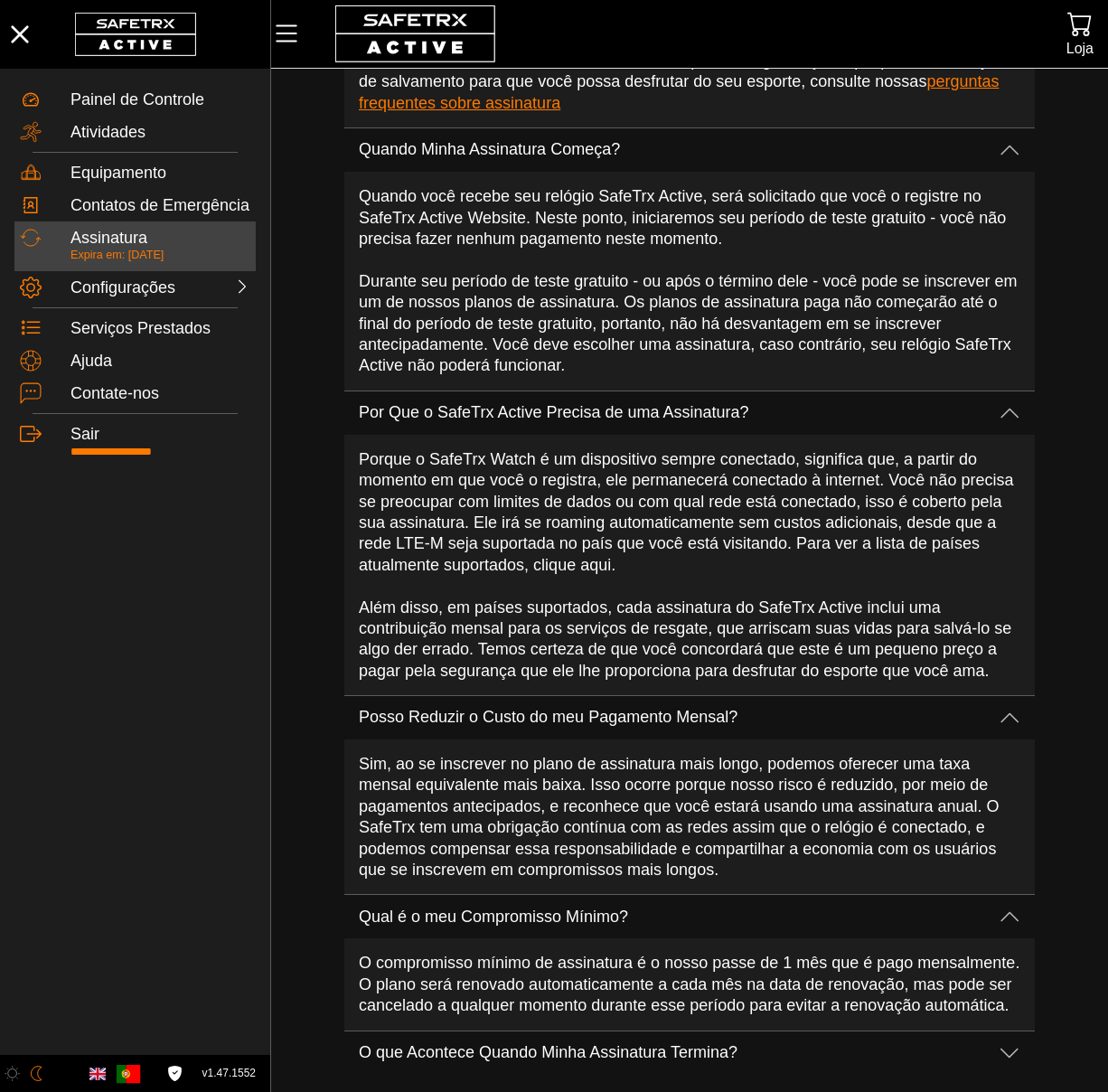 scroll, scrollTop: 1090, scrollLeft: 0, axis: vertical 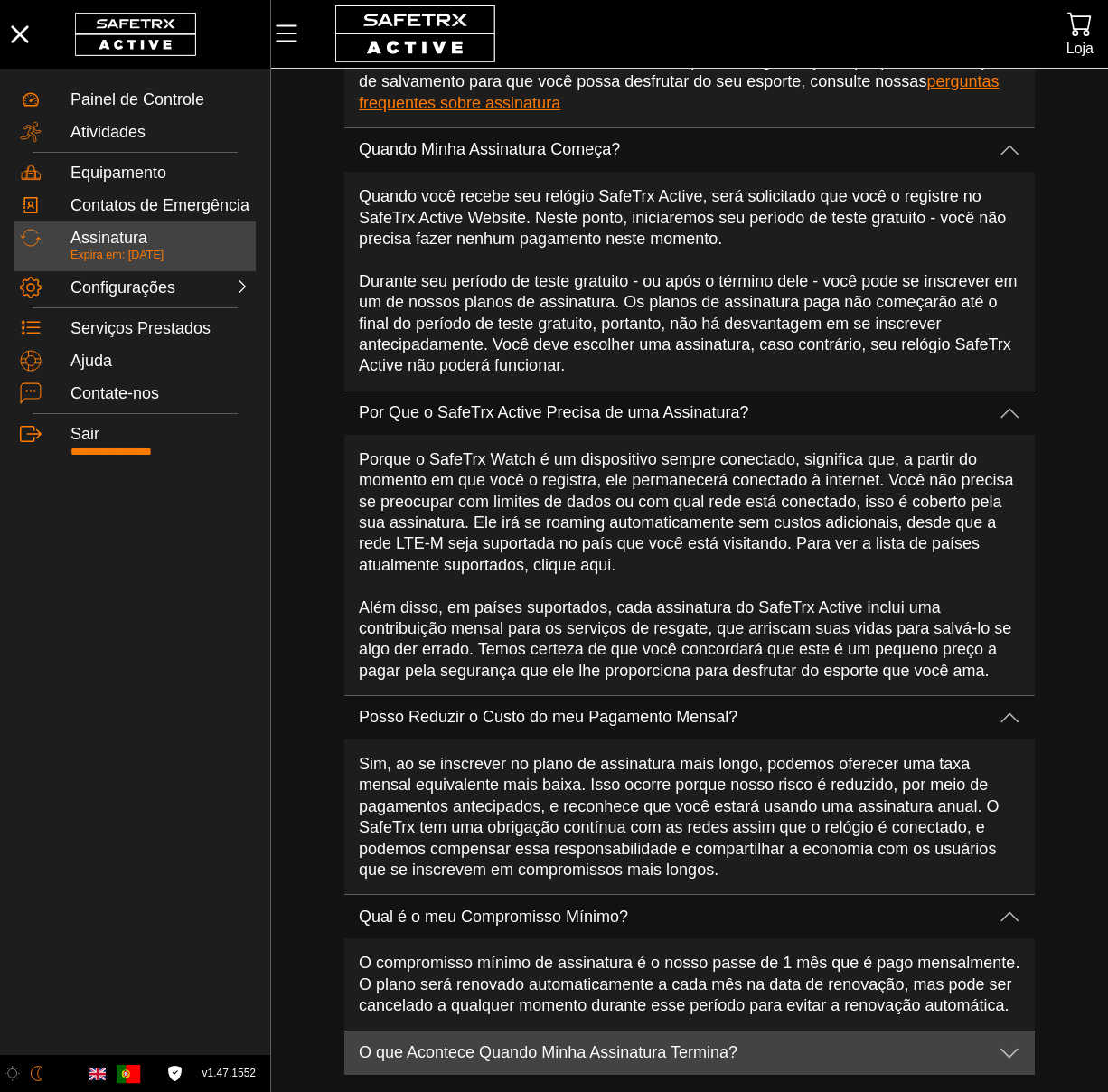 click on "O que Acontece Quando Minha Assinatura Termina?" at bounding box center (671, 1053) 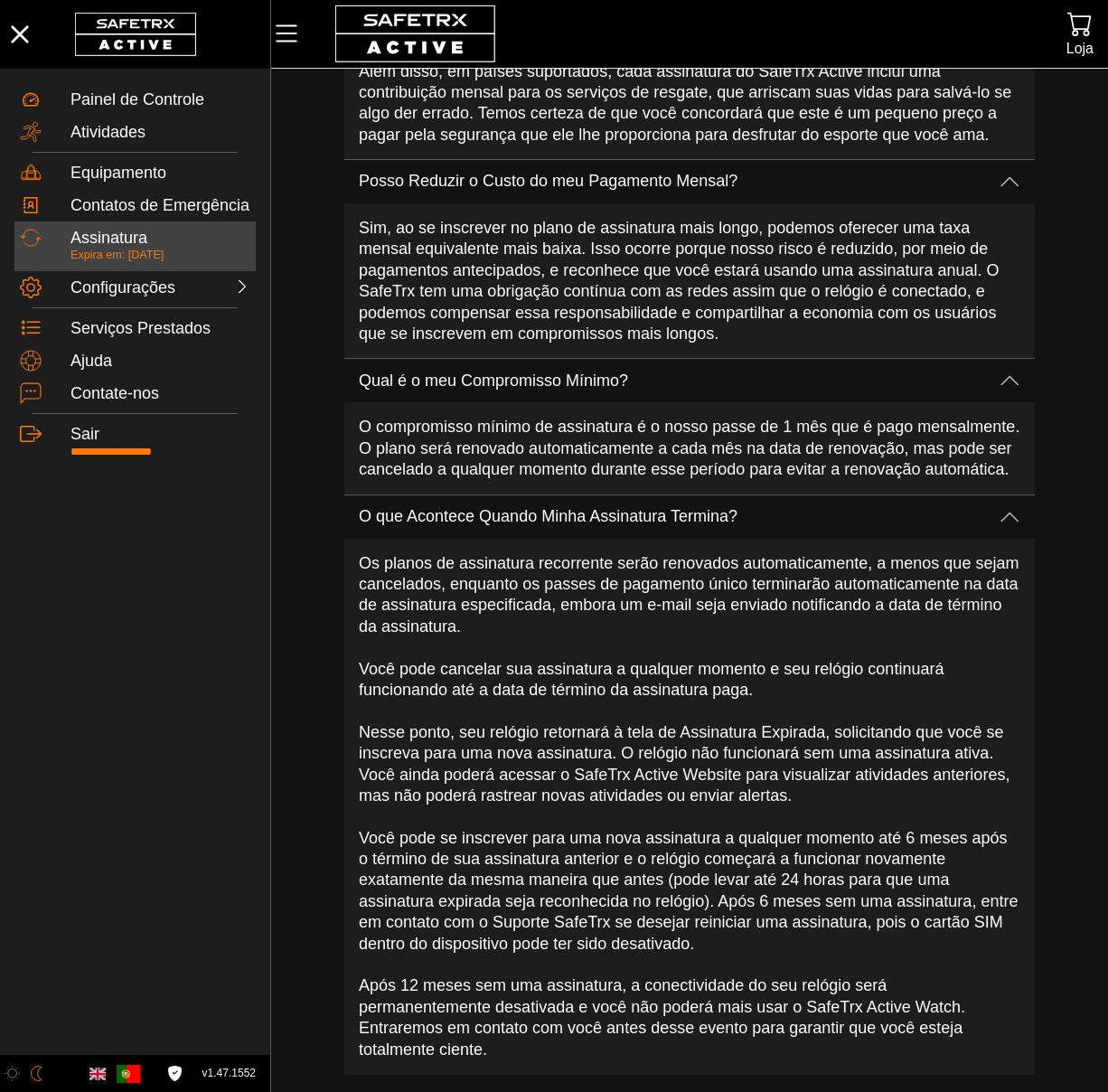 scroll, scrollTop: 1627, scrollLeft: 0, axis: vertical 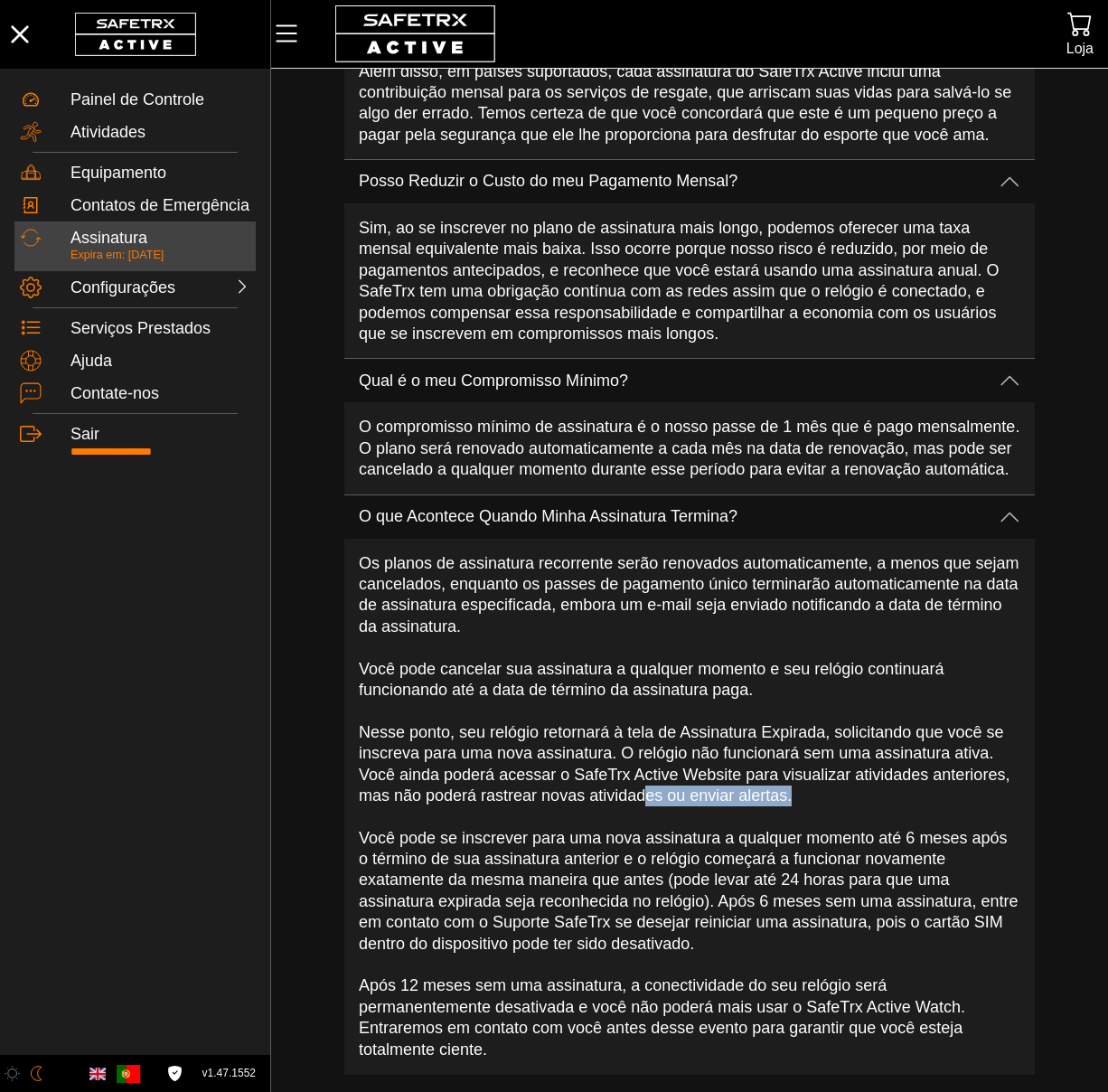drag, startPoint x: 643, startPoint y: 800, endPoint x: 814, endPoint y: 793, distance: 171.14321 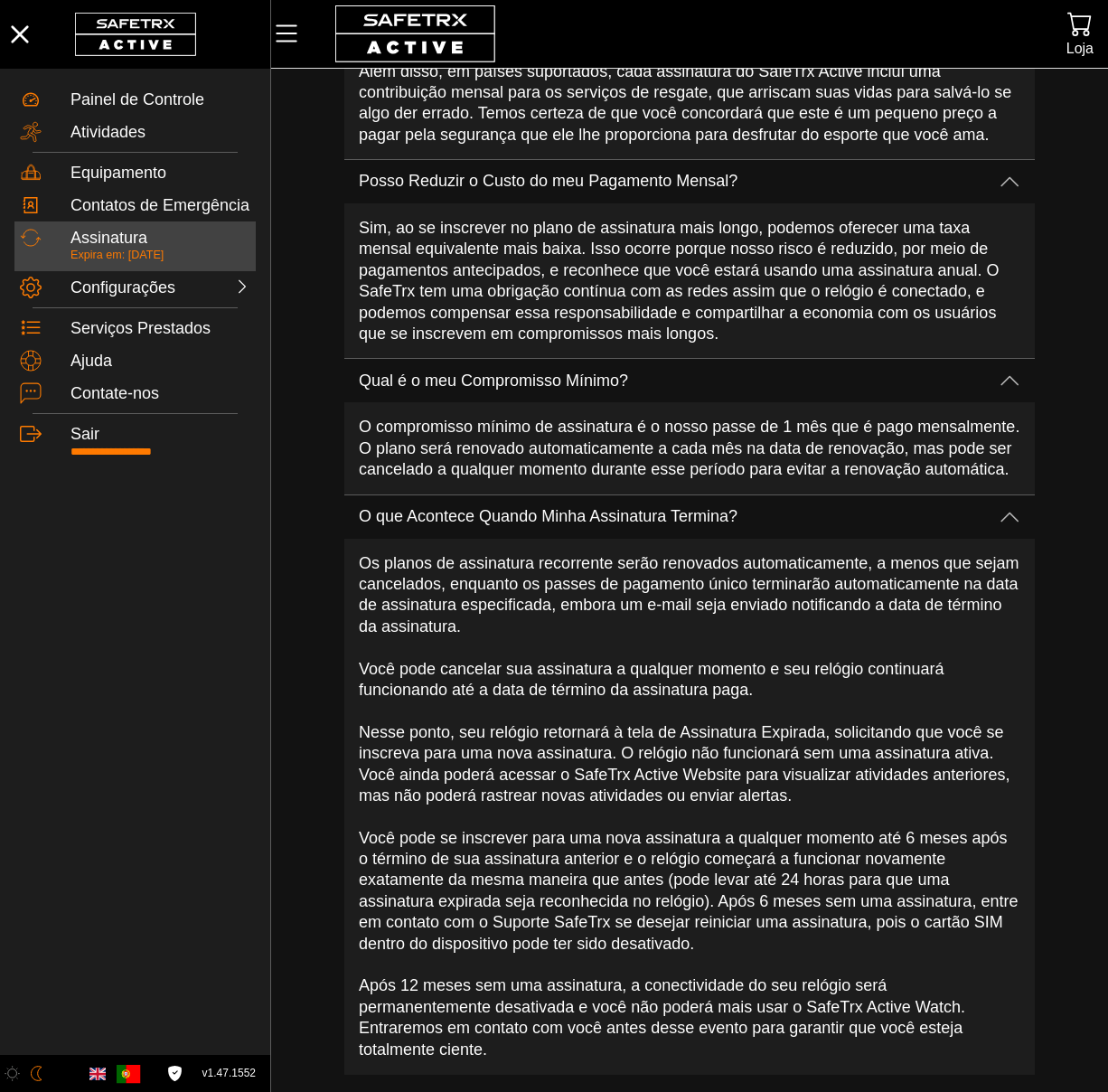 click on "Os planos de assinatura recorrente serão renovados automaticamente, a menos que sejam cancelados, enquanto os passes de pagamento único terminarão automaticamente na data de assinatura especificada, embora um e-mail seja enviado notificando a data de término da assinatura. Você pode cancelar sua assinatura a qualquer momento e seu relógio continuará funcionando até a data de término da assinatura paga. Nesse ponto, seu relógio retornará à tela de Assinatura Expirada, solicitando que você se inscreva para uma nova assinatura. O relógio não funcionará sem uma assinatura ativa. Você ainda poderá acessar o SafeTrx Active Website para visualizar atividades anteriores, mas não poderá rastrear novas atividades ou enviar alertas. Após 12 meses sem uma assinatura, a conectividade do seu relógio será permanentemente desativada e você não poderá mais usar o SafeTrx Active Watch. Entraremos em contato com você antes desse evento para garantir que você esteja totalmente ciente." at bounding box center (690, 806) 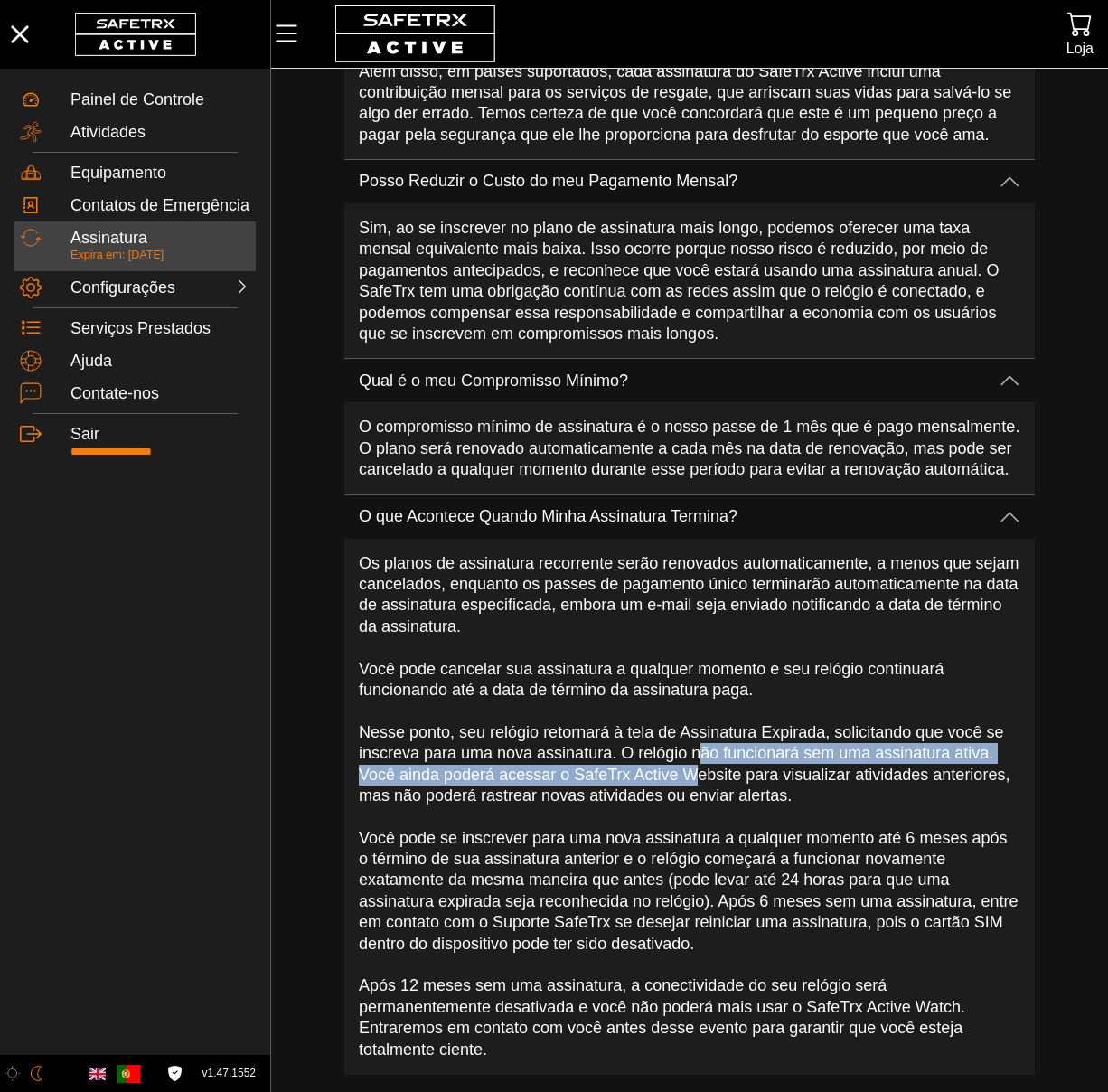 drag, startPoint x: 700, startPoint y: 749, endPoint x: 702, endPoint y: 770, distance: 21.095023 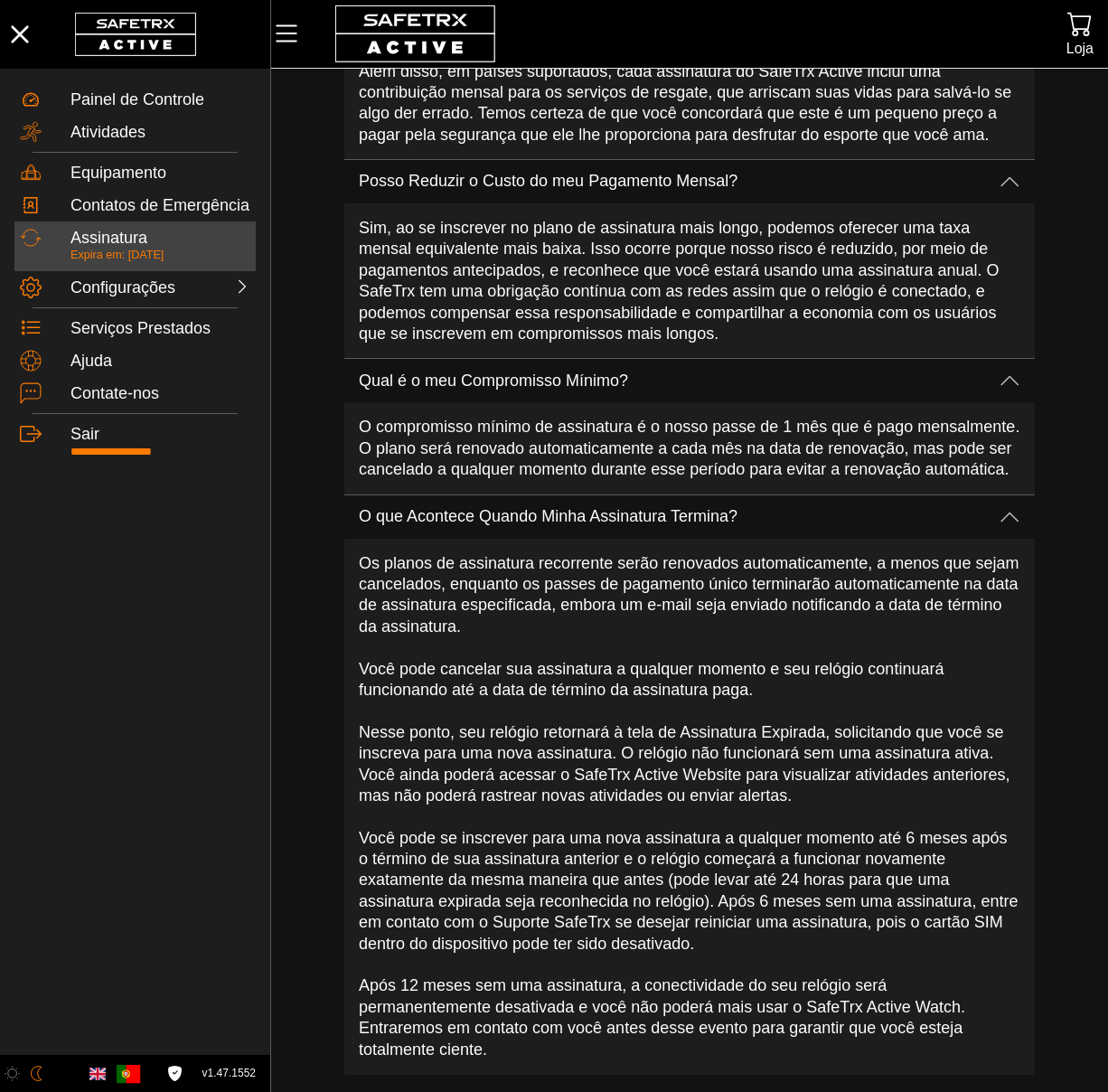 click on "Os planos de assinatura recorrente serão renovados automaticamente, a menos que sejam cancelados, enquanto os passes de pagamento único terminarão automaticamente na data de assinatura especificada, embora um e-mail seja enviado notificando a data de término da assinatura. Você pode cancelar sua assinatura a qualquer momento e seu relógio continuará funcionando até a data de término da assinatura paga. Nesse ponto, seu relógio retornará à tela de Assinatura Expirada, solicitando que você se inscreva para uma nova assinatura. O relógio não funcionará sem uma assinatura ativa. Você ainda poderá acessar o SafeTrx Active Website para visualizar atividades anteriores, mas não poderá rastrear novas atividades ou enviar alertas. Após 12 meses sem uma assinatura, a conectividade do seu relógio será permanentemente desativada e você não poderá mais usar o SafeTrx Active Watch. Entraremos em contato com você antes desse evento para garantir que você esteja totalmente ciente." at bounding box center (690, 806) 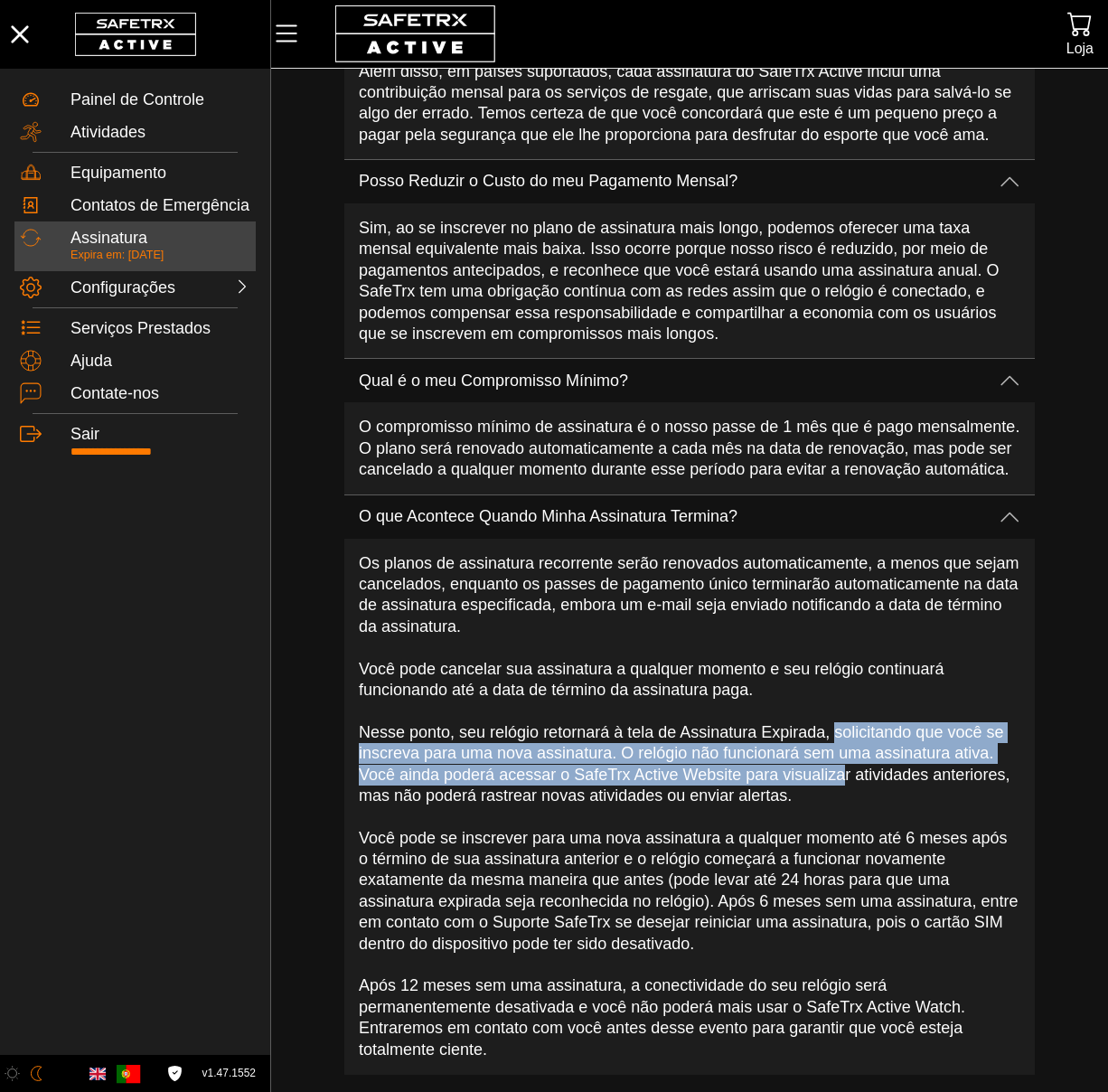 drag, startPoint x: 846, startPoint y: 730, endPoint x: 850, endPoint y: 770, distance: 40.1995 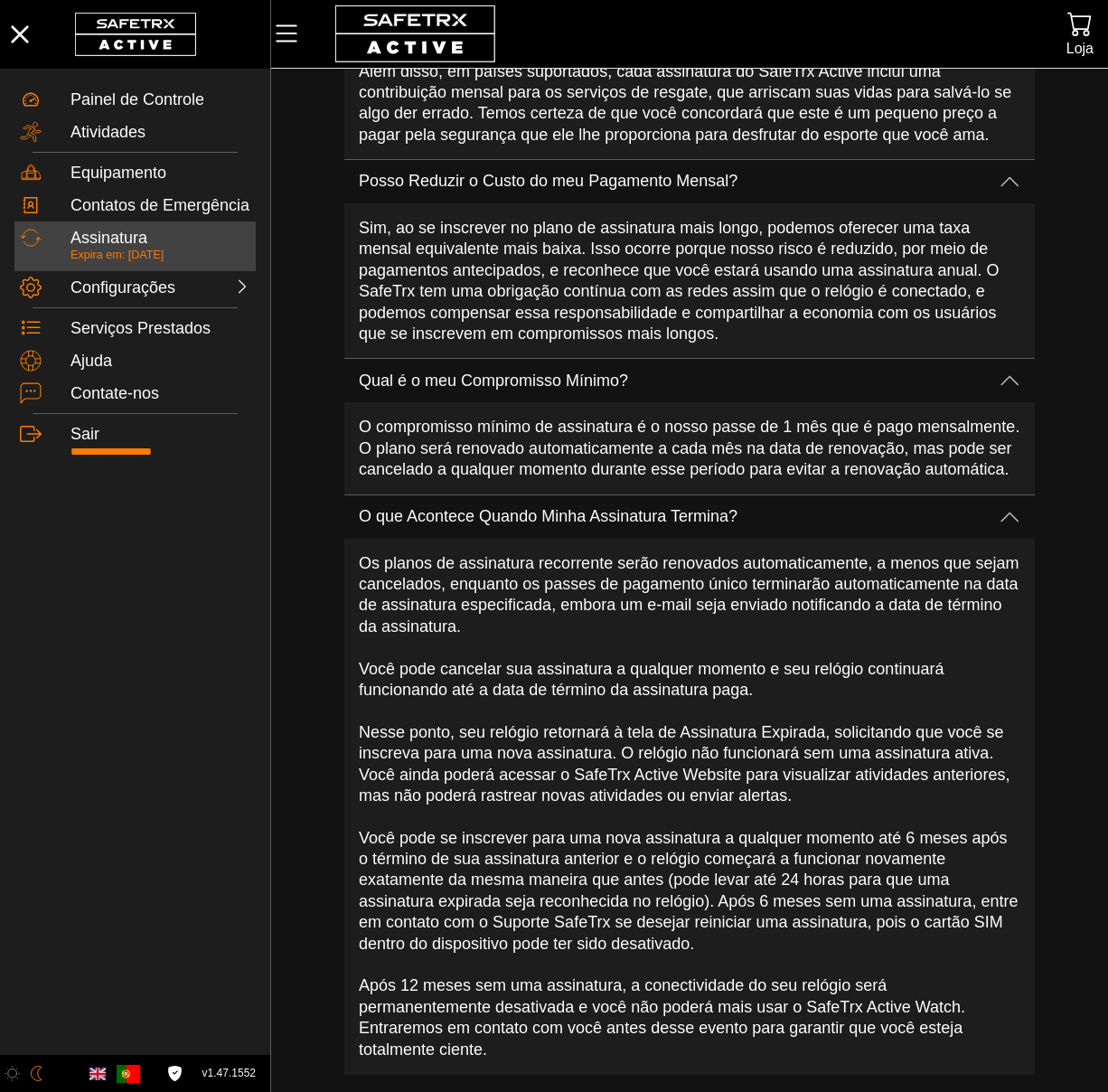 click on "Os planos de assinatura recorrente serão renovados automaticamente, a menos que sejam cancelados, enquanto os passes de pagamento único terminarão automaticamente na data de assinatura especificada, embora um e-mail seja enviado notificando a data de término da assinatura. Você pode cancelar sua assinatura a qualquer momento e seu relógio continuará funcionando até a data de término da assinatura paga. Nesse ponto, seu relógio retornará à tela de Assinatura Expirada, solicitando que você se inscreva para uma nova assinatura. O relógio não funcionará sem uma assinatura ativa. Você ainda poderá acessar o SafeTrx Active Website para visualizar atividades anteriores, mas não poderá rastrear novas atividades ou enviar alertas. Após 12 meses sem uma assinatura, a conectividade do seu relógio será permanentemente desativada e você não poderá mais usar o SafeTrx Active Watch. Entraremos em contato com você antes desse evento para garantir que você esteja totalmente ciente." at bounding box center [690, 806] 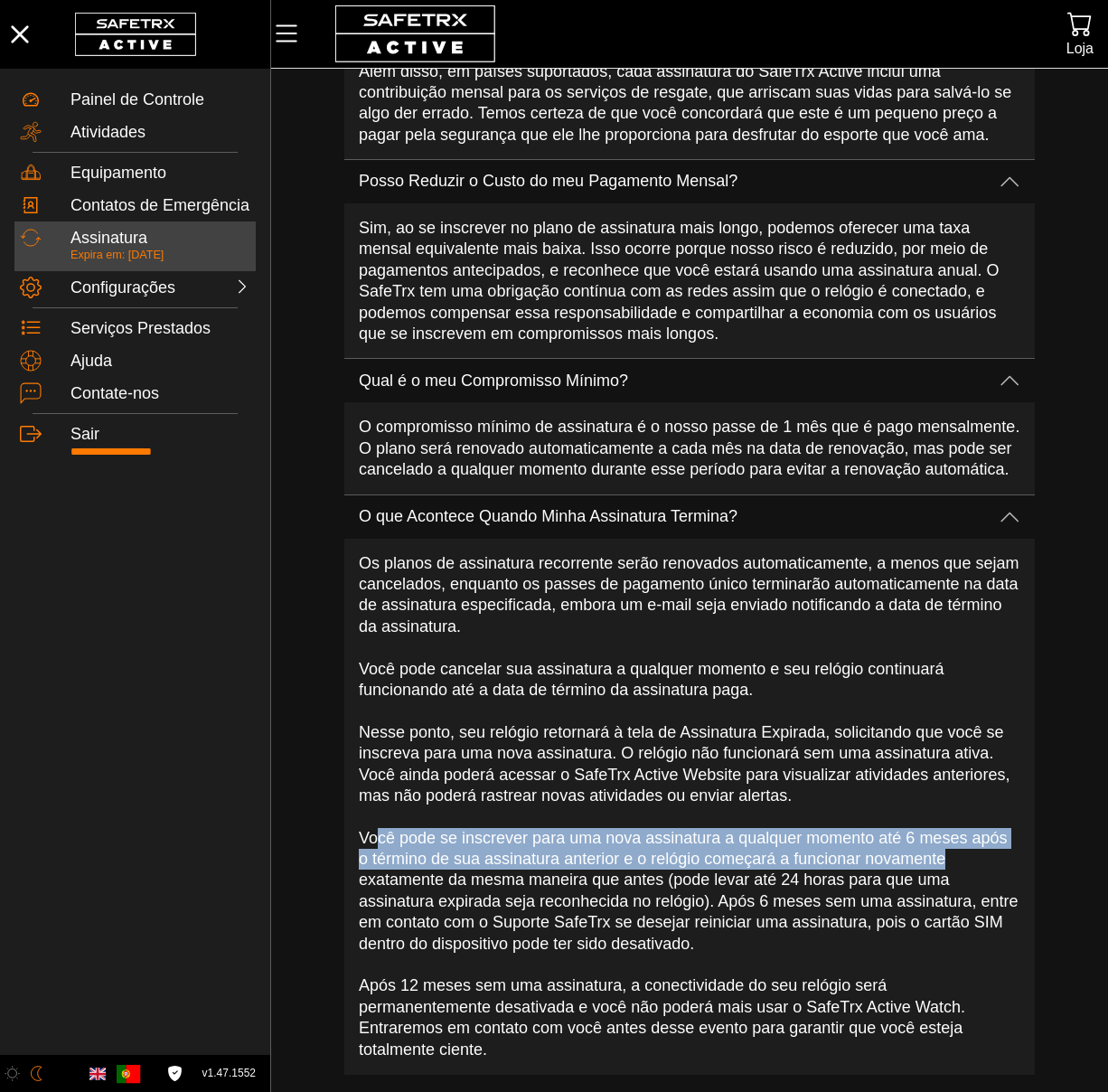 drag, startPoint x: 374, startPoint y: 844, endPoint x: 1007, endPoint y: 868, distance: 633.45481 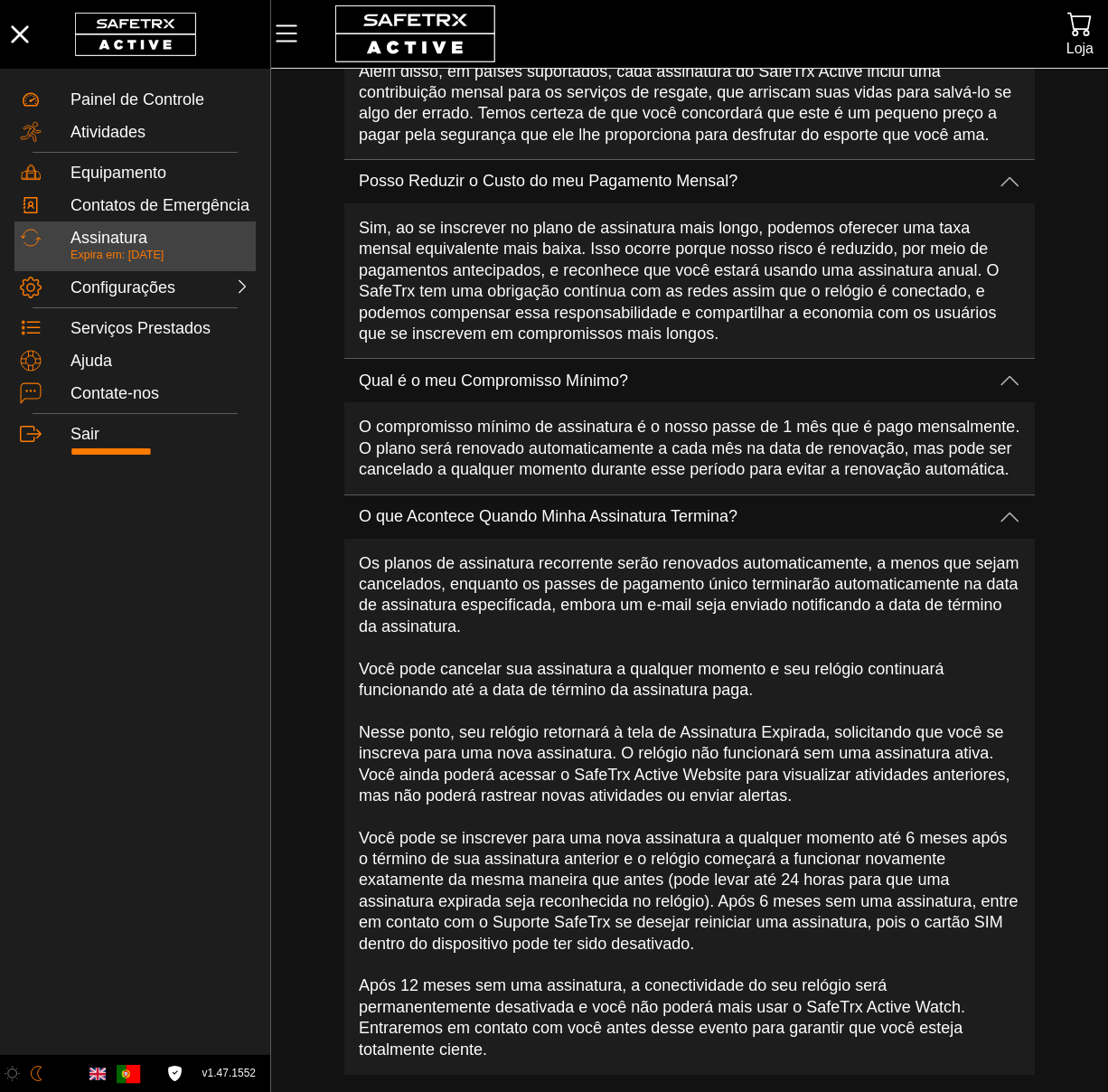 click on "Os planos de assinatura recorrente serão renovados automaticamente, a menos que sejam cancelados, enquanto os passes de pagamento único terminarão automaticamente na data de assinatura especificada, embora um e-mail seja enviado notificando a data de término da assinatura. Você pode cancelar sua assinatura a qualquer momento e seu relógio continuará funcionando até a data de término da assinatura paga. Nesse ponto, seu relógio retornará à tela de Assinatura Expirada, solicitando que você se inscreva para uma nova assinatura. O relógio não funcionará sem uma assinatura ativa. Você ainda poderá acessar o SafeTrx Active Website para visualizar atividades anteriores, mas não poderá rastrear novas atividades ou enviar alertas. Após 12 meses sem uma assinatura, a conectividade do seu relógio será permanentemente desativada e você não poderá mais usar o SafeTrx Active Watch. Entraremos em contato com você antes desse evento para garantir que você esteja totalmente ciente." at bounding box center (690, 806) 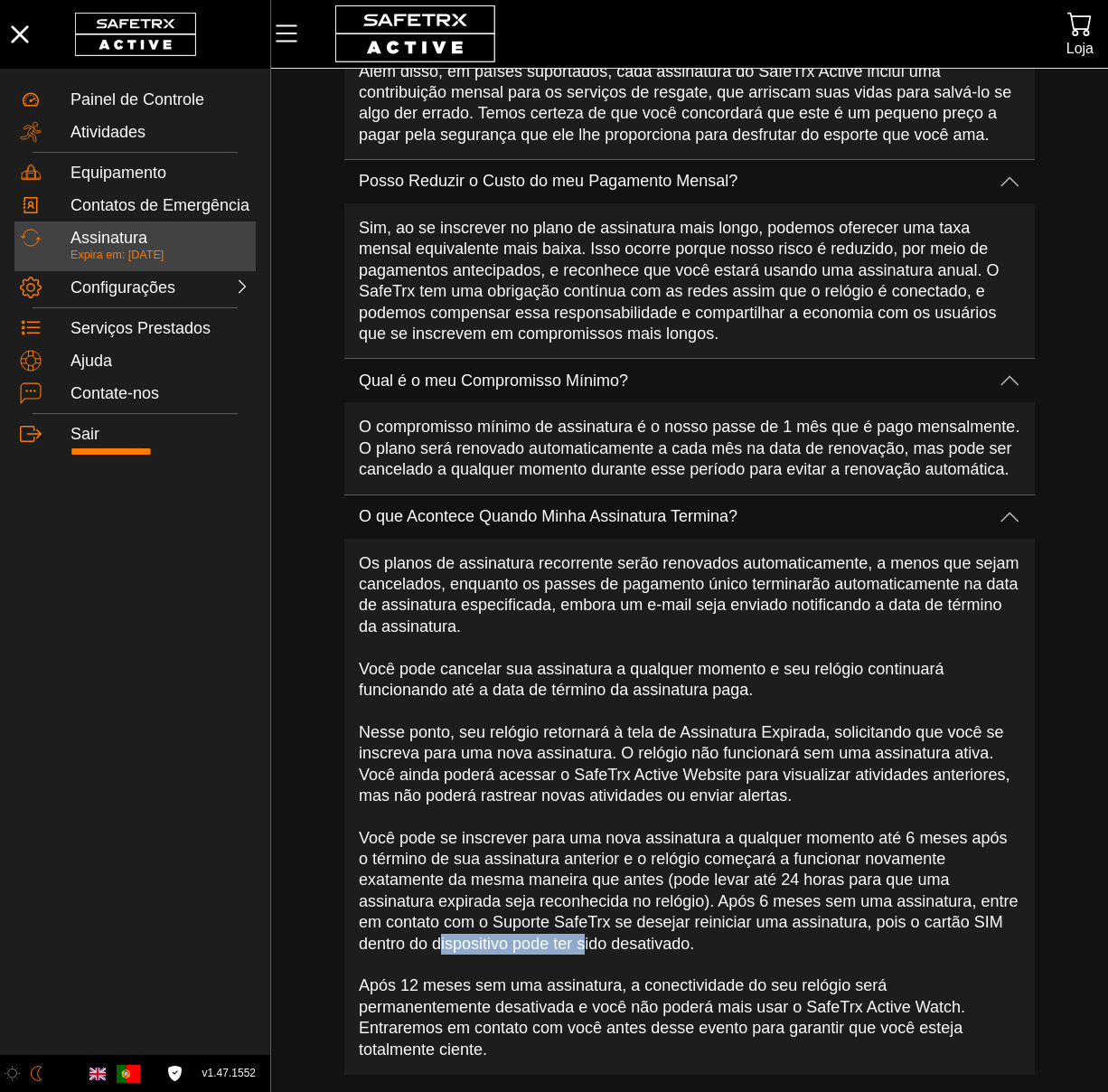 drag, startPoint x: 477, startPoint y: 947, endPoint x: 620, endPoint y: 945, distance: 143.01399 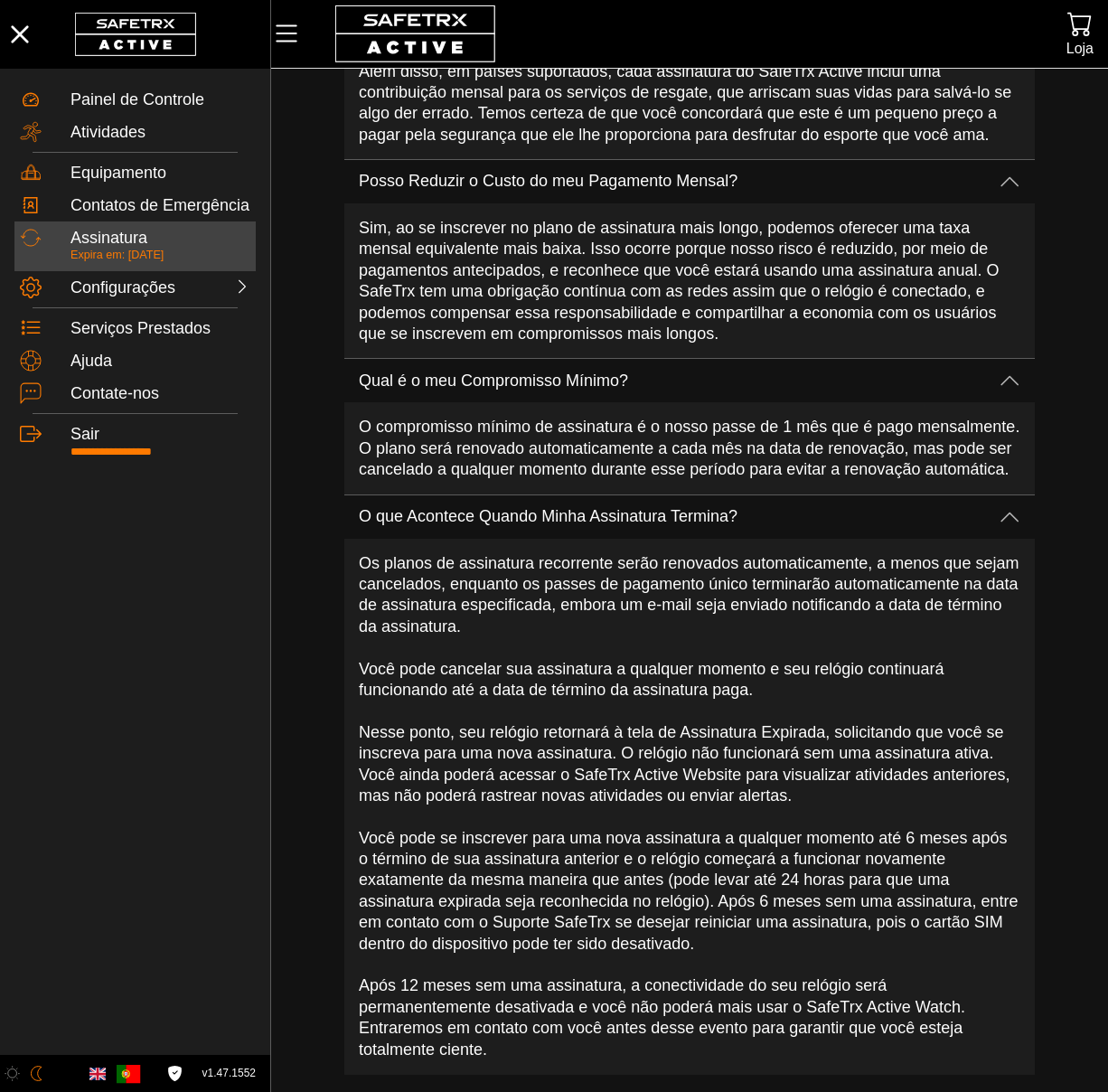 click on "Os planos de assinatura recorrente serão renovados automaticamente, a menos que sejam cancelados, enquanto os passes de pagamento único terminarão automaticamente na data de assinatura especificada, embora um e-mail seja enviado notificando a data de término da assinatura. Você pode cancelar sua assinatura a qualquer momento e seu relógio continuará funcionando até a data de término da assinatura paga. Nesse ponto, seu relógio retornará à tela de Assinatura Expirada, solicitando que você se inscreva para uma nova assinatura. O relógio não funcionará sem uma assinatura ativa. Você ainda poderá acessar o SafeTrx Active Website para visualizar atividades anteriores, mas não poderá rastrear novas atividades ou enviar alertas. Após 12 meses sem uma assinatura, a conectividade do seu relógio será permanentemente desativada e você não poderá mais usar o SafeTrx Active Watch. Entraremos em contato com você antes desse evento para garantir que você esteja totalmente ciente." at bounding box center [690, 806] 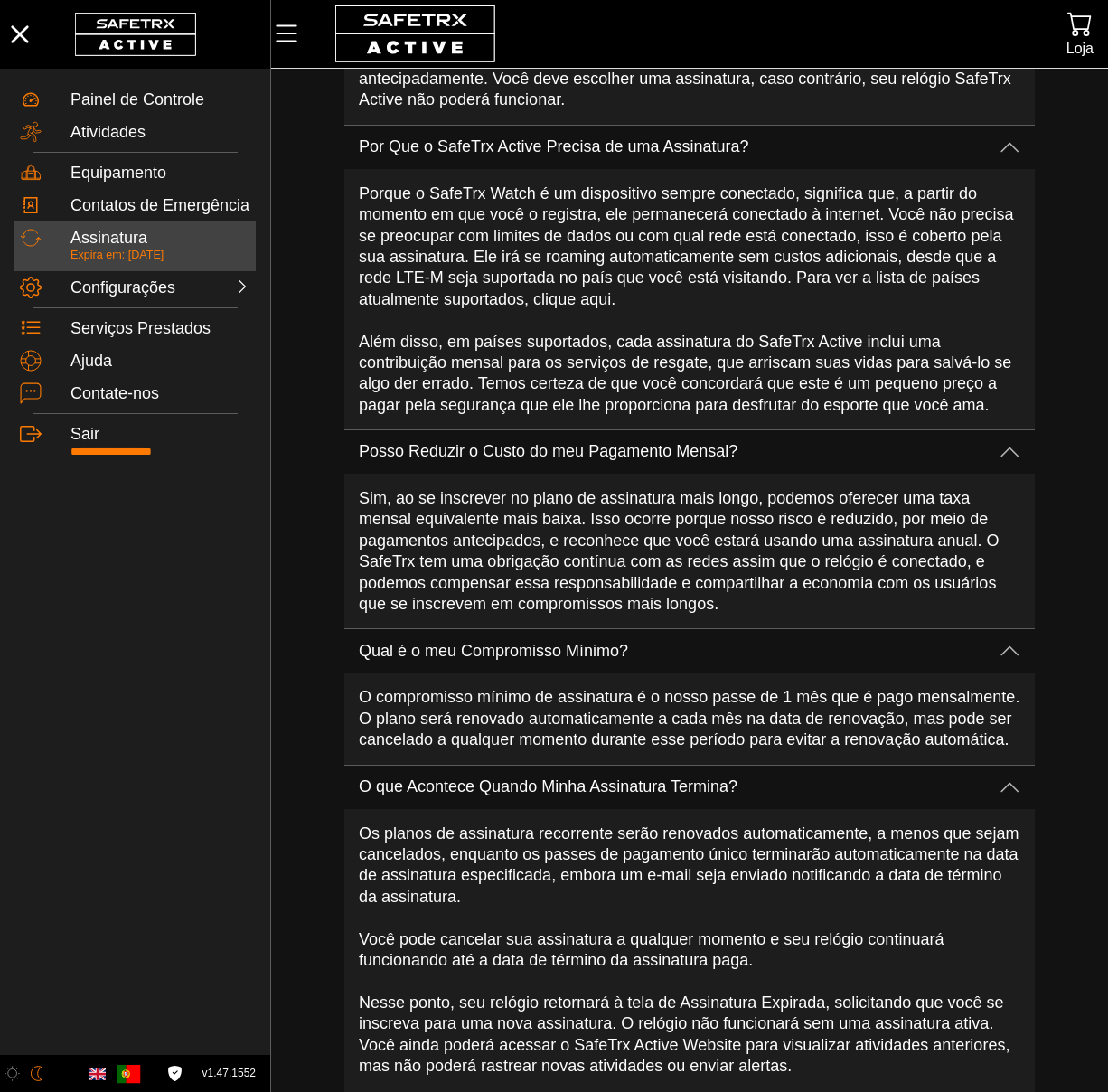 scroll, scrollTop: 1347, scrollLeft: 0, axis: vertical 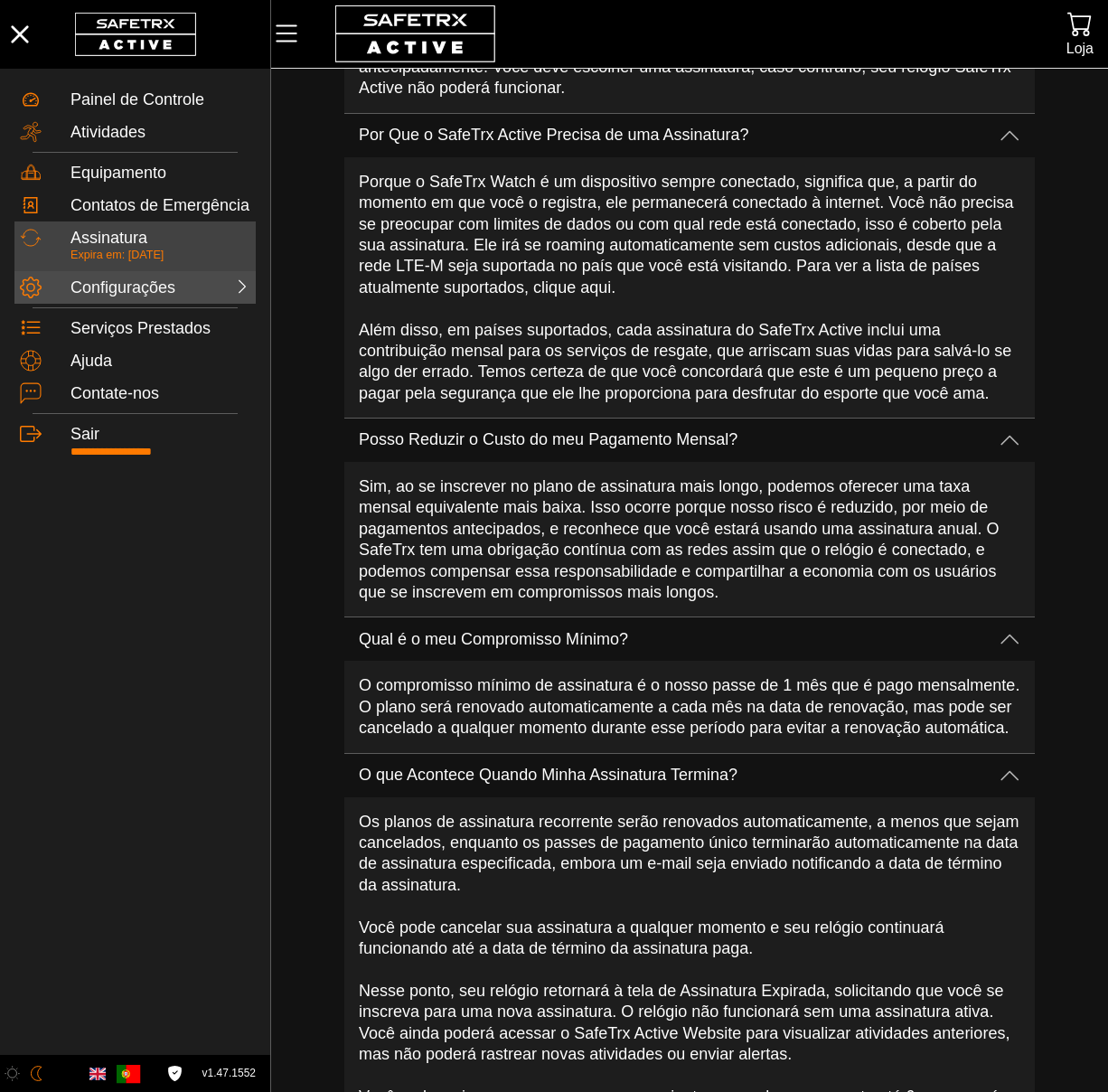 click on "Configurações" 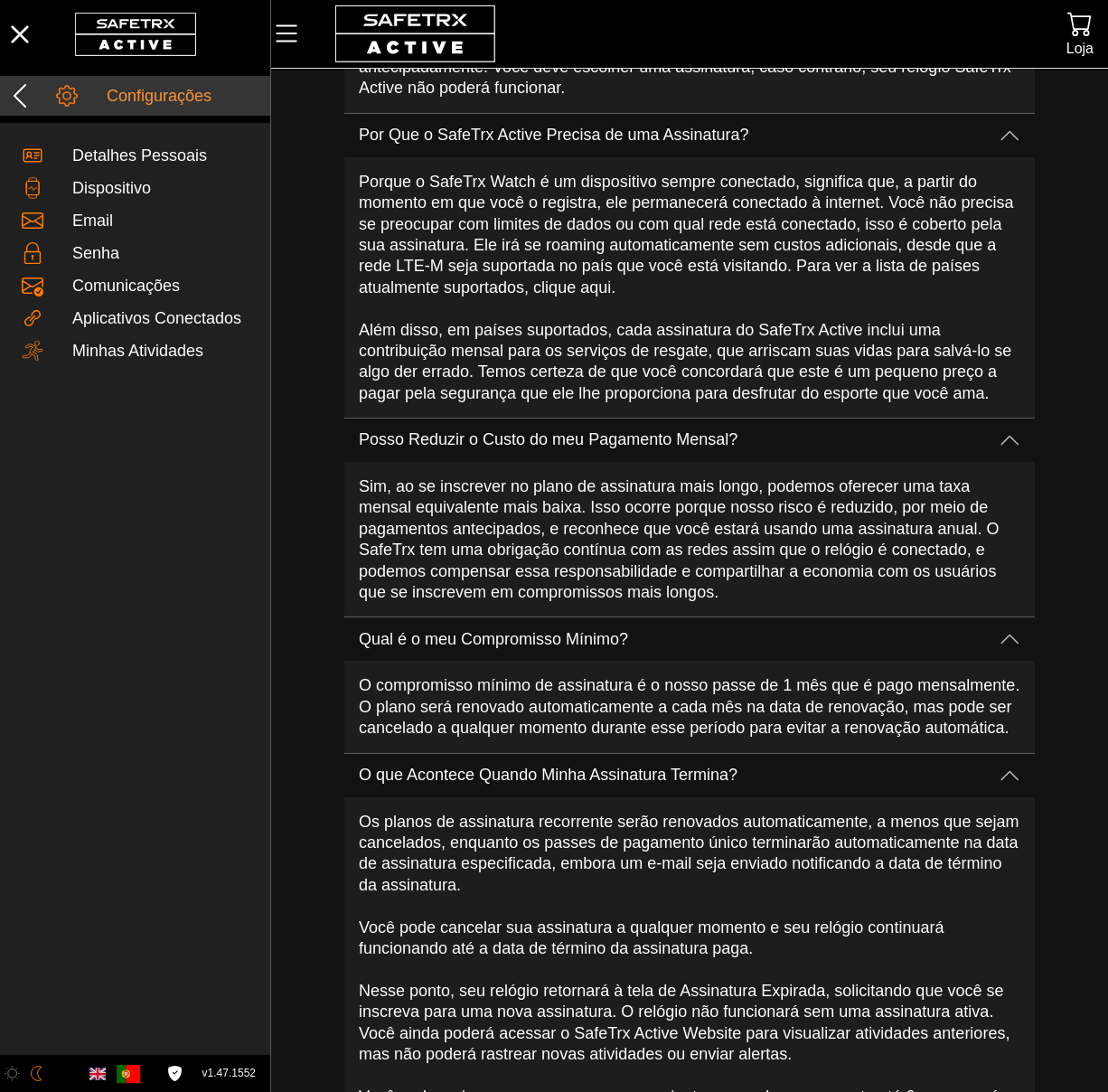 click 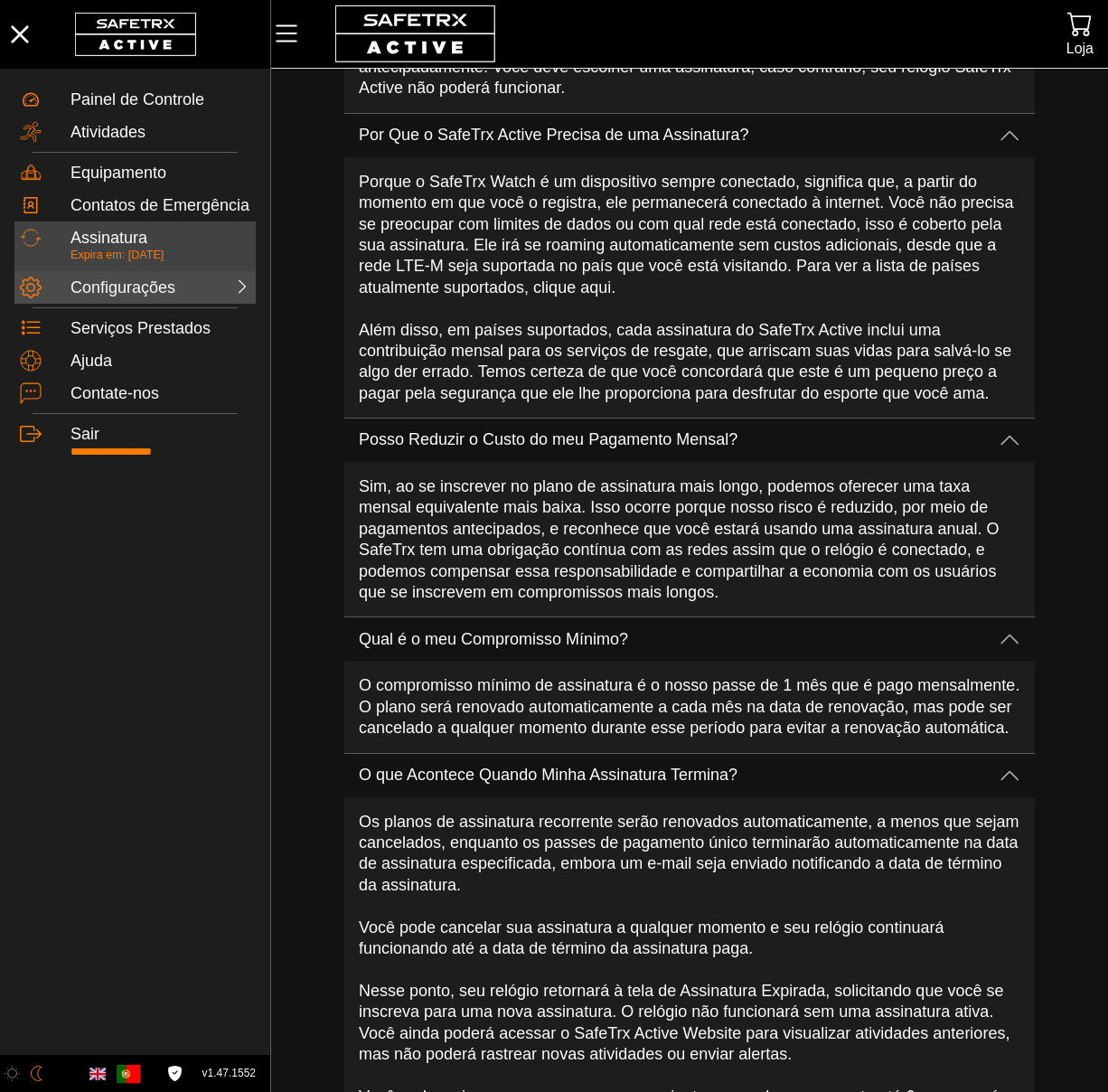 click on "Configurações" at bounding box center (114, 288) 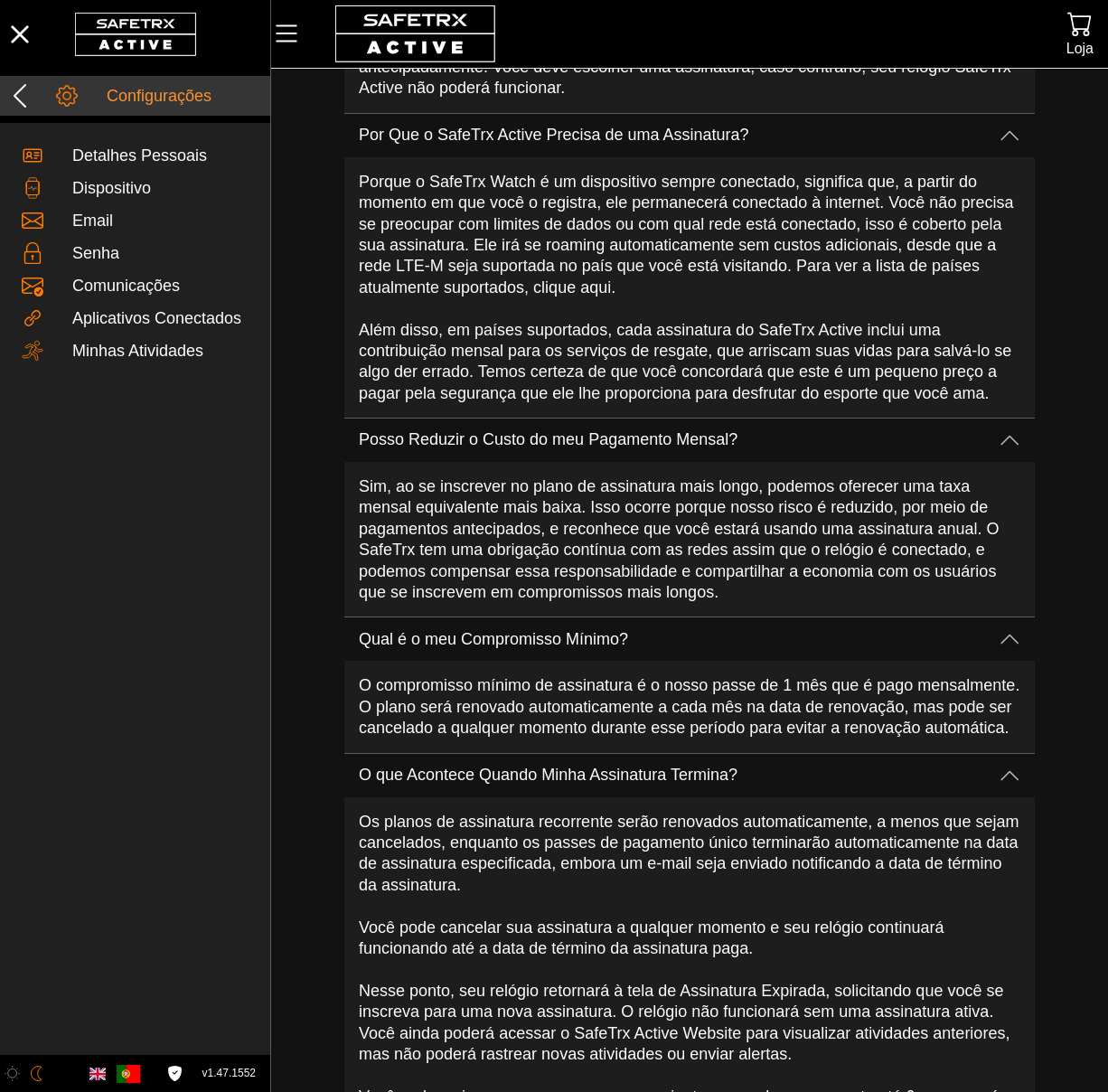 click 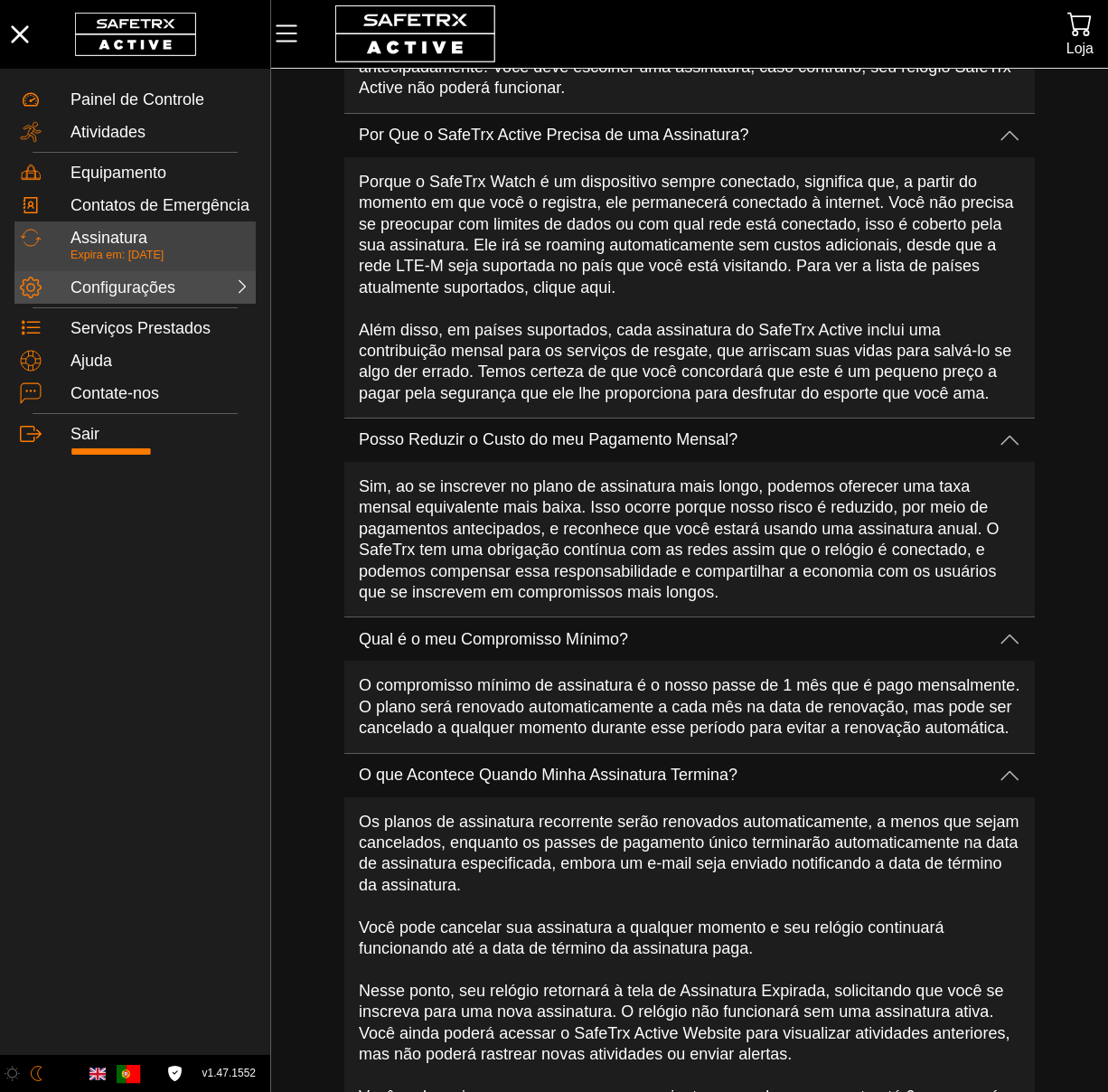 click on "Configurações" at bounding box center [114, 288] 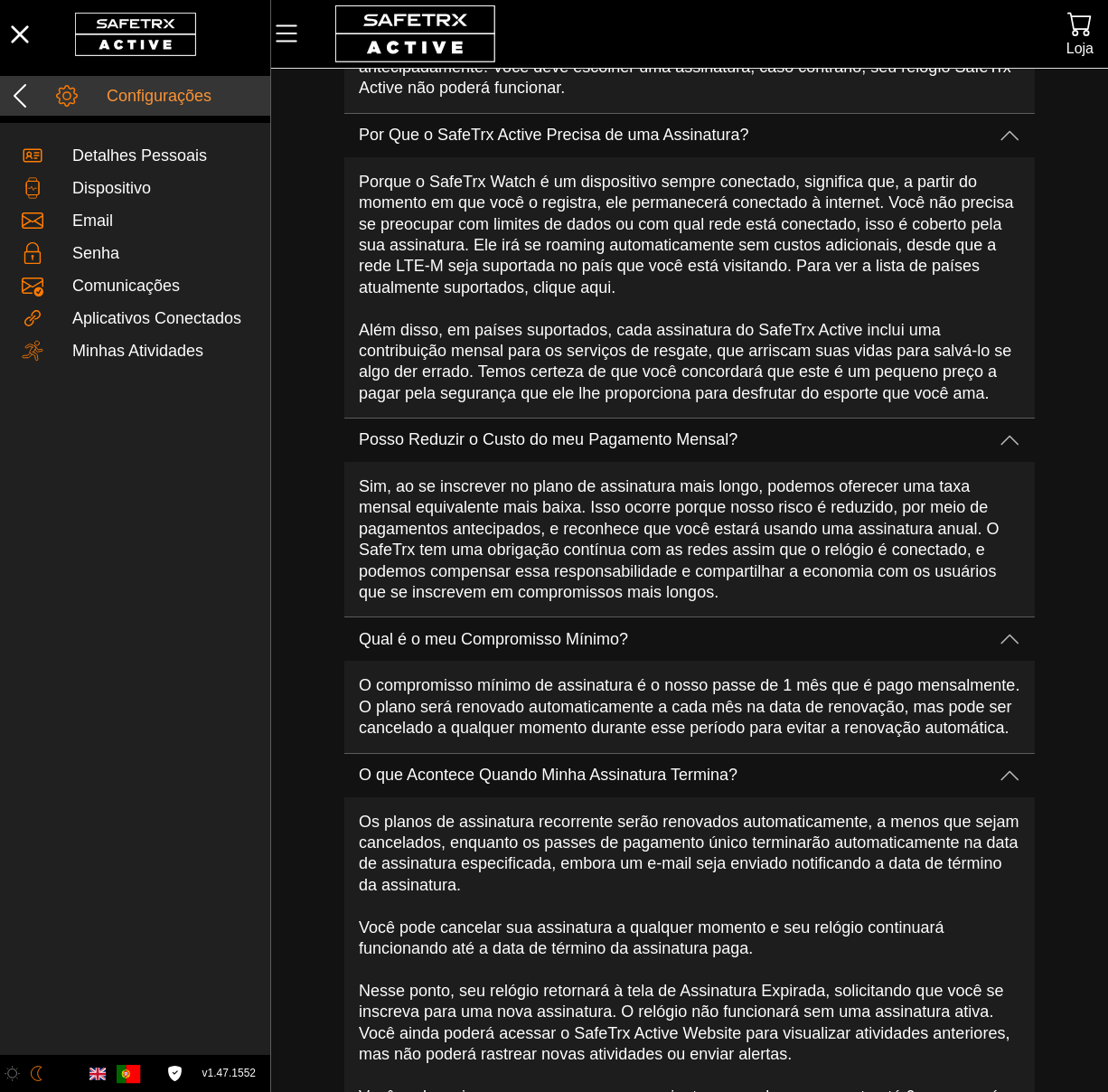 click 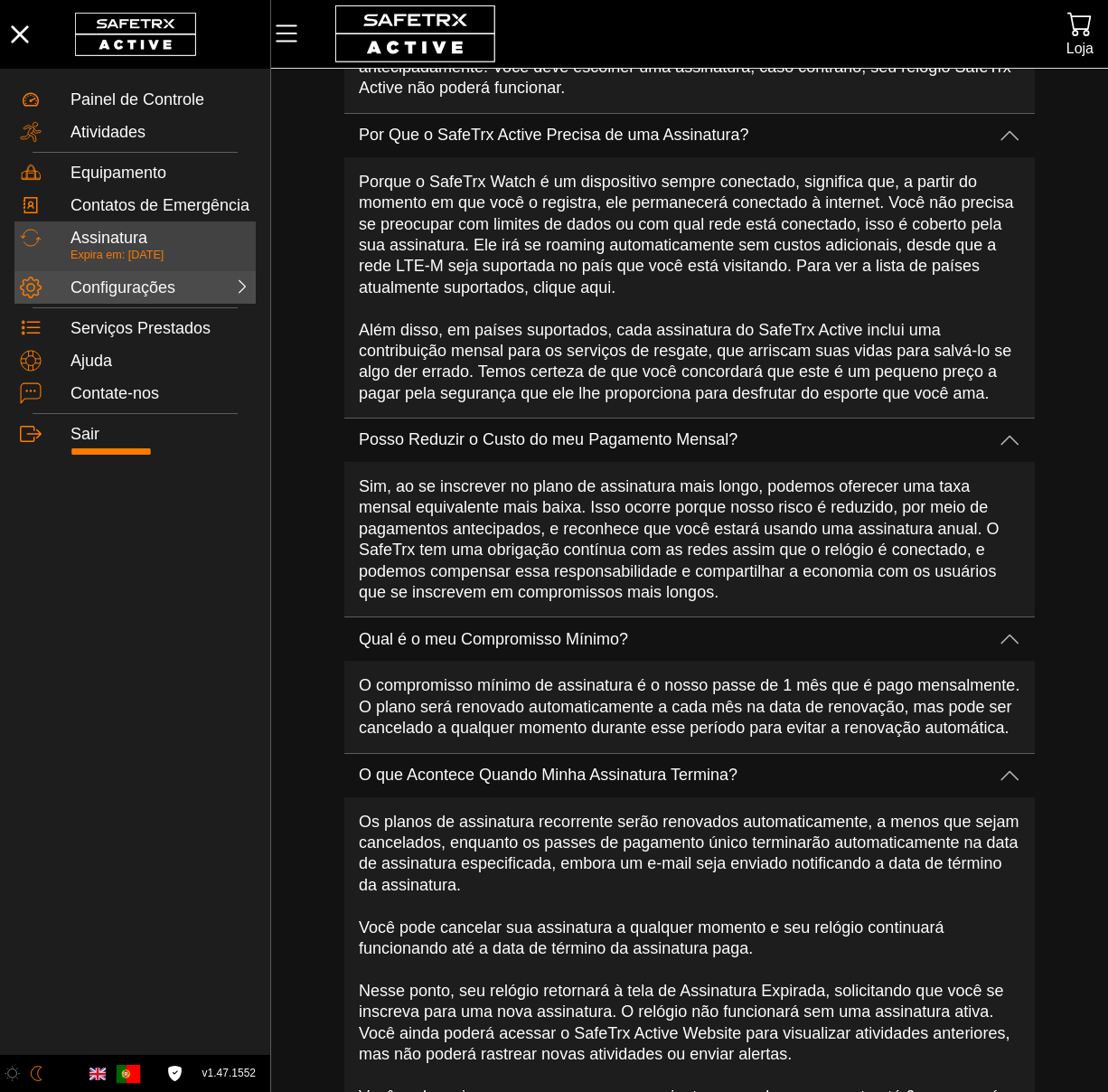 click on "Configurações" at bounding box center (114, 288) 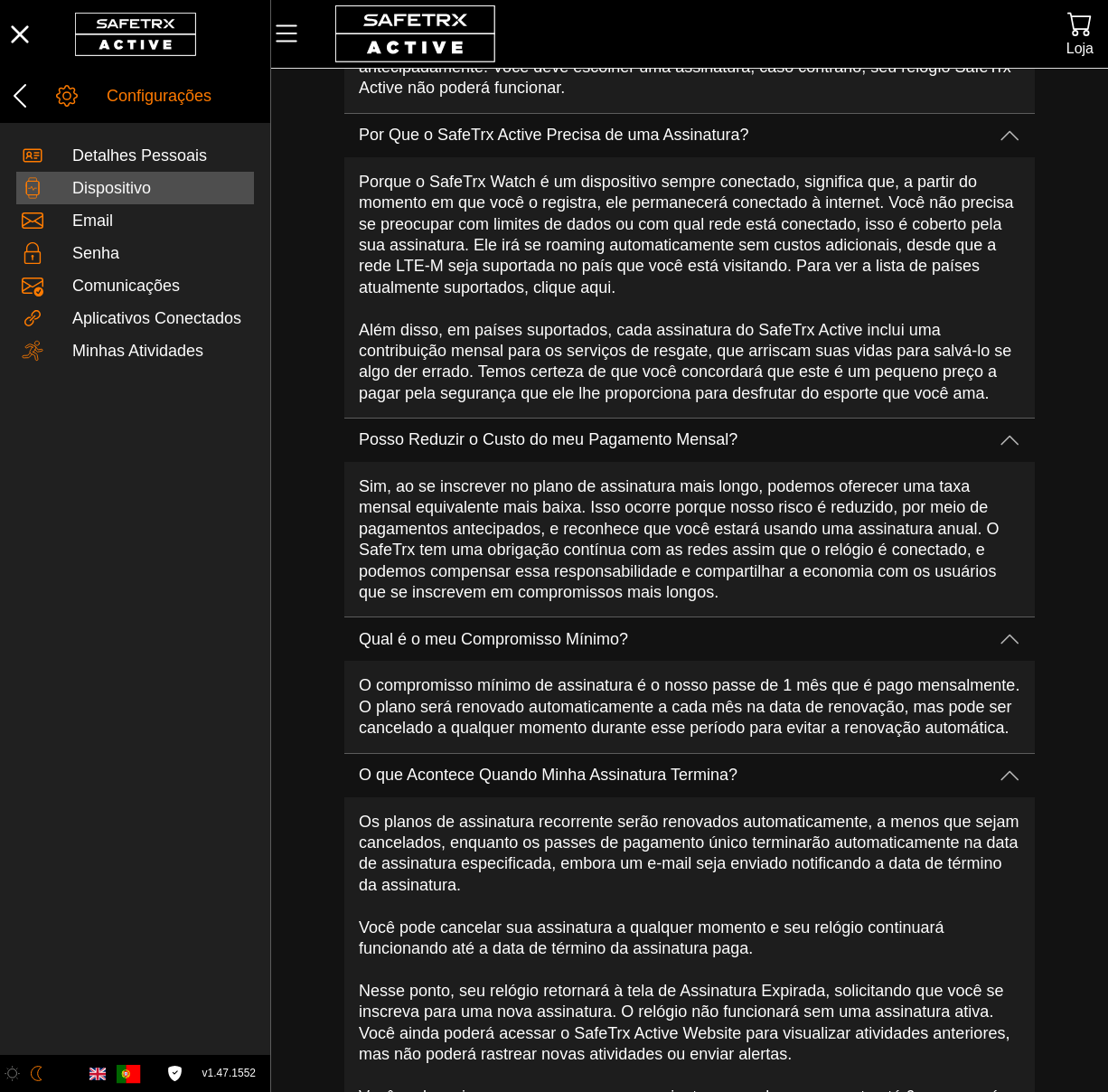 click on "Dispositivo" at bounding box center (160, 189) 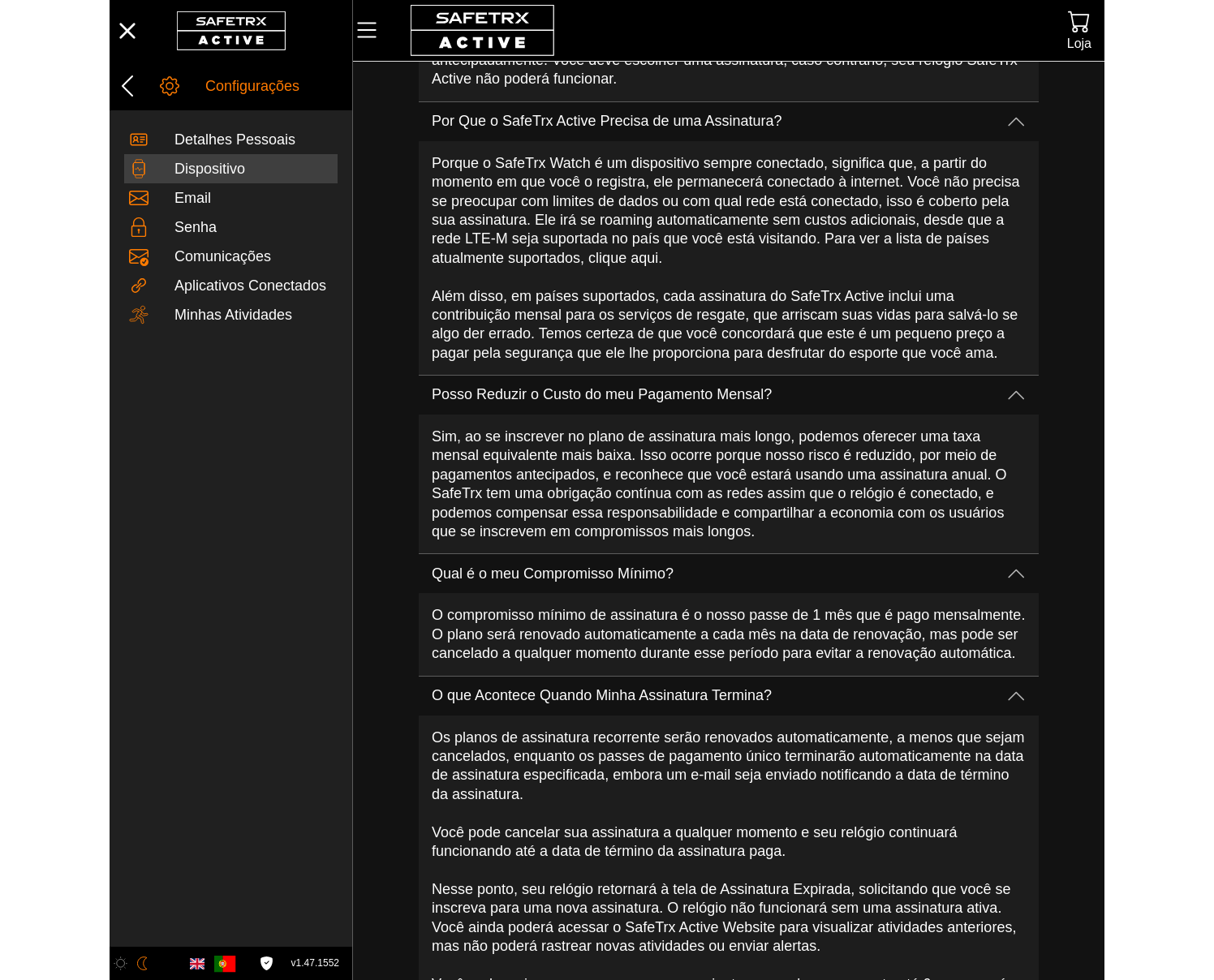 scroll, scrollTop: 0, scrollLeft: 0, axis: both 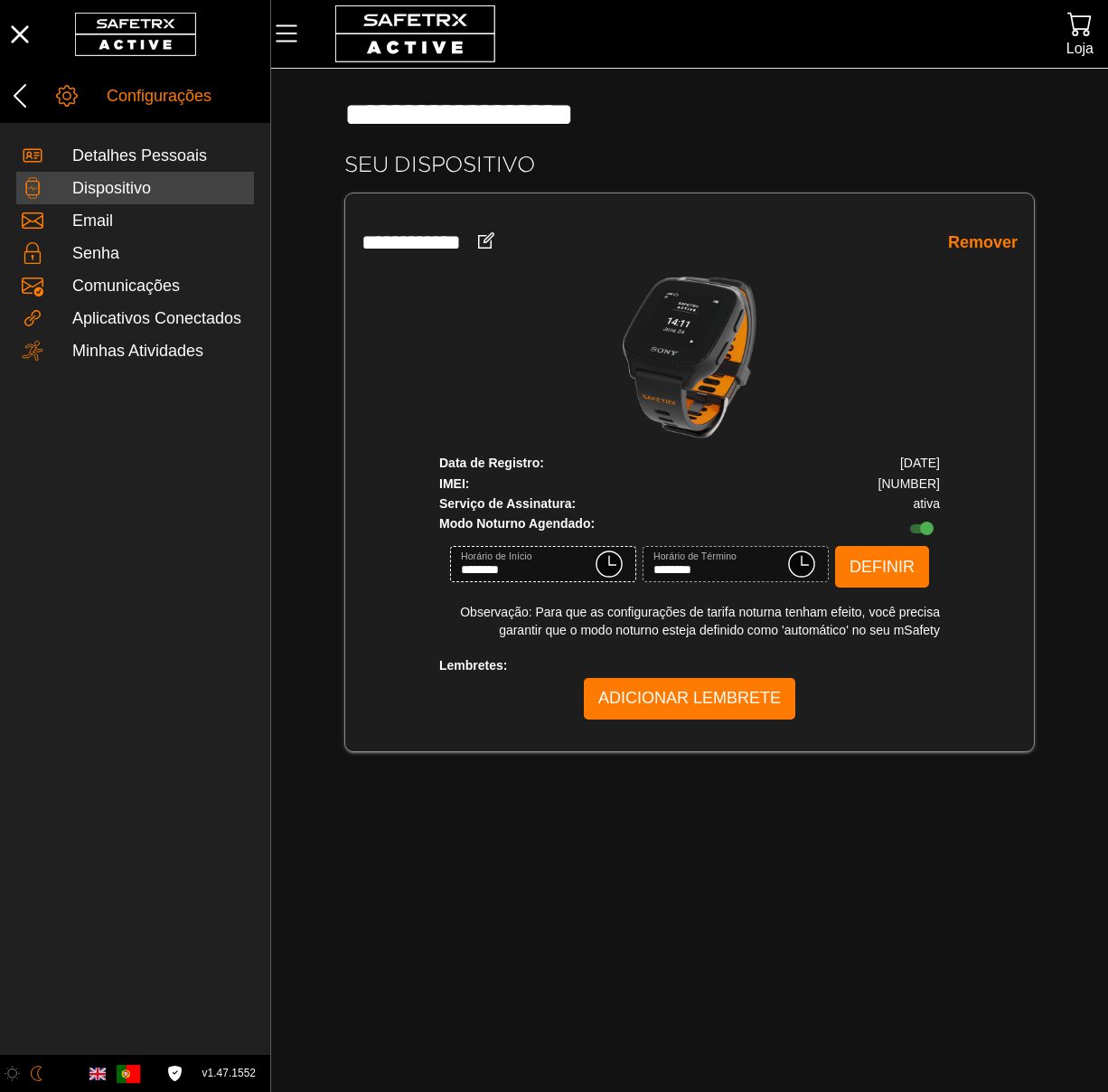 click on "********" at bounding box center (524, 564) 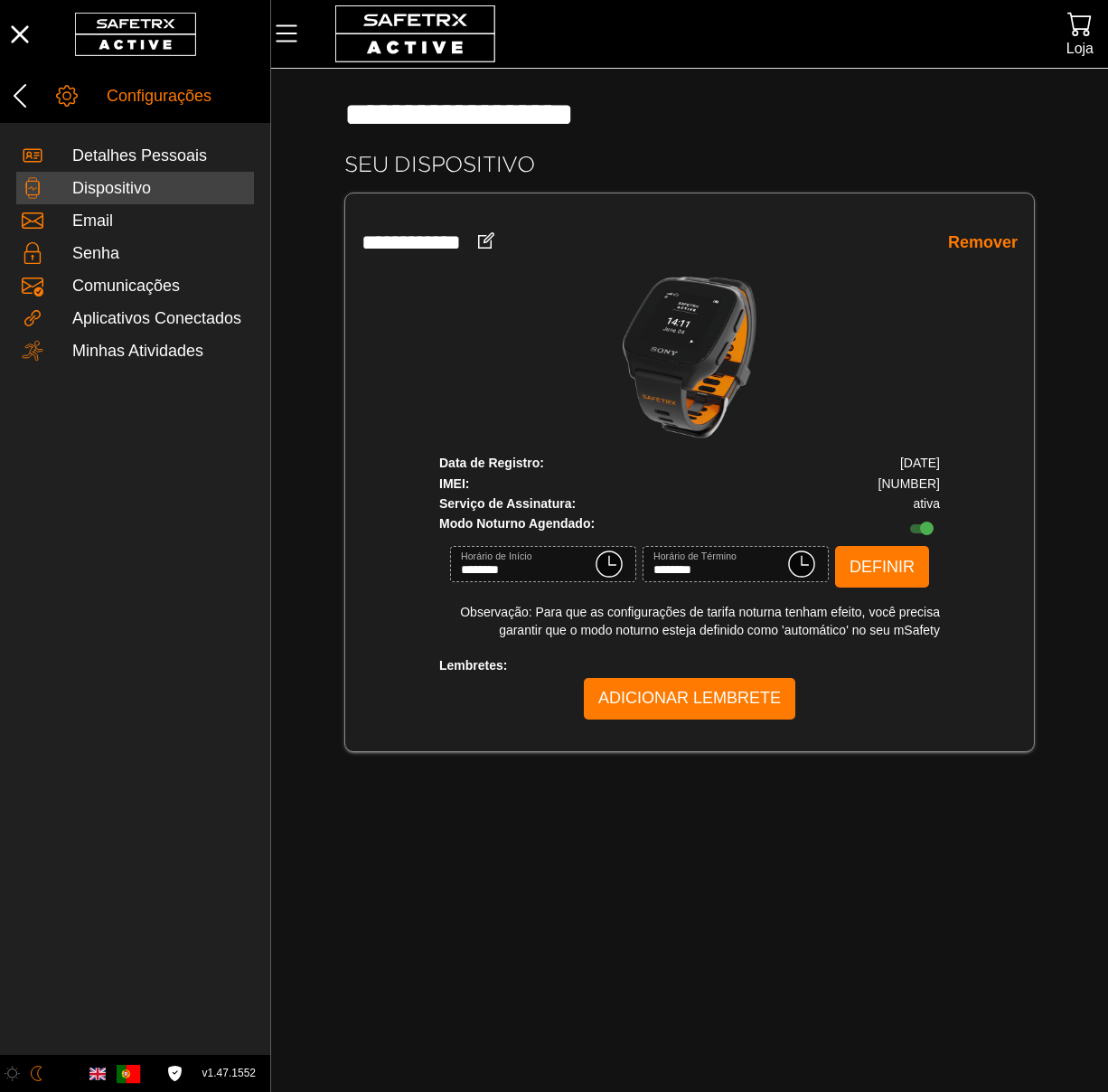 click on "Observação: Para que as configurações de tarifa noturna tenham efeito, você precisa garantir que o modo noturno esteja definido como 'automático' no seu mSafety" at bounding box center (690, 621) 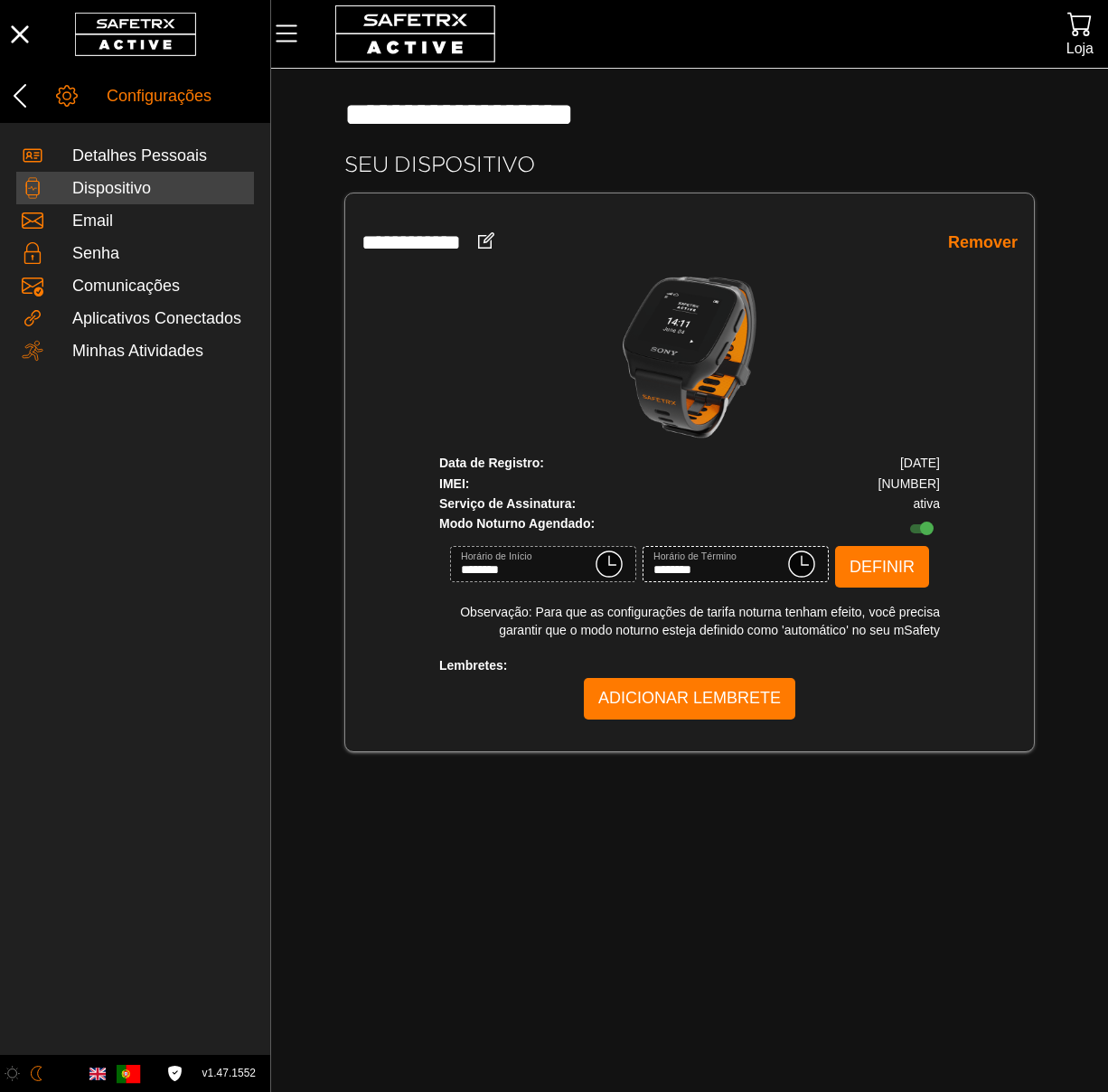 click on "********" at bounding box center [717, 564] 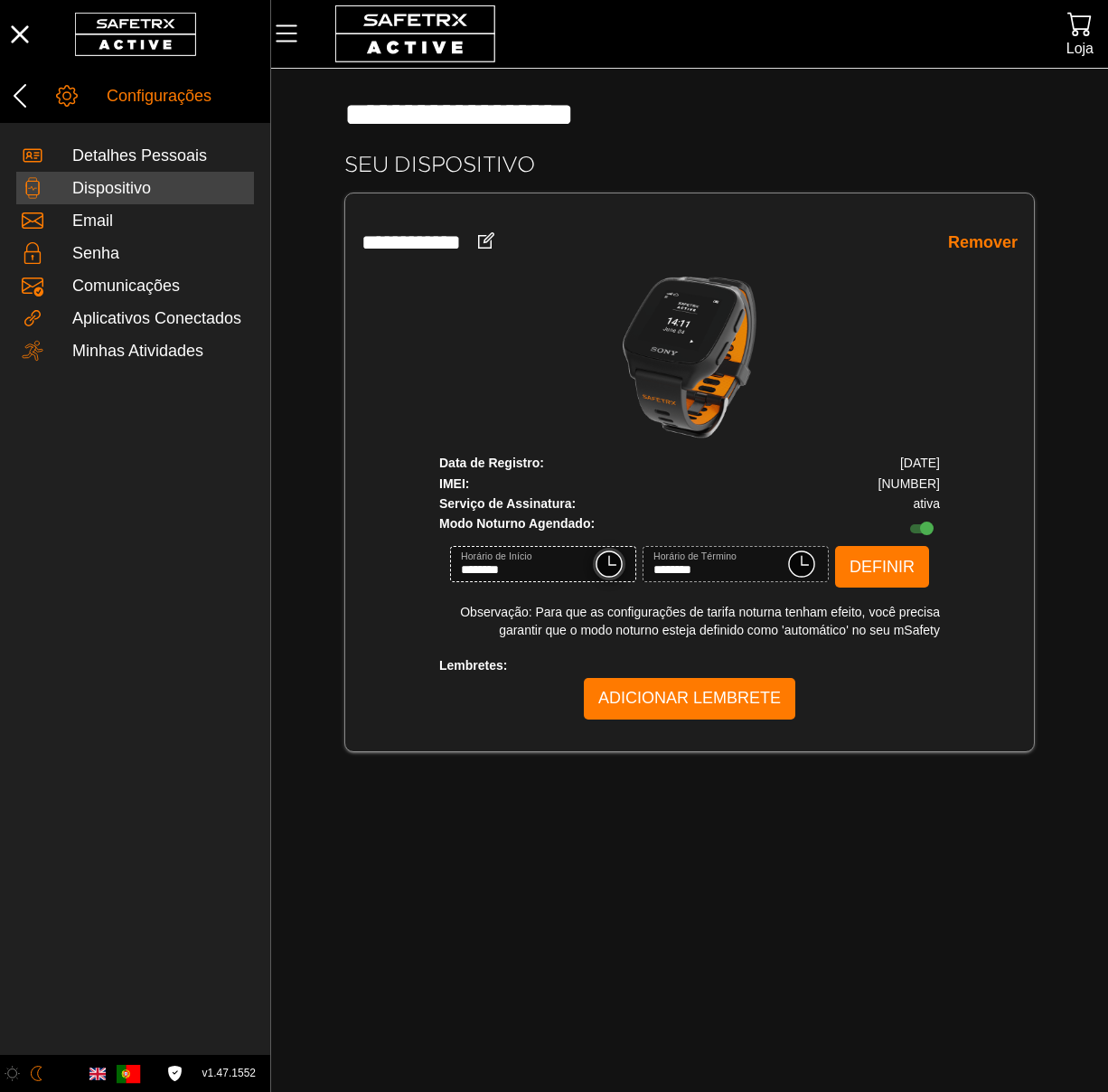 click at bounding box center (609, 564) 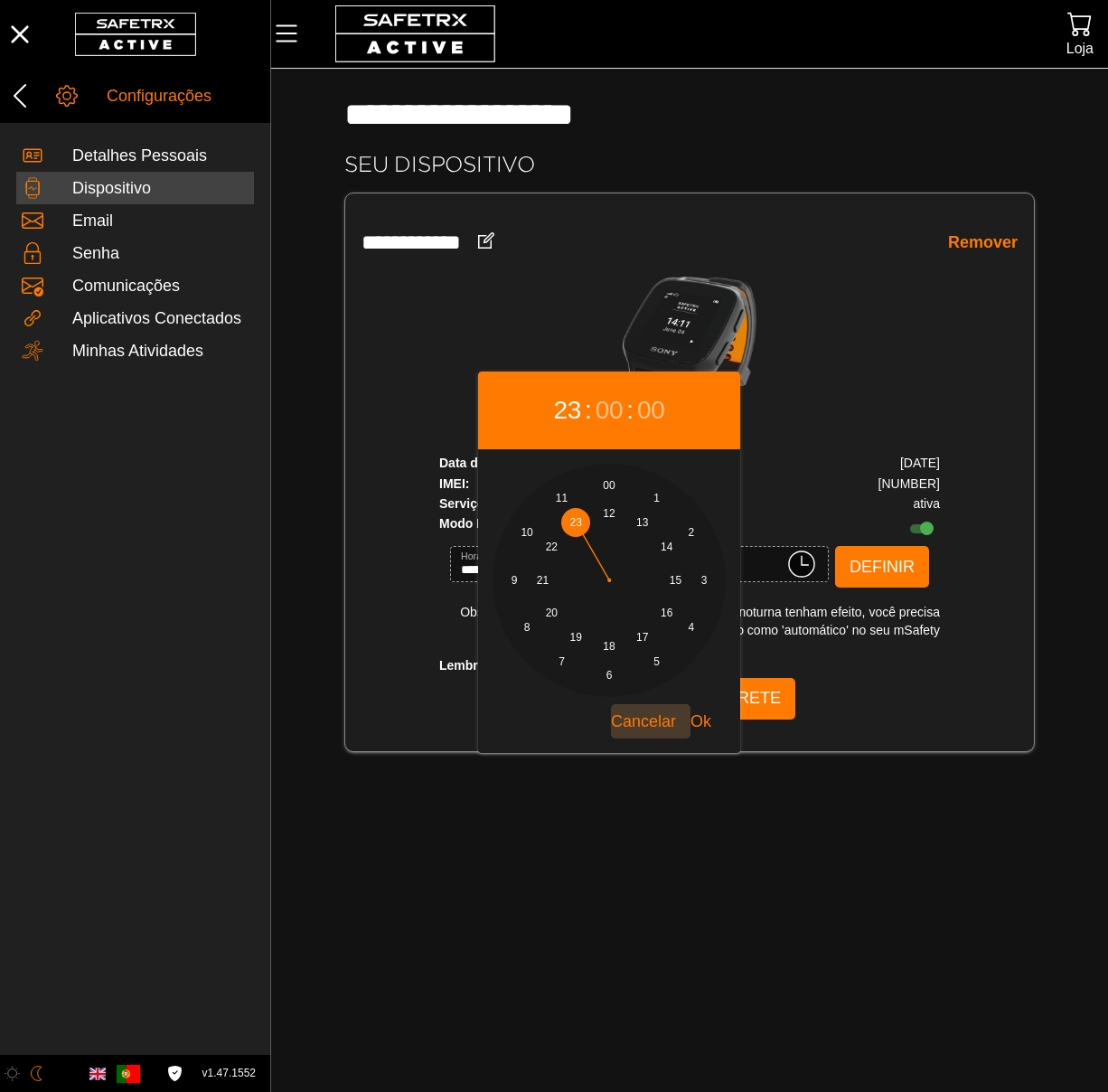 click on "Cancelar" at bounding box center (643, 721) 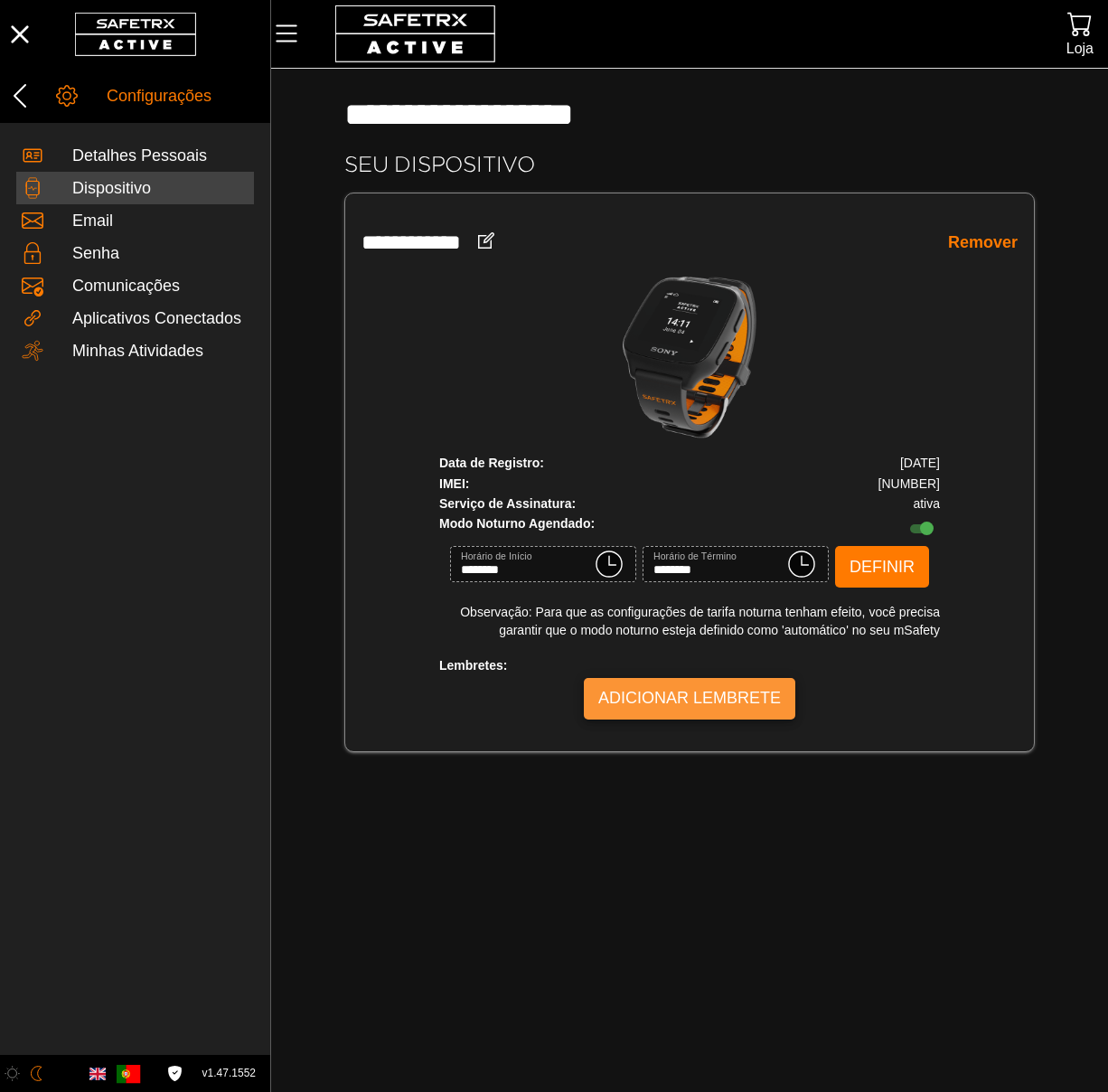 click on "Adicionar Lembrete" at bounding box center (690, 698) 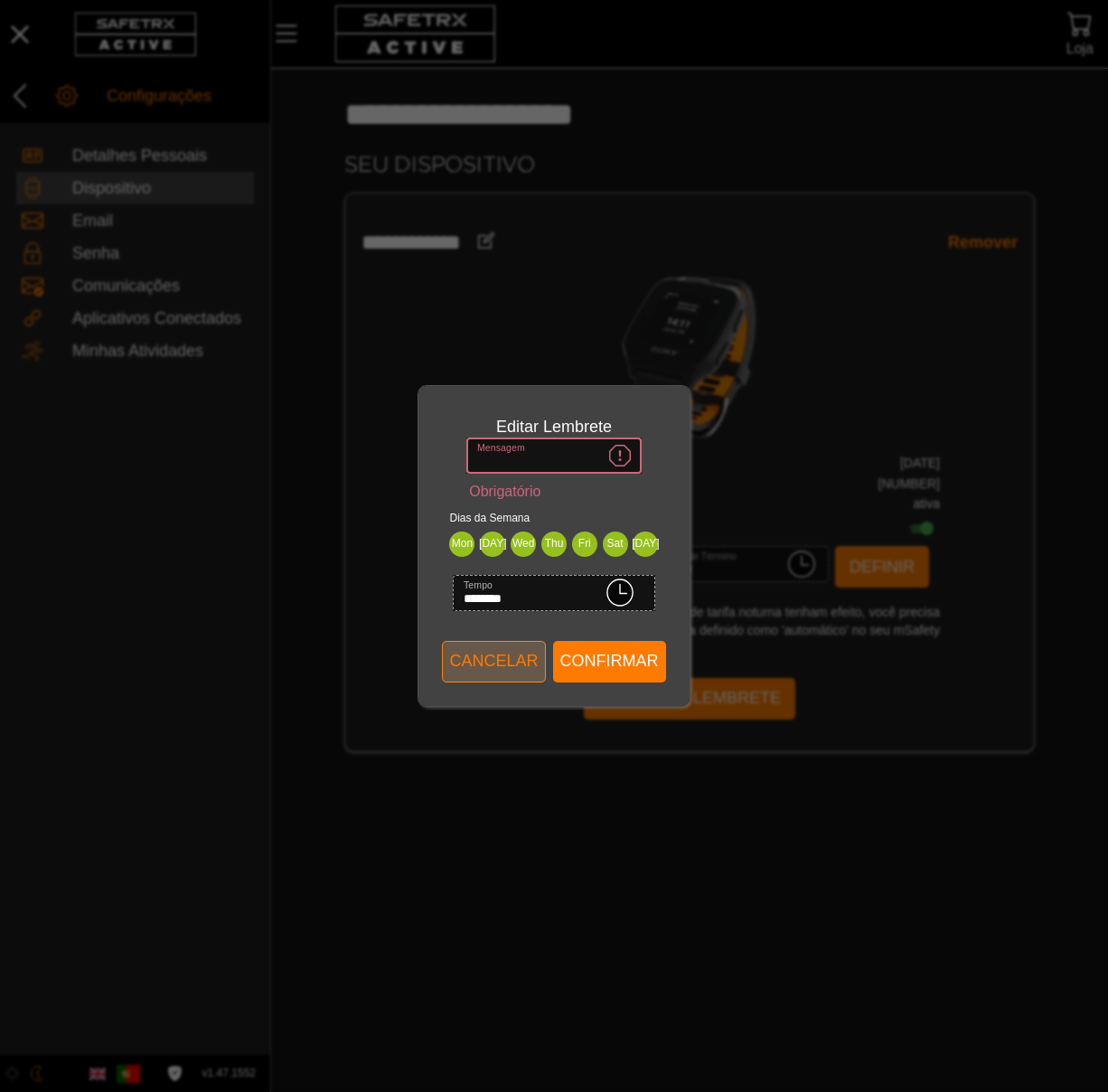 click on "Cancelar" at bounding box center (493, 661) 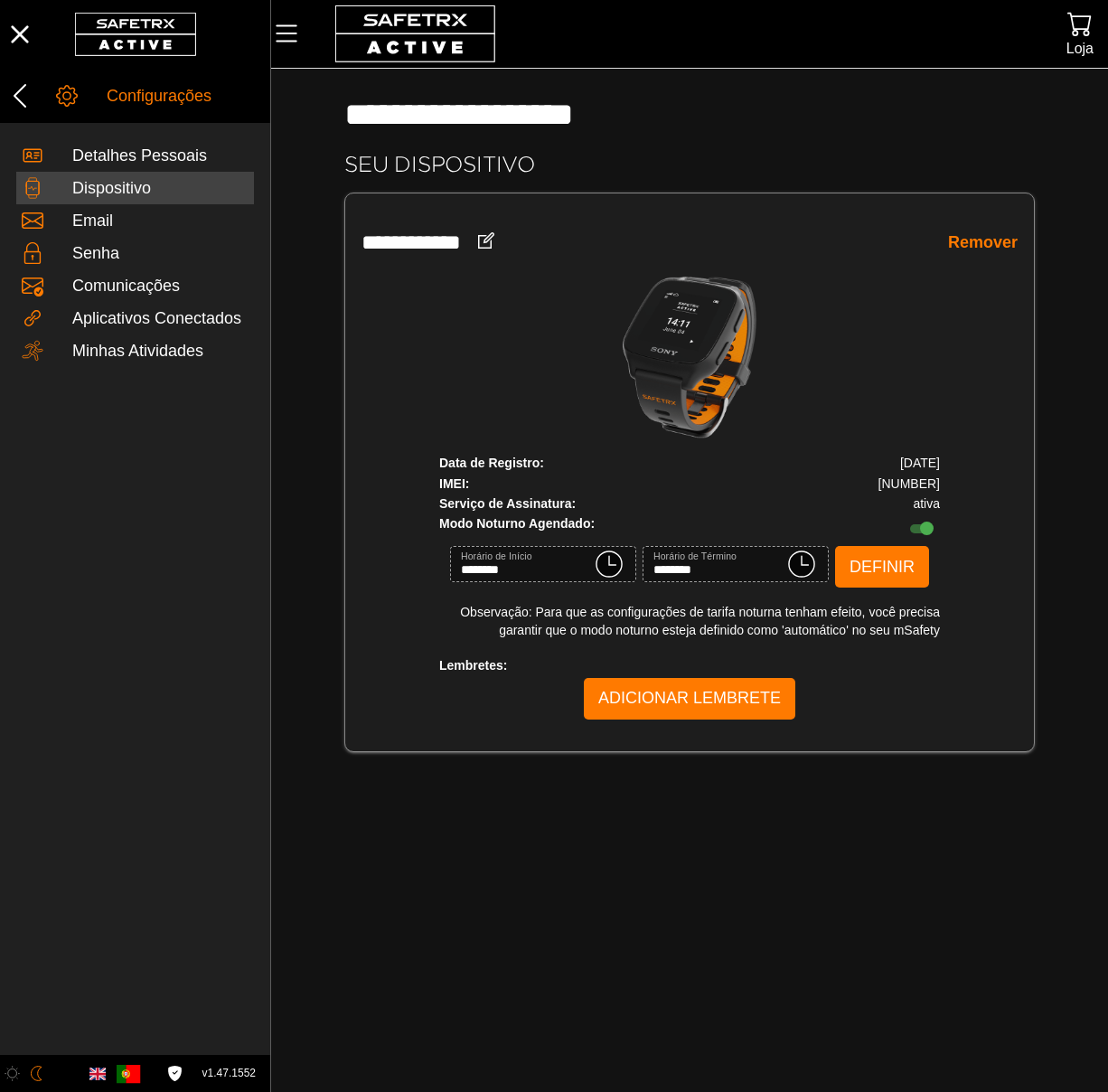click on "Observação: Para que as configurações de tarifa noturna tenham efeito, você precisa garantir que o modo noturno esteja definido como 'automático' no seu mSafety" at bounding box center (690, 621) 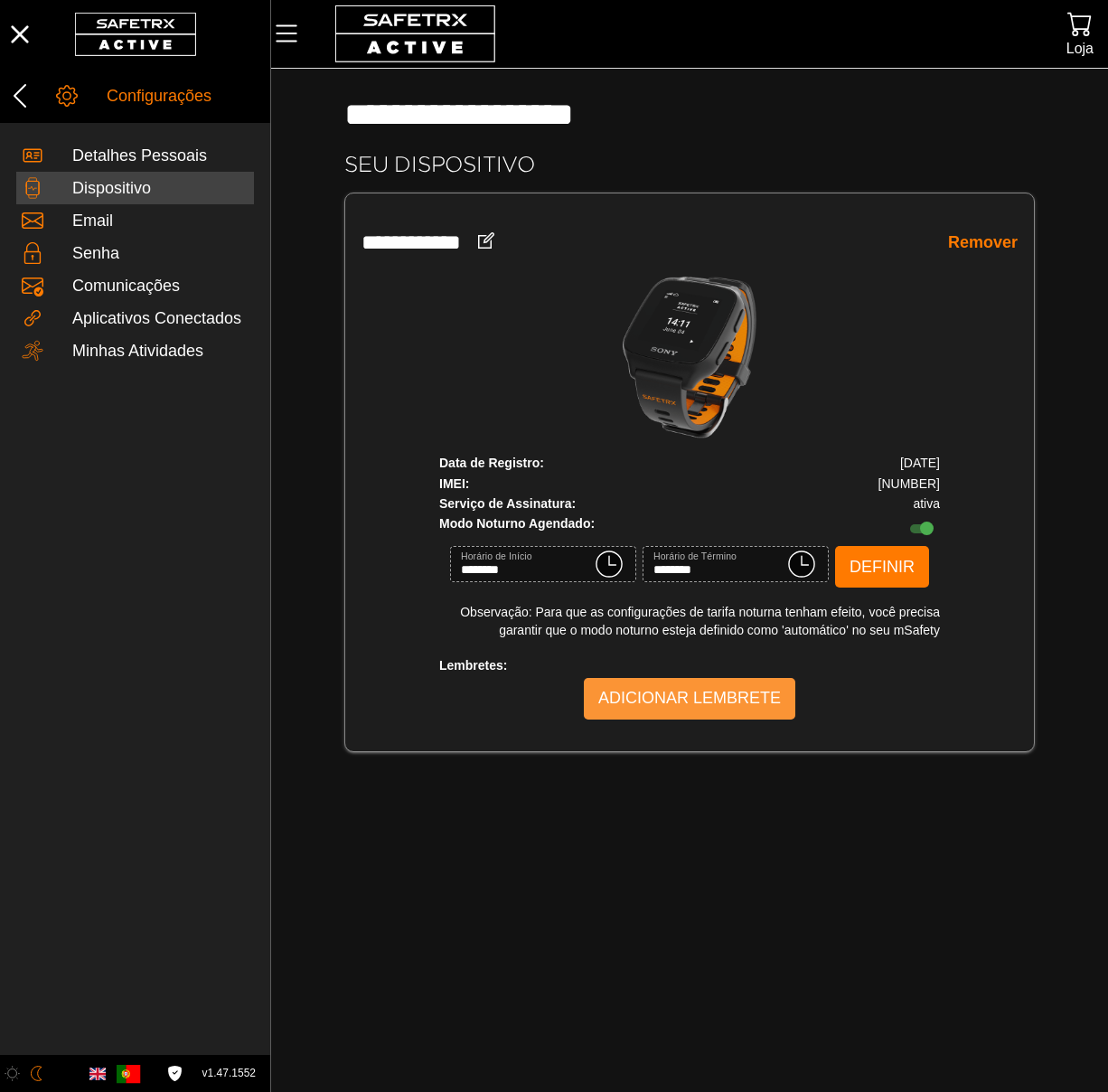 click on "Adicionar Lembrete" at bounding box center [690, 699] 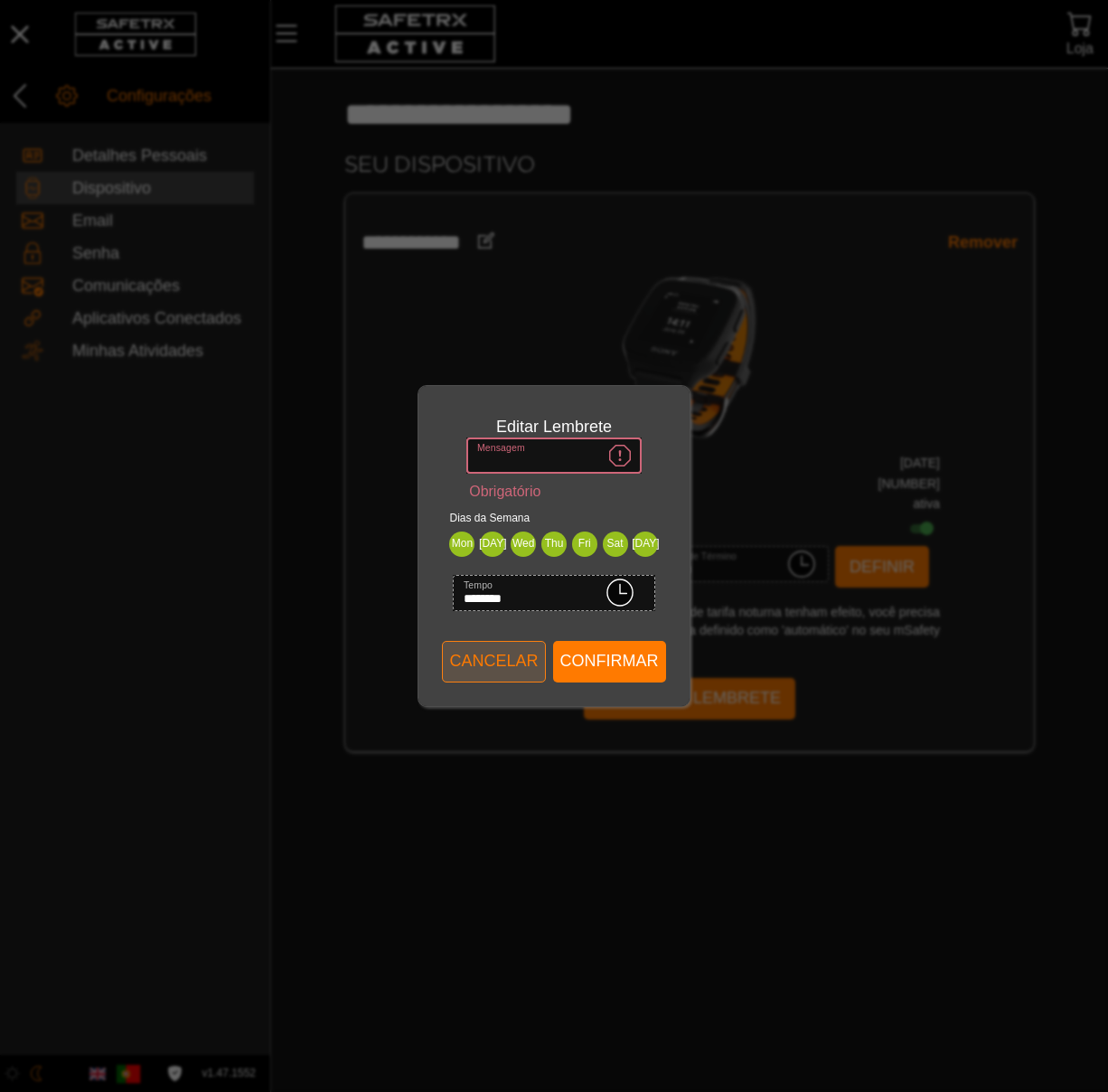 click on "Cancelar" at bounding box center (493, 661) 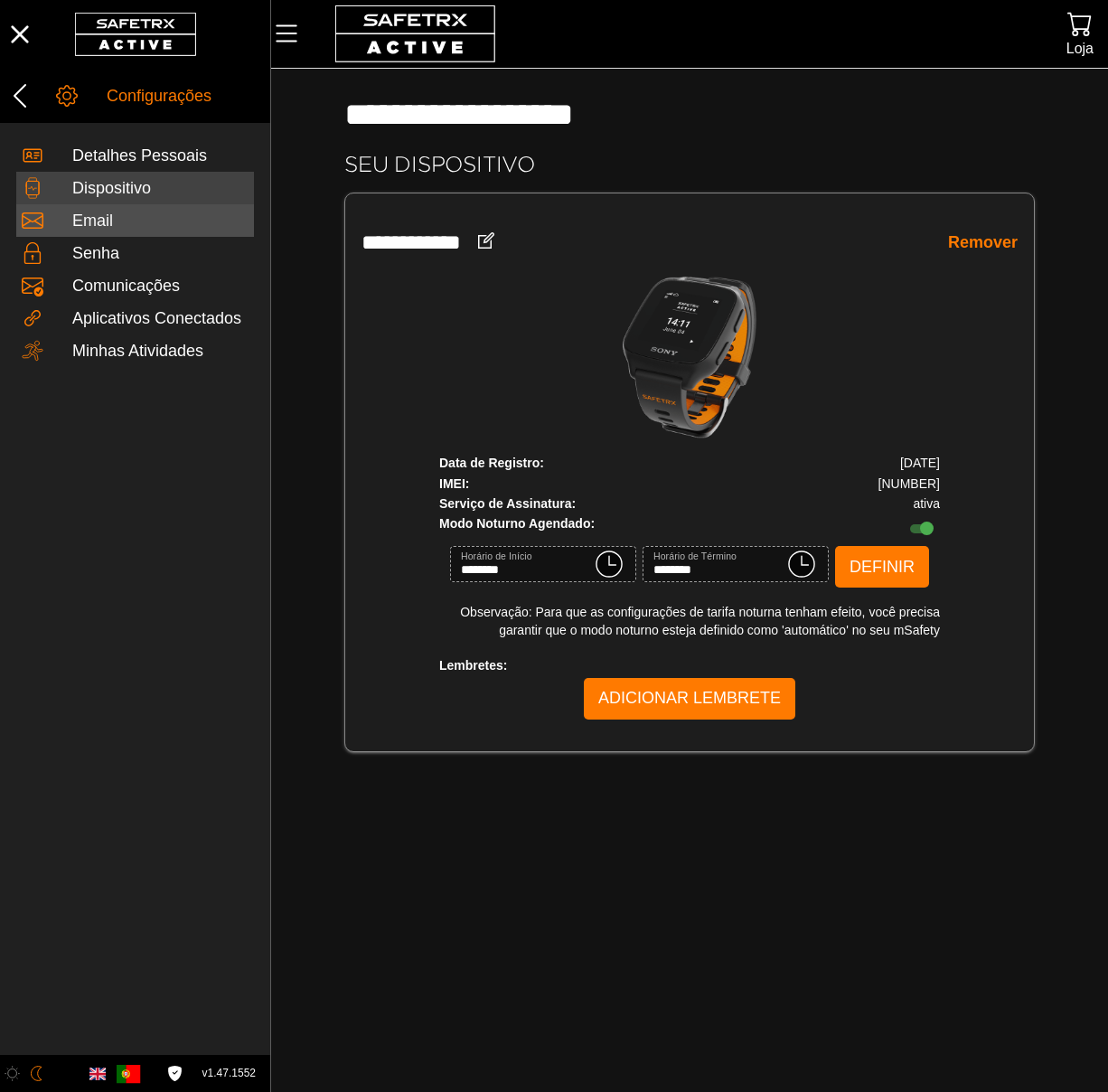click at bounding box center (47, 221) 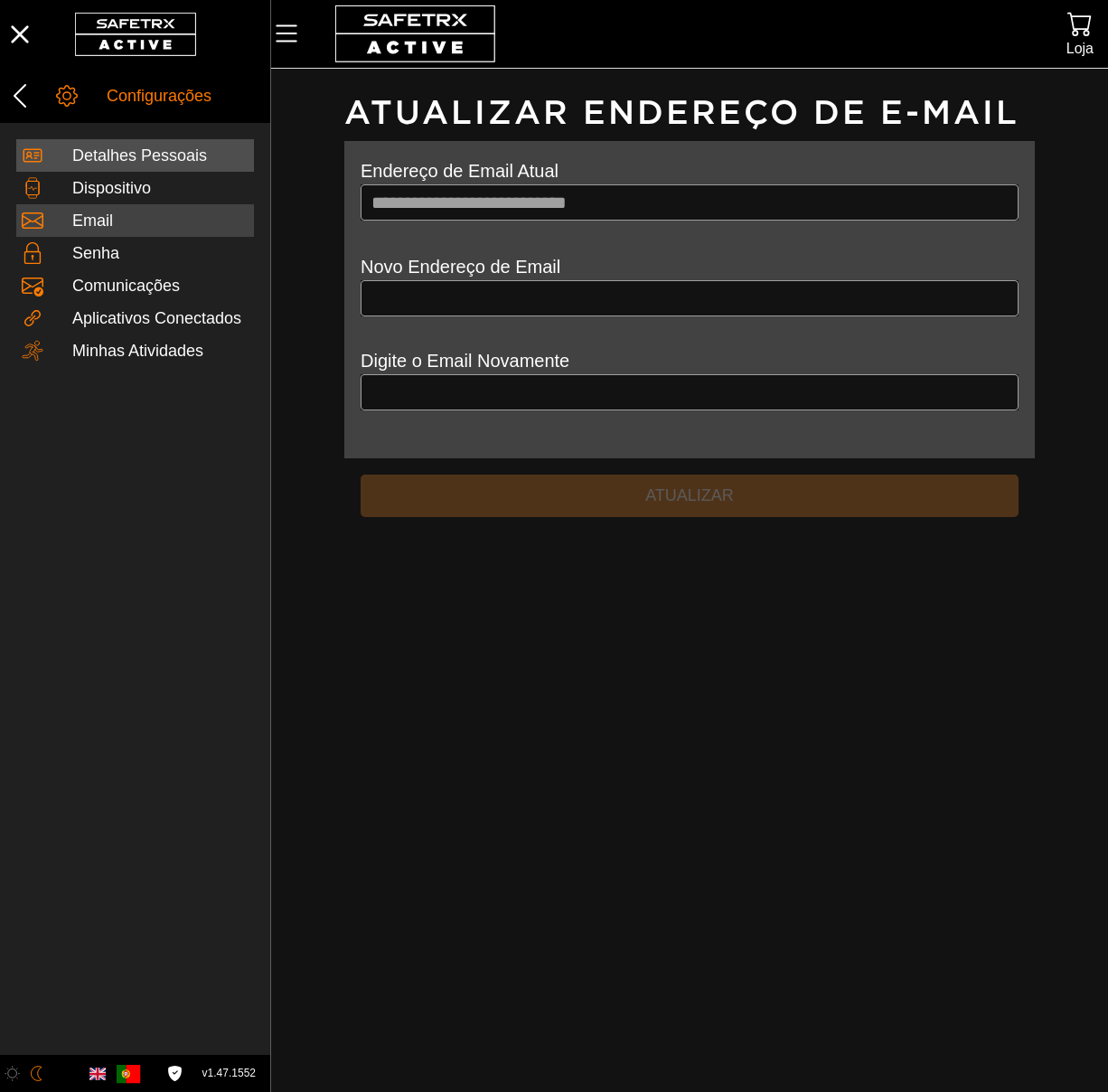 click on "Detalhes Pessoais" at bounding box center [160, 156] 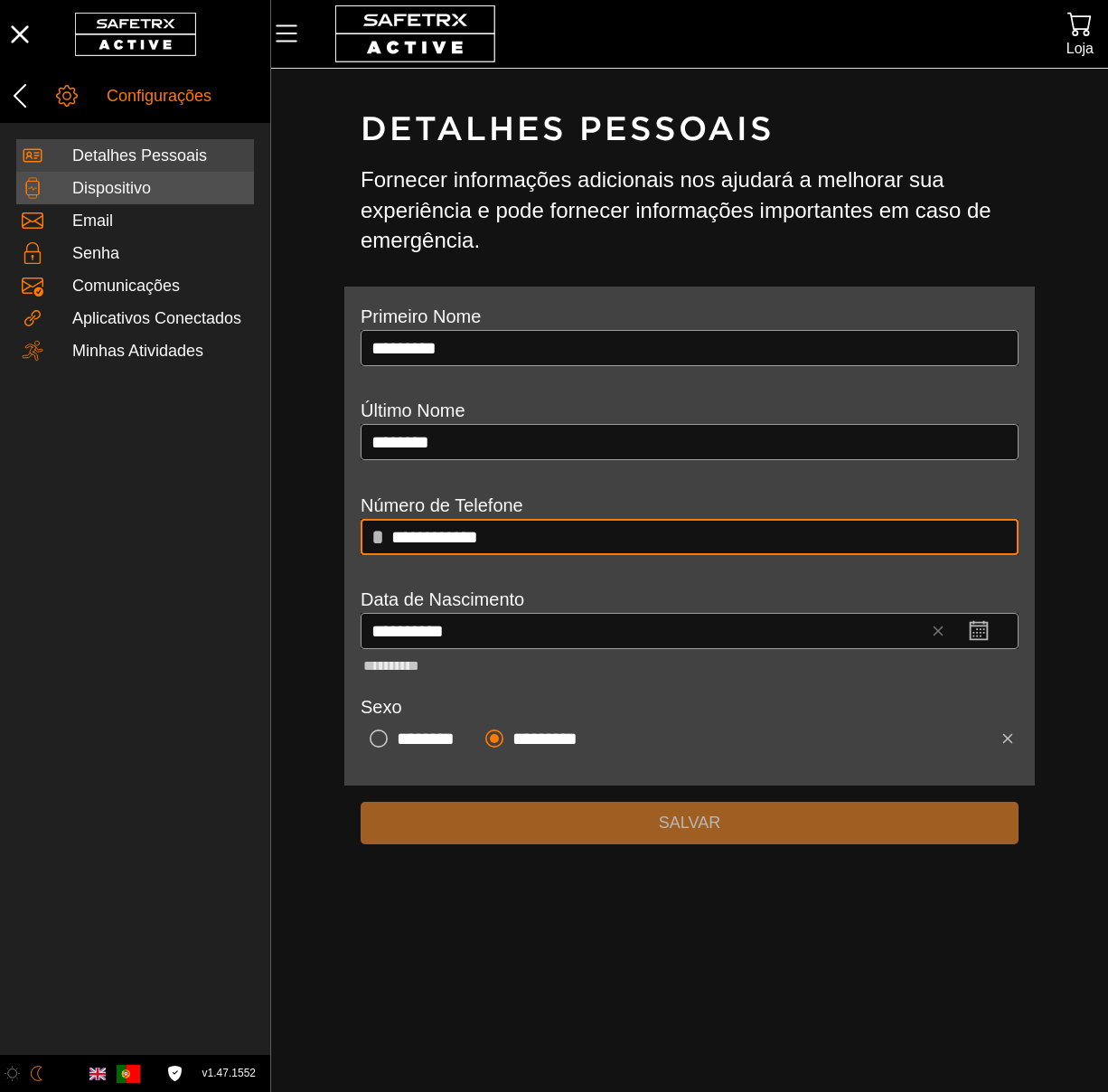 click on "Dispositivo" at bounding box center (160, 189) 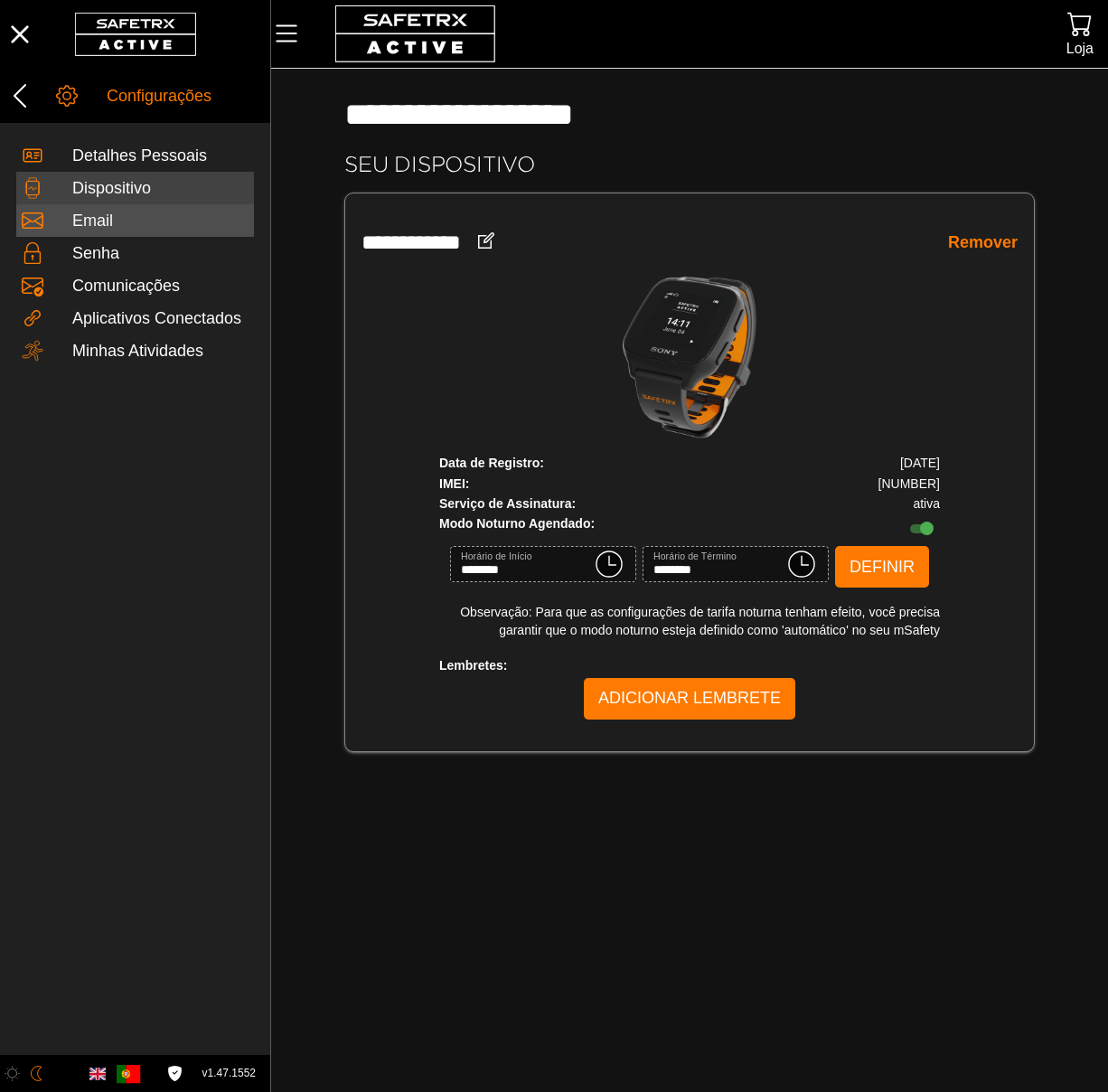 click on "Email" at bounding box center [160, 221] 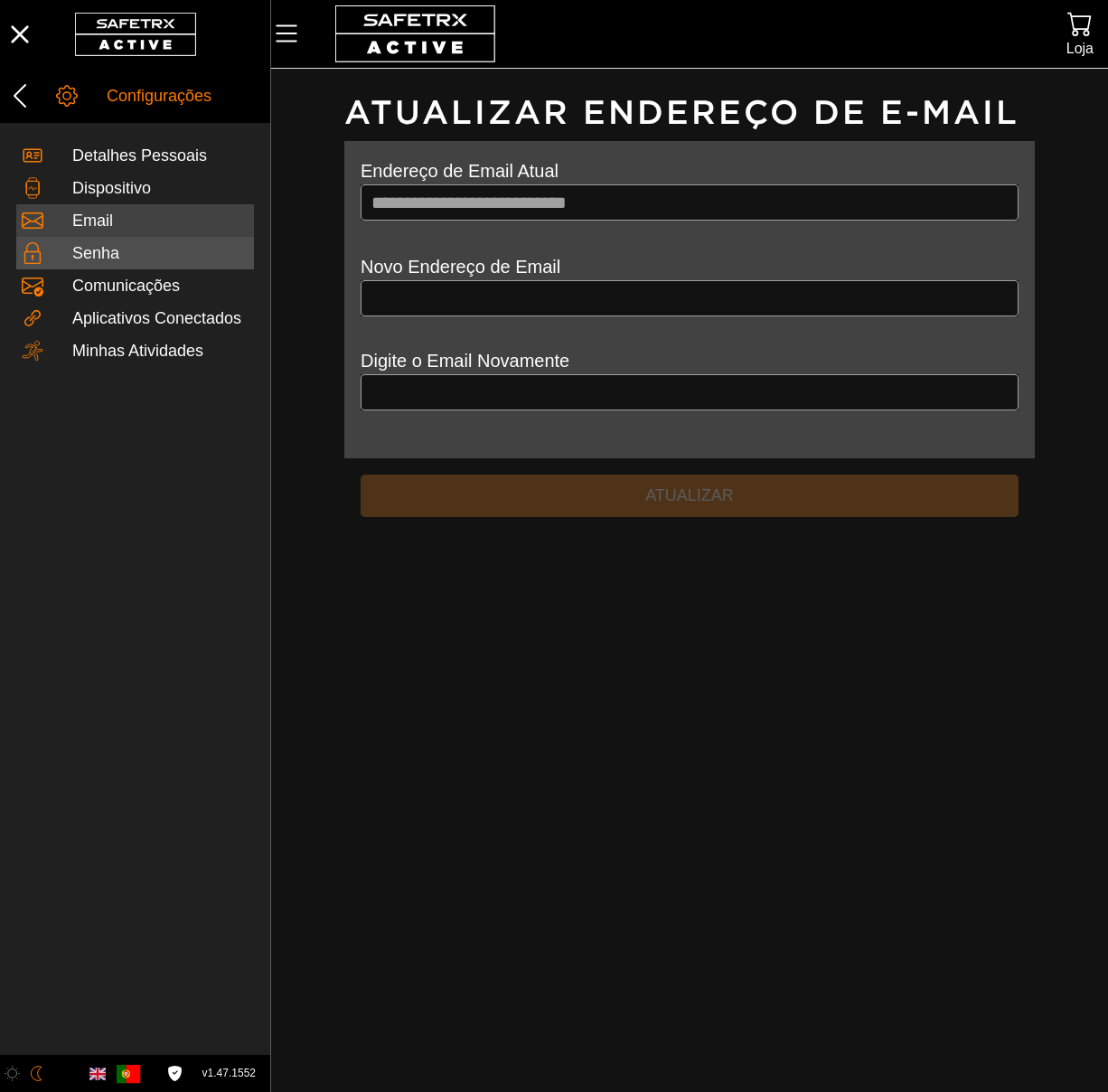 click on "Senha" at bounding box center [160, 254] 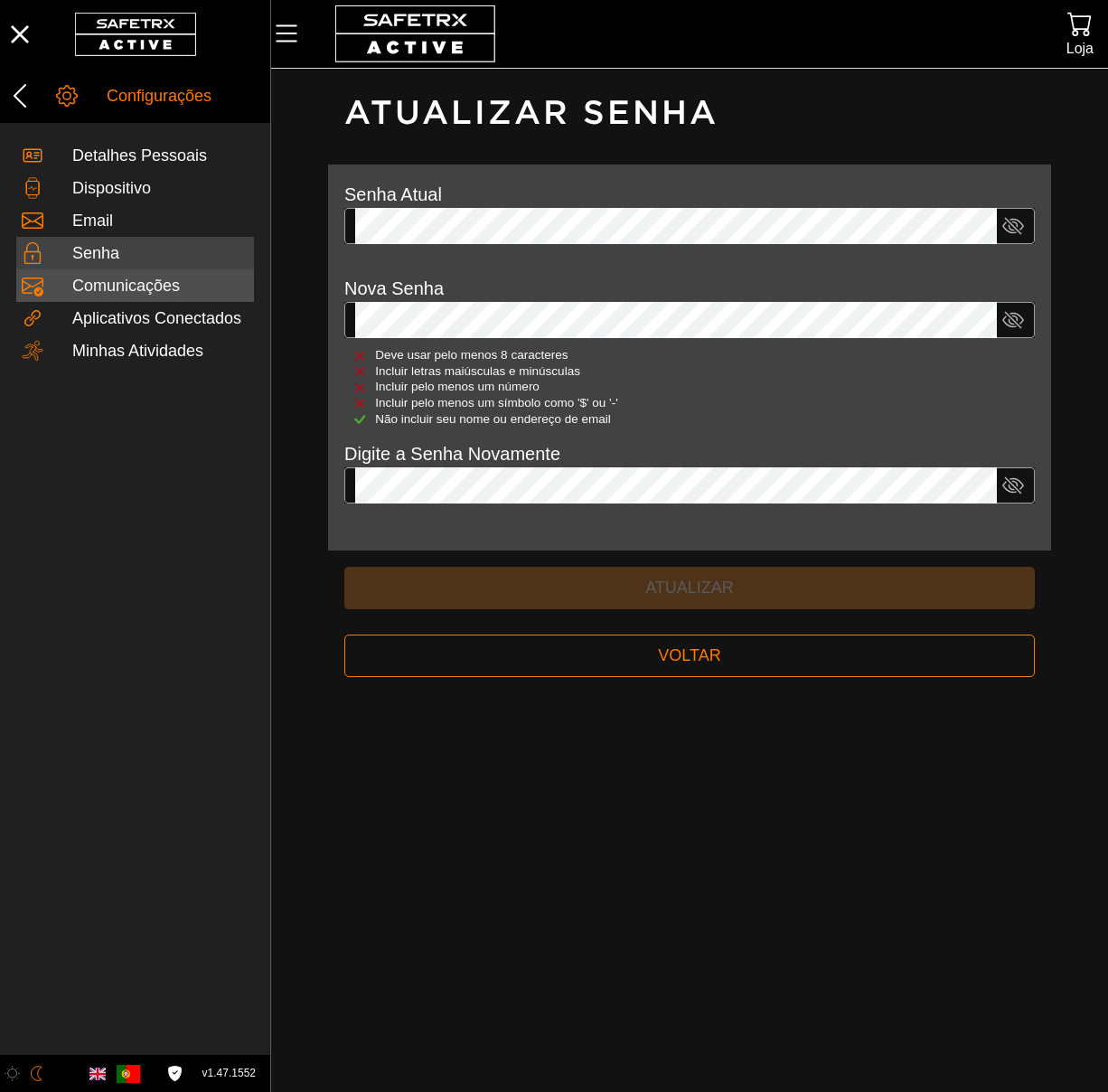 click on "Comunicações" at bounding box center [160, 287] 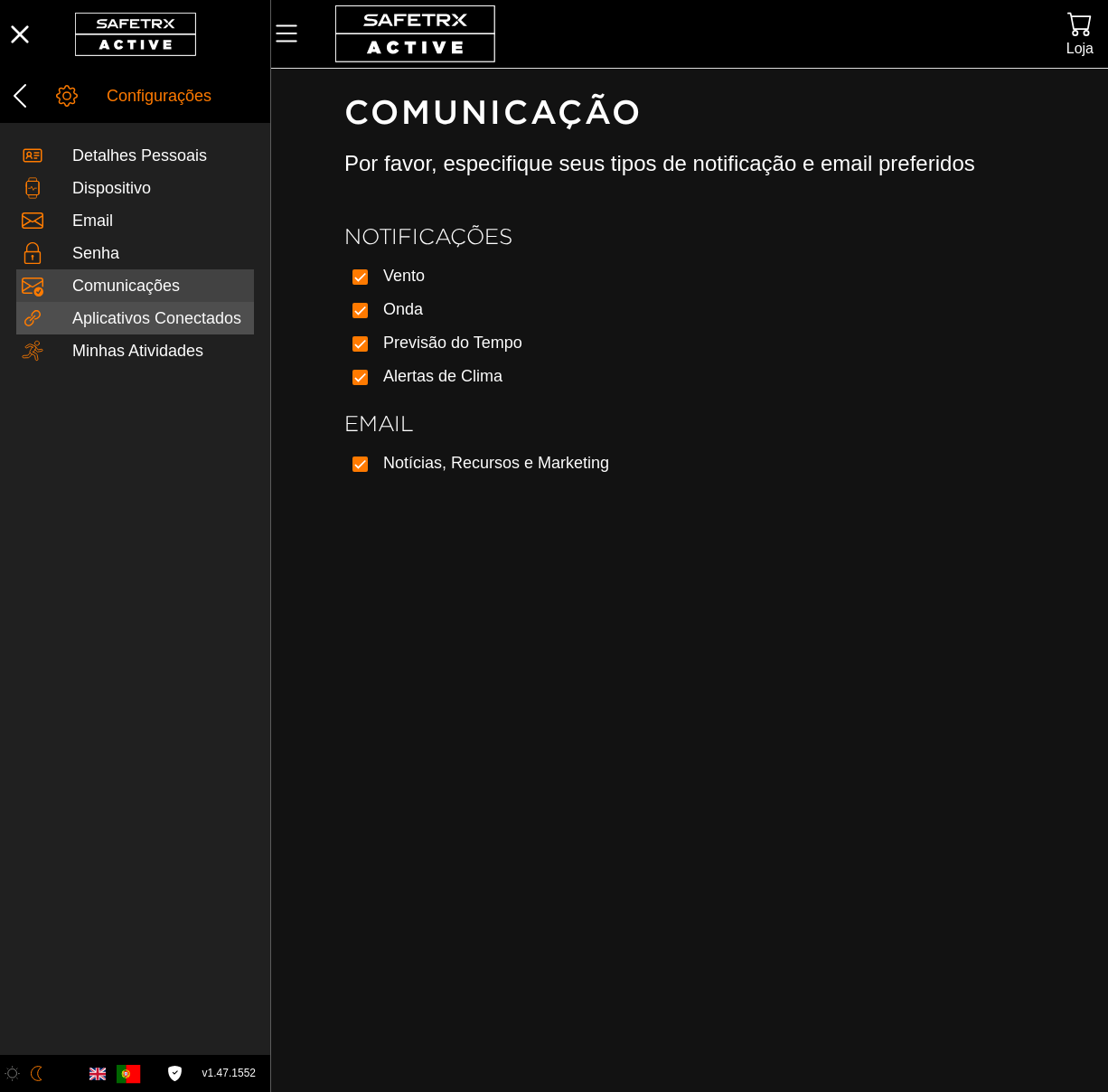 click on "Aplicativos Conectados" at bounding box center [160, 319] 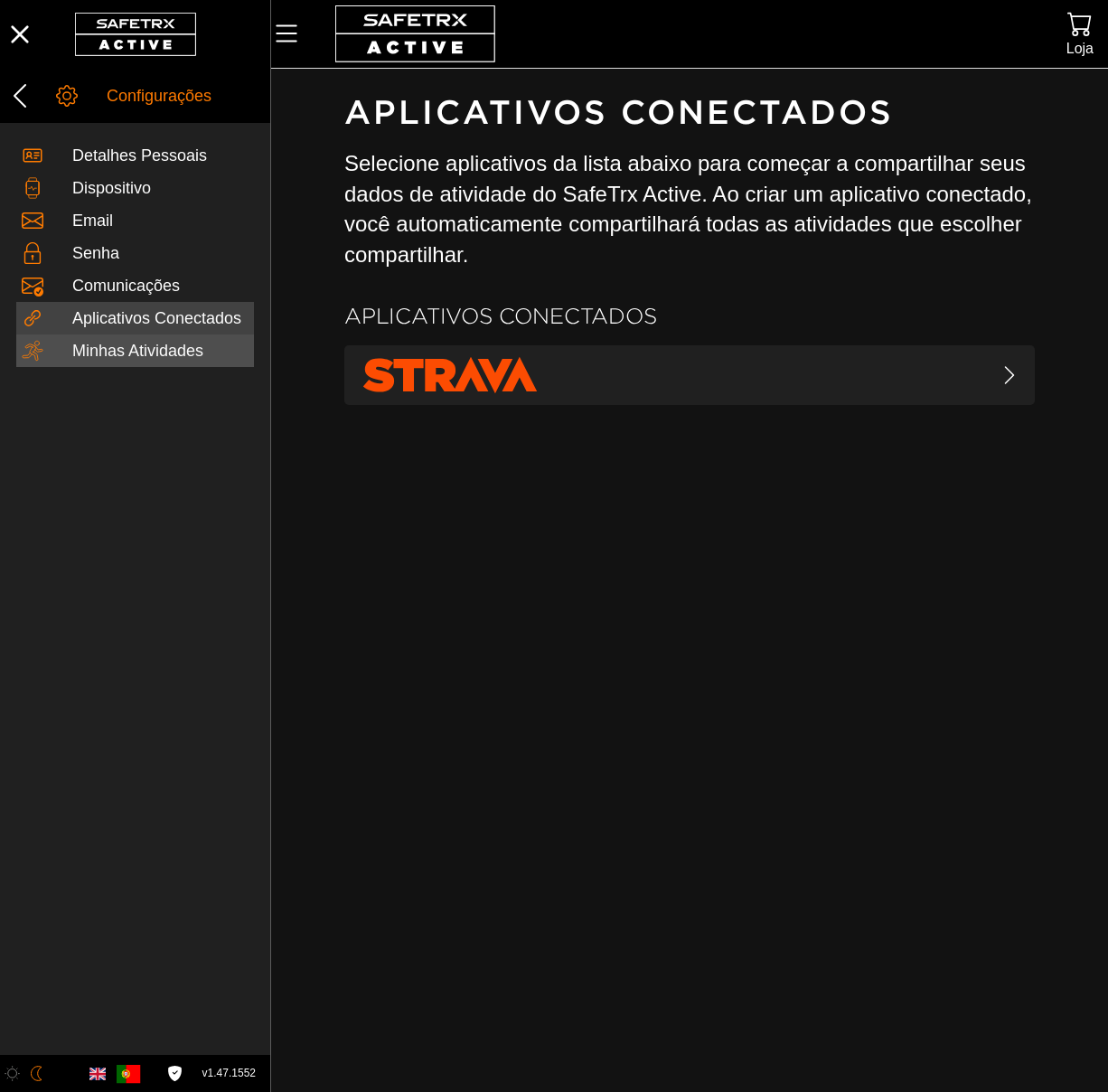 click on "Minhas Atividades" at bounding box center [160, 352] 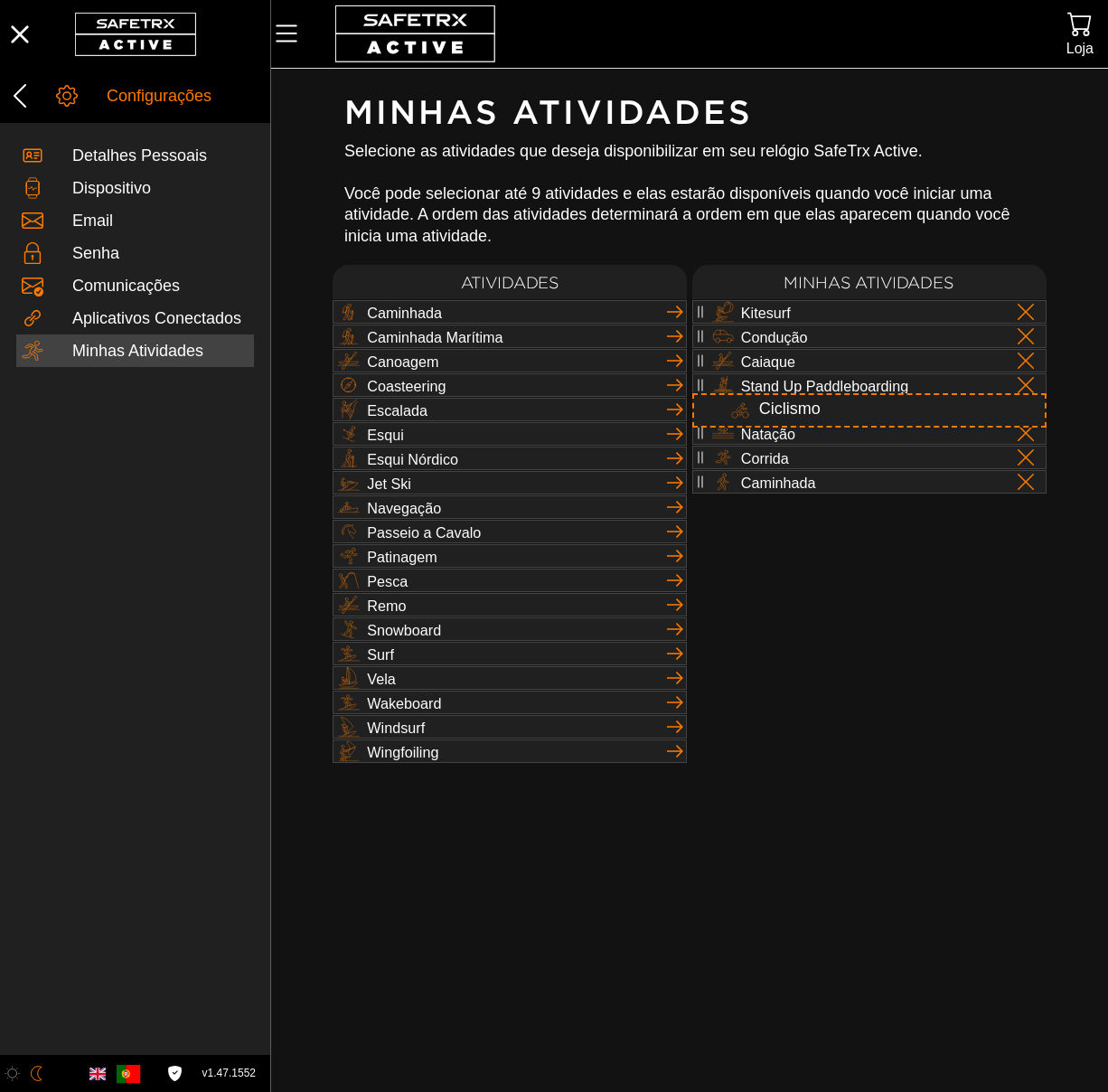 drag, startPoint x: 700, startPoint y: 479, endPoint x: 695, endPoint y: 401, distance: 78.160092 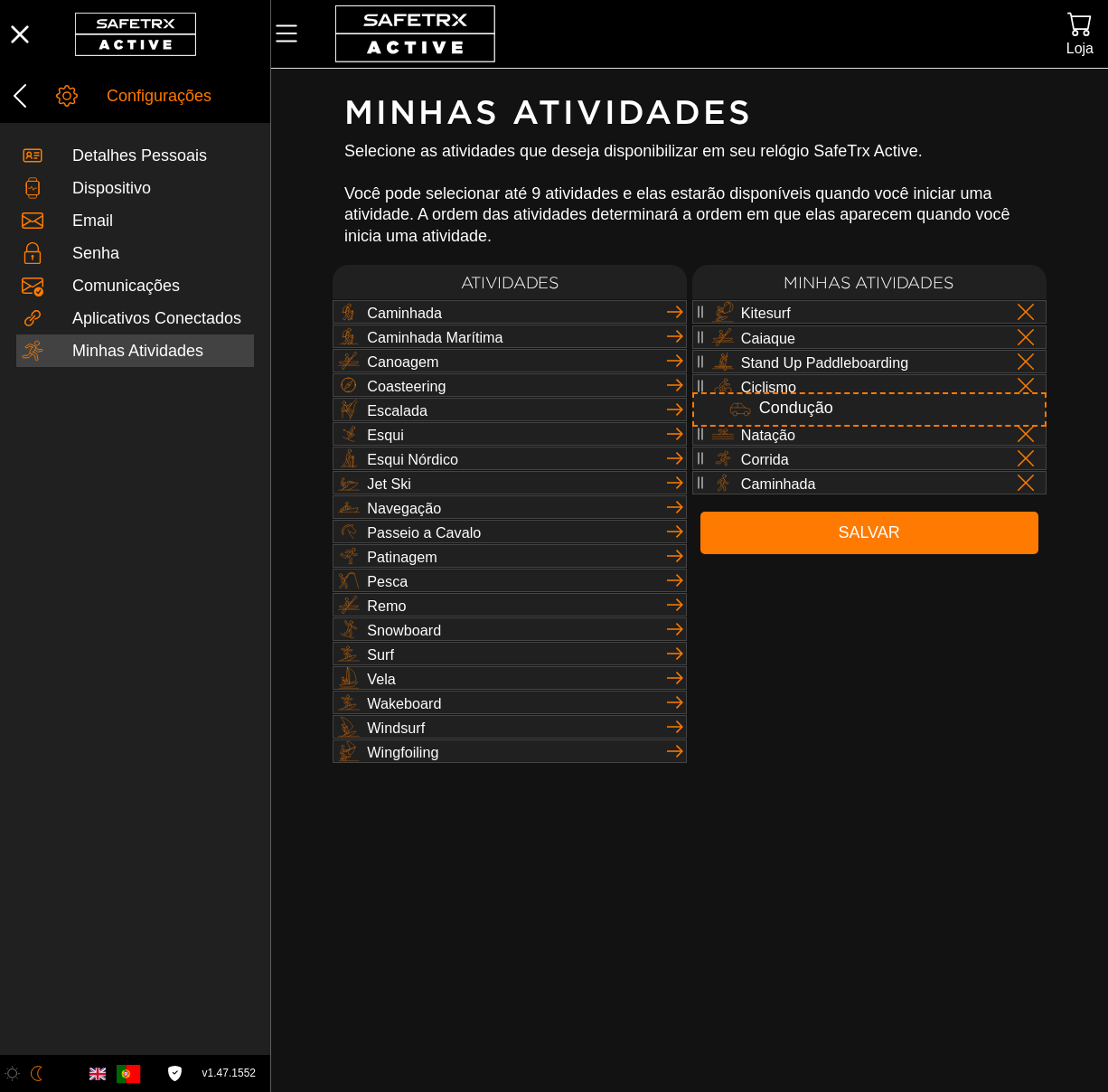 drag, startPoint x: 815, startPoint y: 334, endPoint x: 822, endPoint y: 401, distance: 67.36468 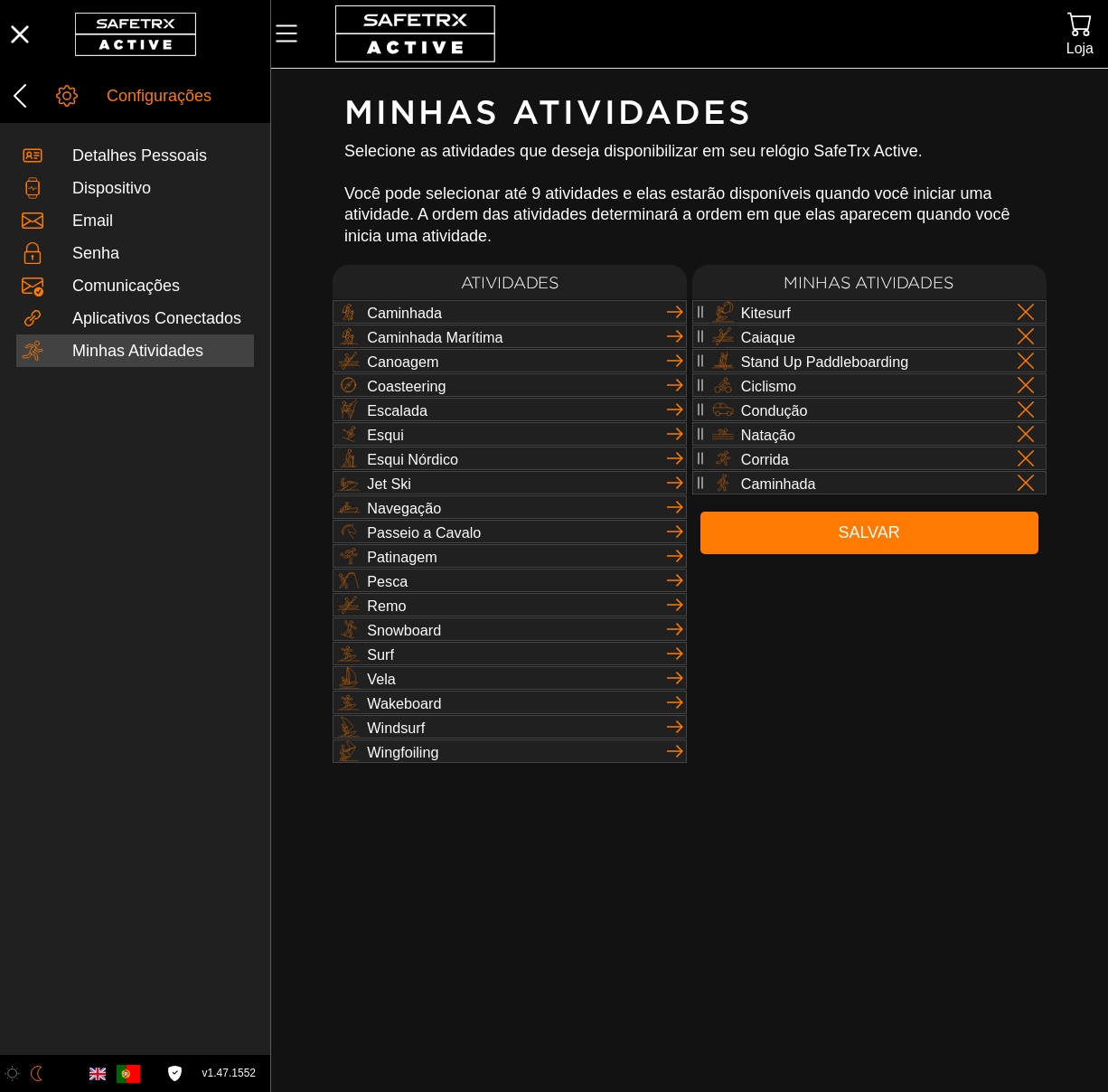 click on "Minhas Atividades Kitesurf Caiaque Stand Up Paddleboarding Ciclismo Condução Natação Corrida Caminhada Salvar" at bounding box center [869, 507] 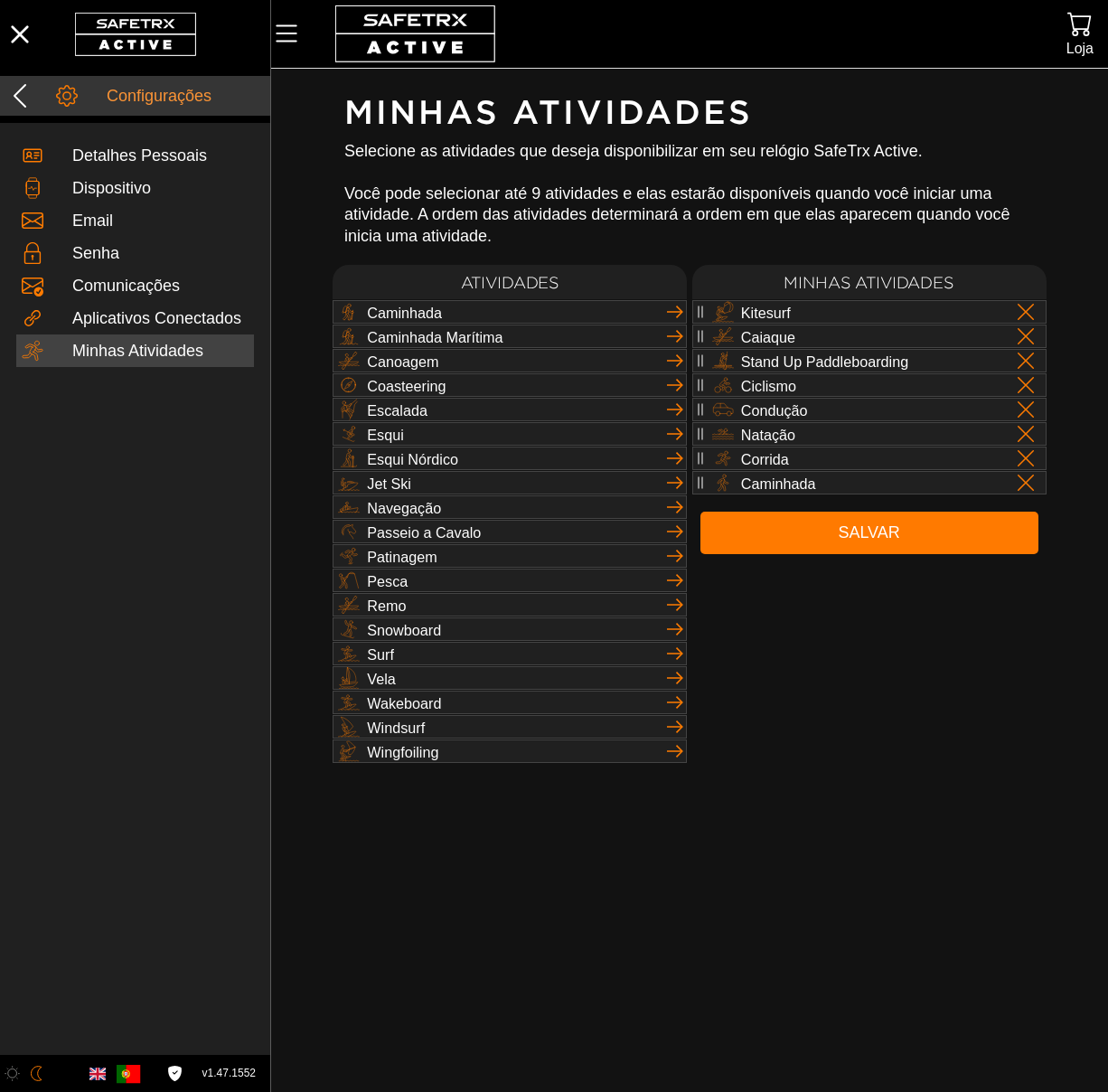 click 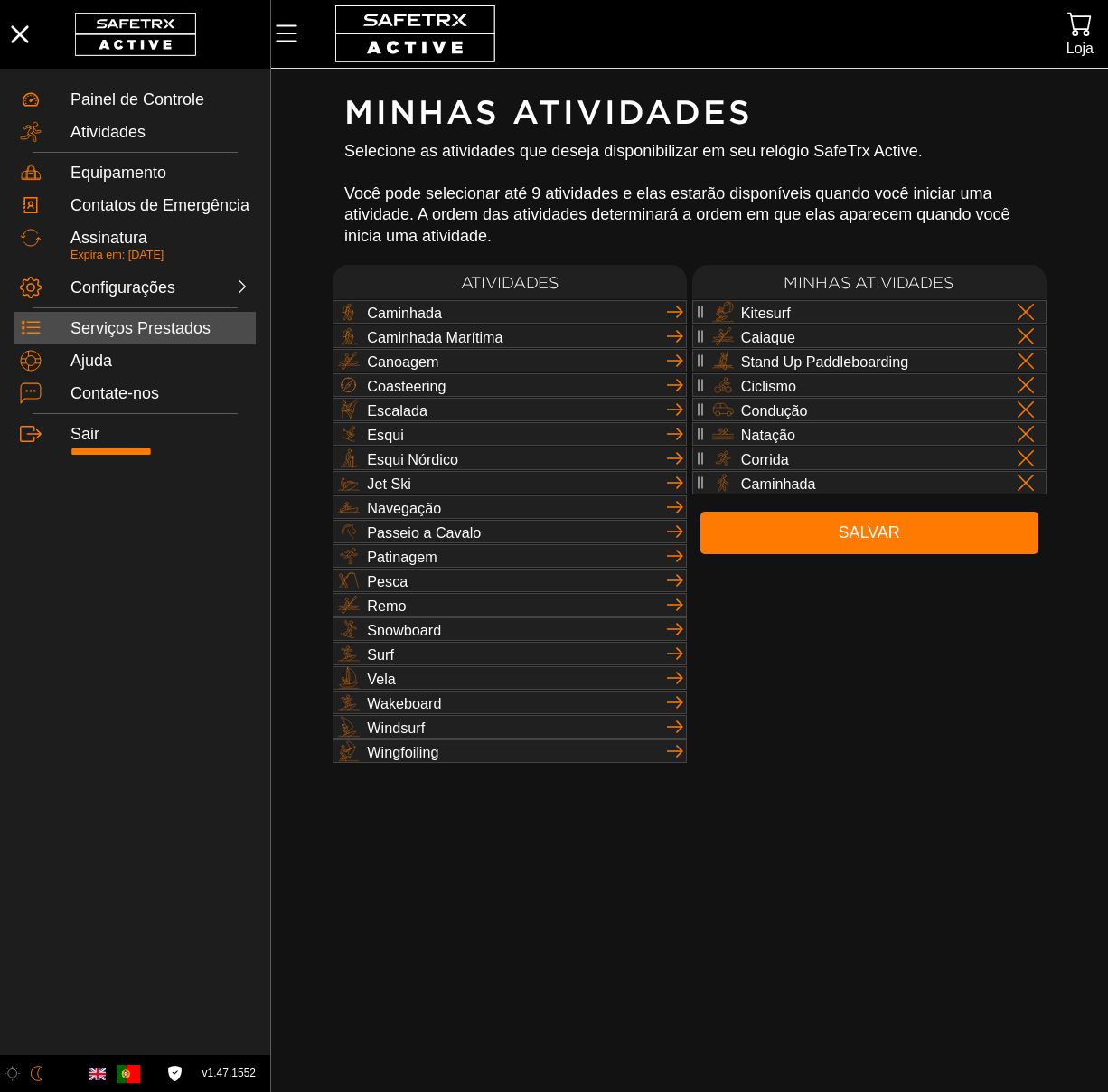 click on "Serviços Prestados" at bounding box center (160, 329) 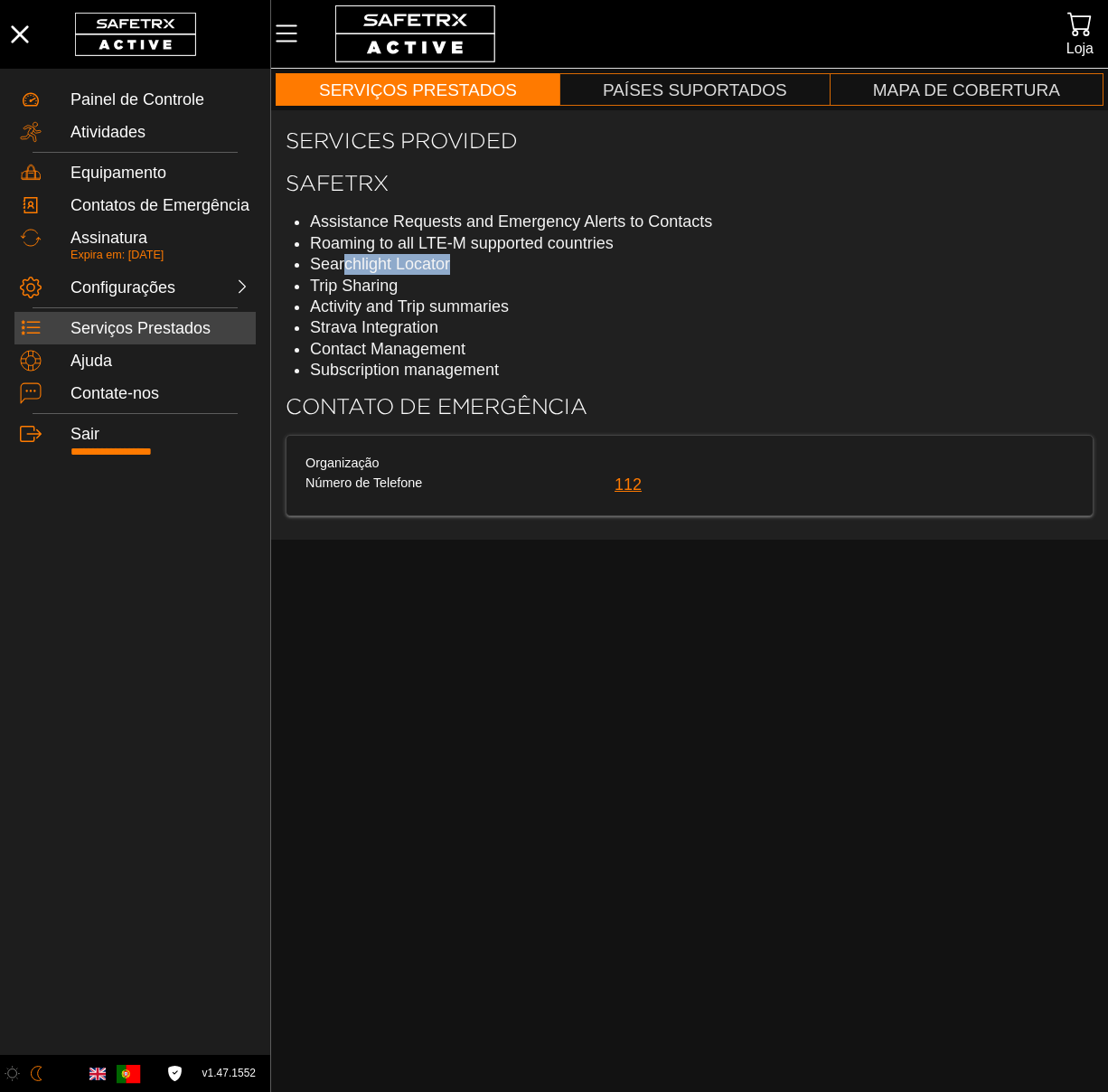 drag, startPoint x: 345, startPoint y: 267, endPoint x: 480, endPoint y: 273, distance: 135.13327 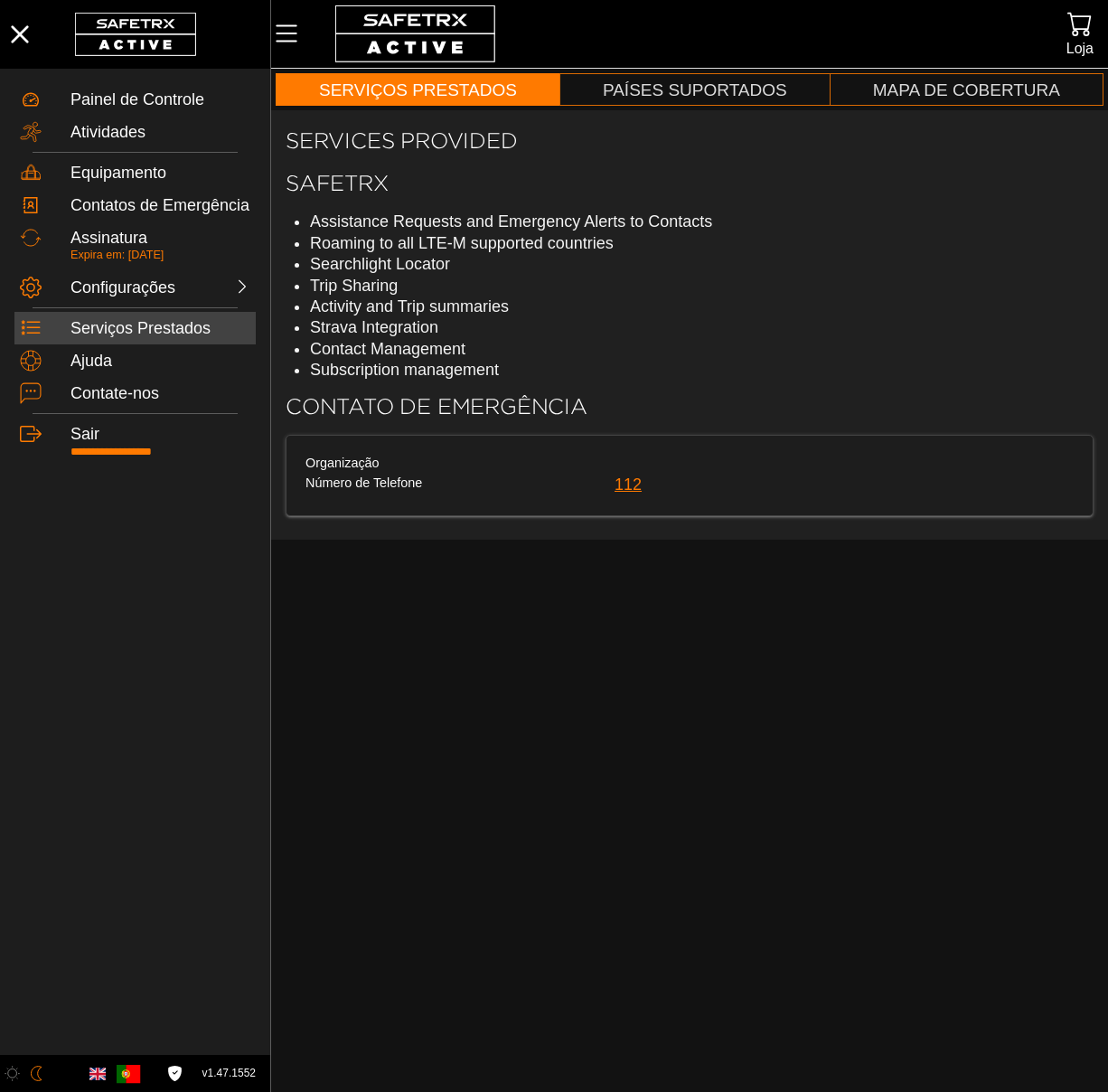 click on "Activity and Trip summaries" at bounding box center (701, 306) 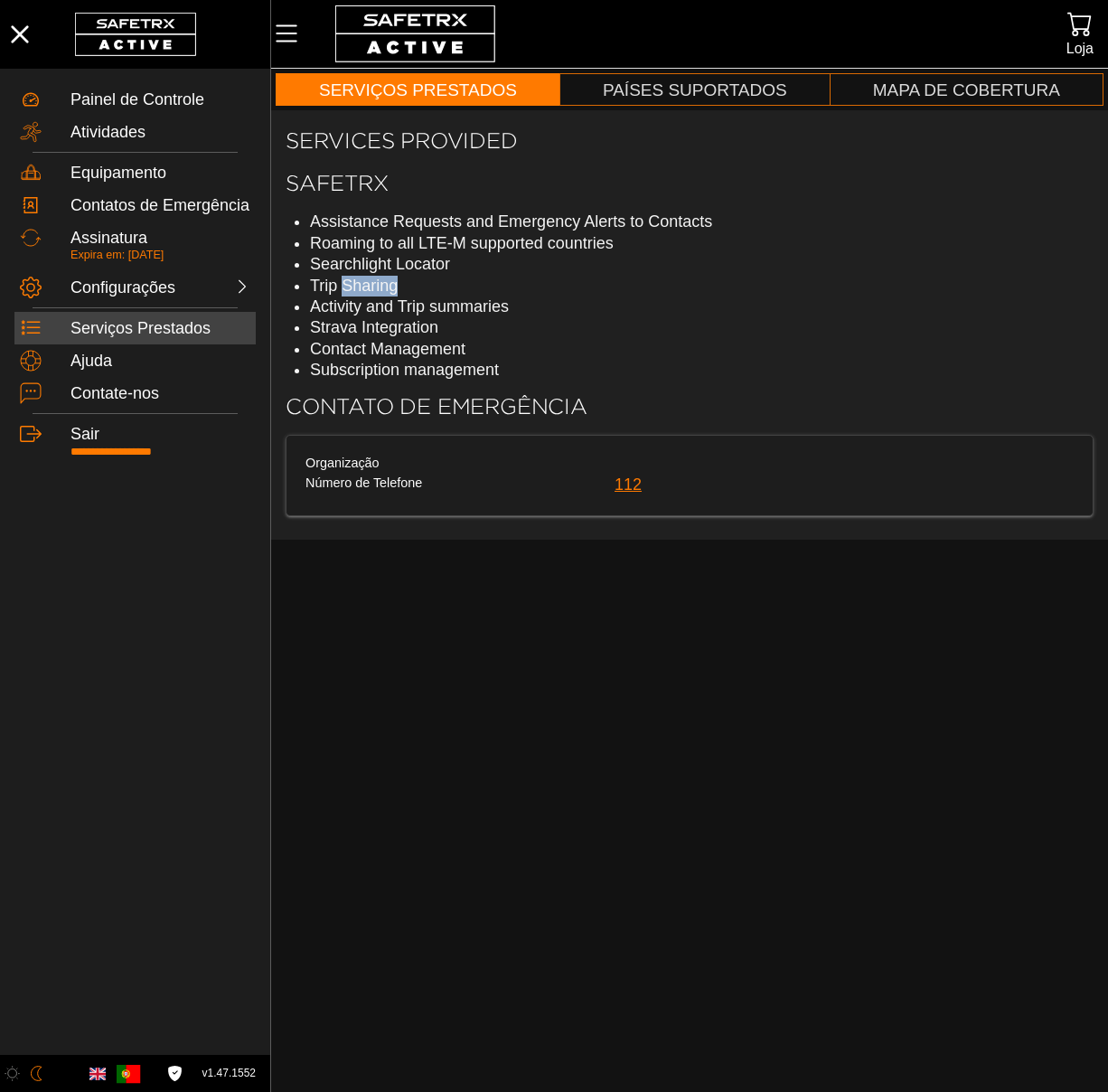 drag, startPoint x: 343, startPoint y: 286, endPoint x: 410, endPoint y: 292, distance: 67.26812 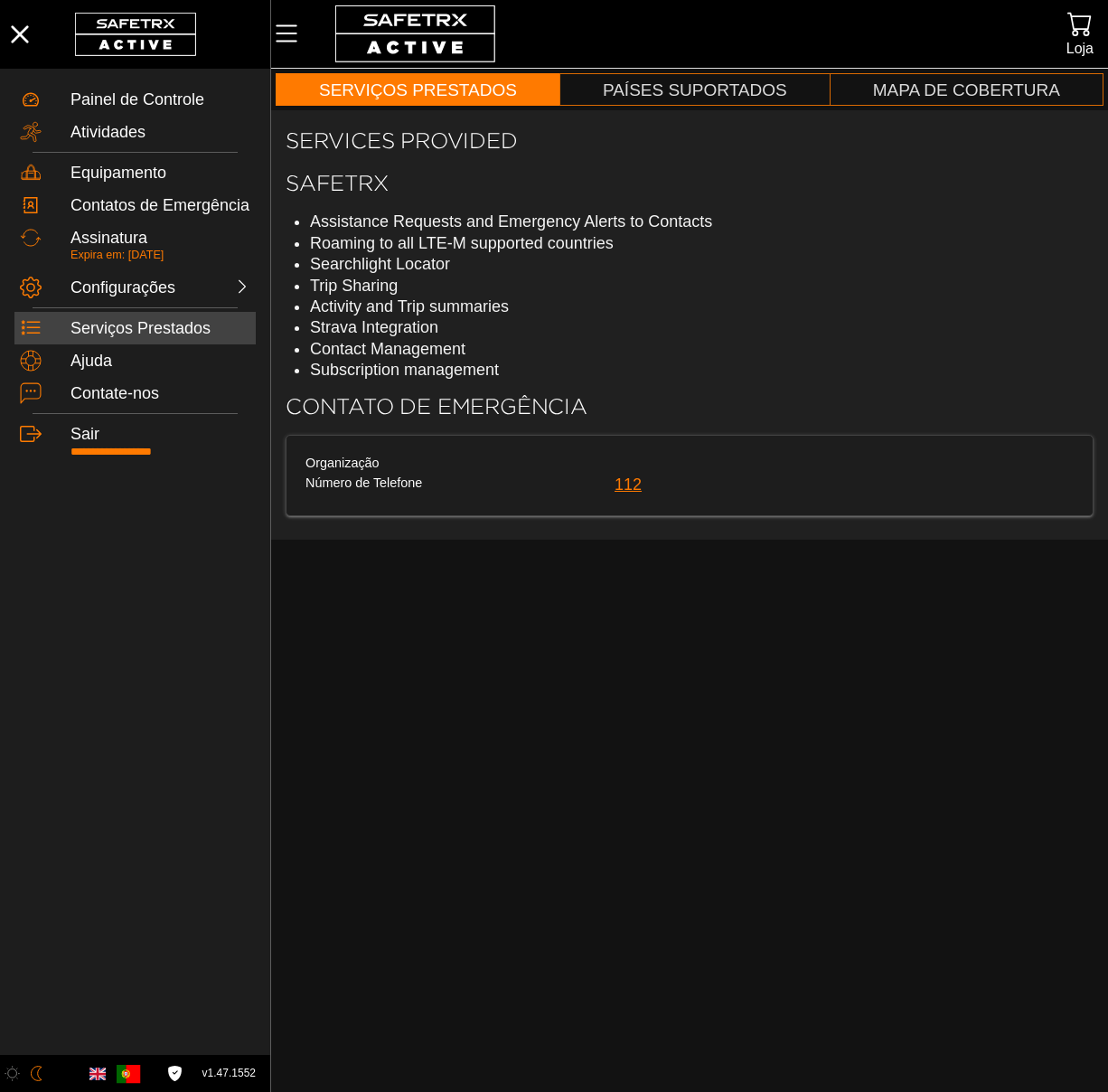 click on "Activity and Trip summaries" at bounding box center [701, 306] 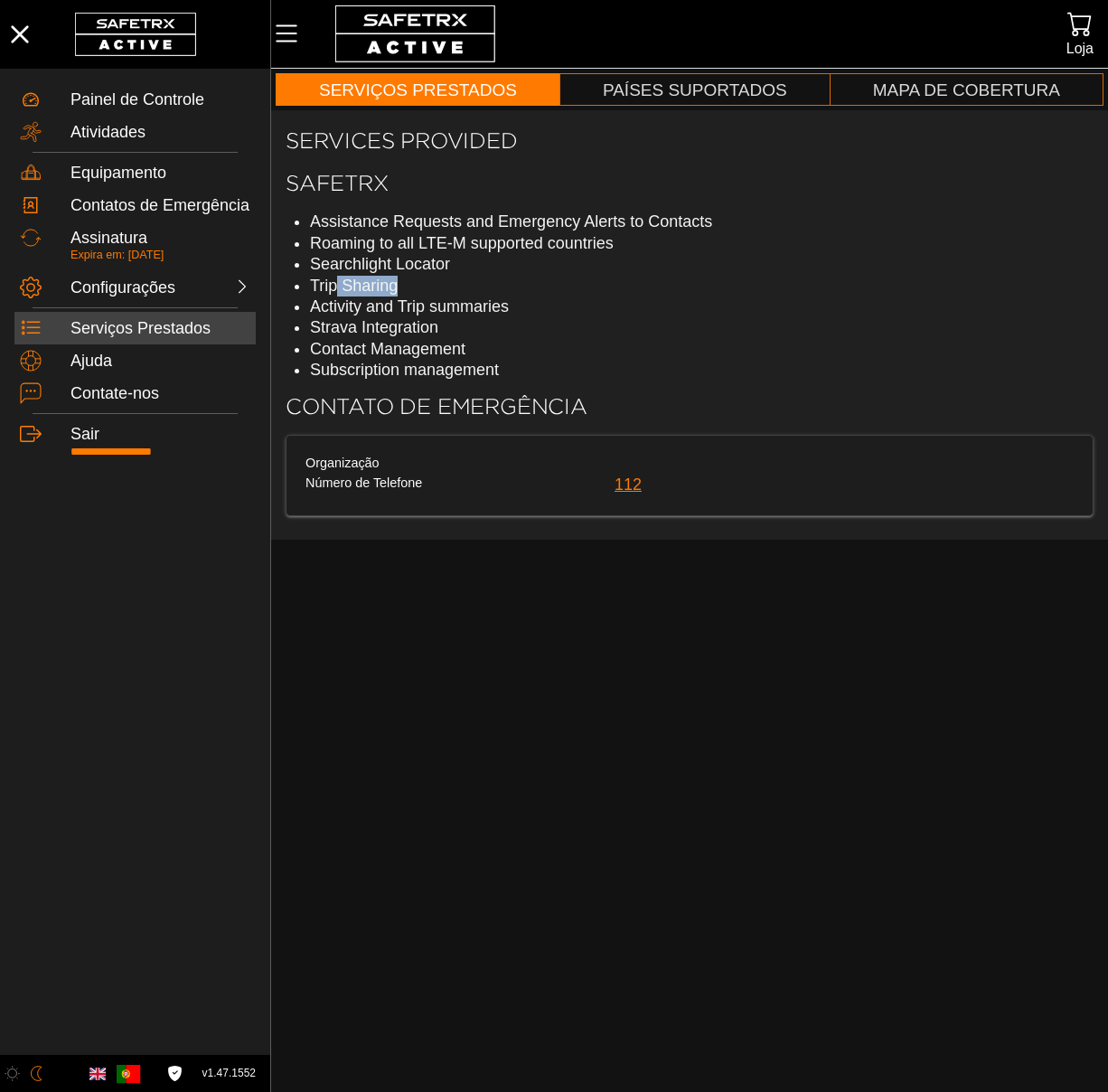 drag, startPoint x: 338, startPoint y: 288, endPoint x: 525, endPoint y: 281, distance: 187.13097 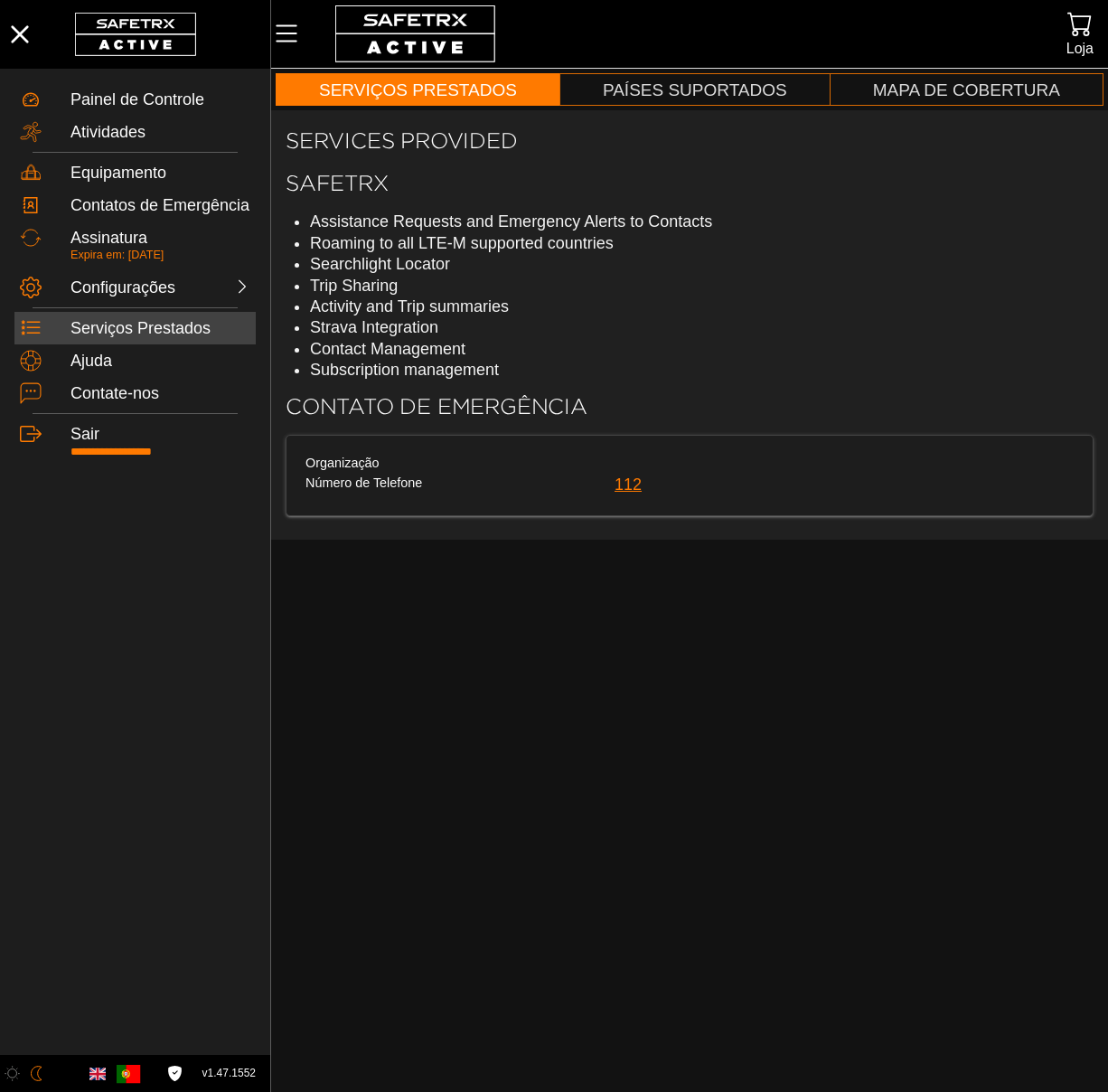 click on "Strava Integration" at bounding box center (701, 327) 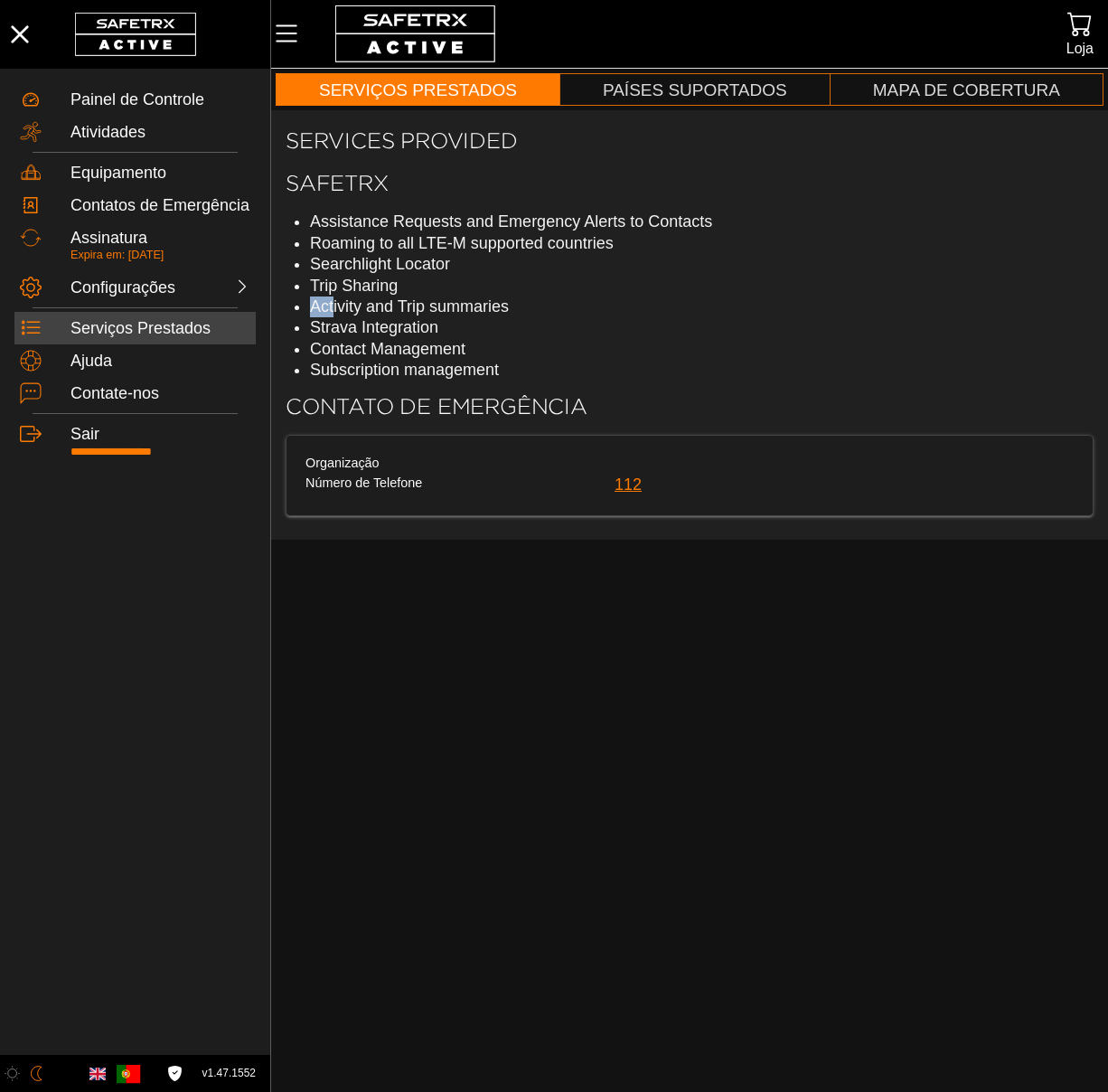 drag, startPoint x: 334, startPoint y: 301, endPoint x: 508, endPoint y: 296, distance: 174.07182 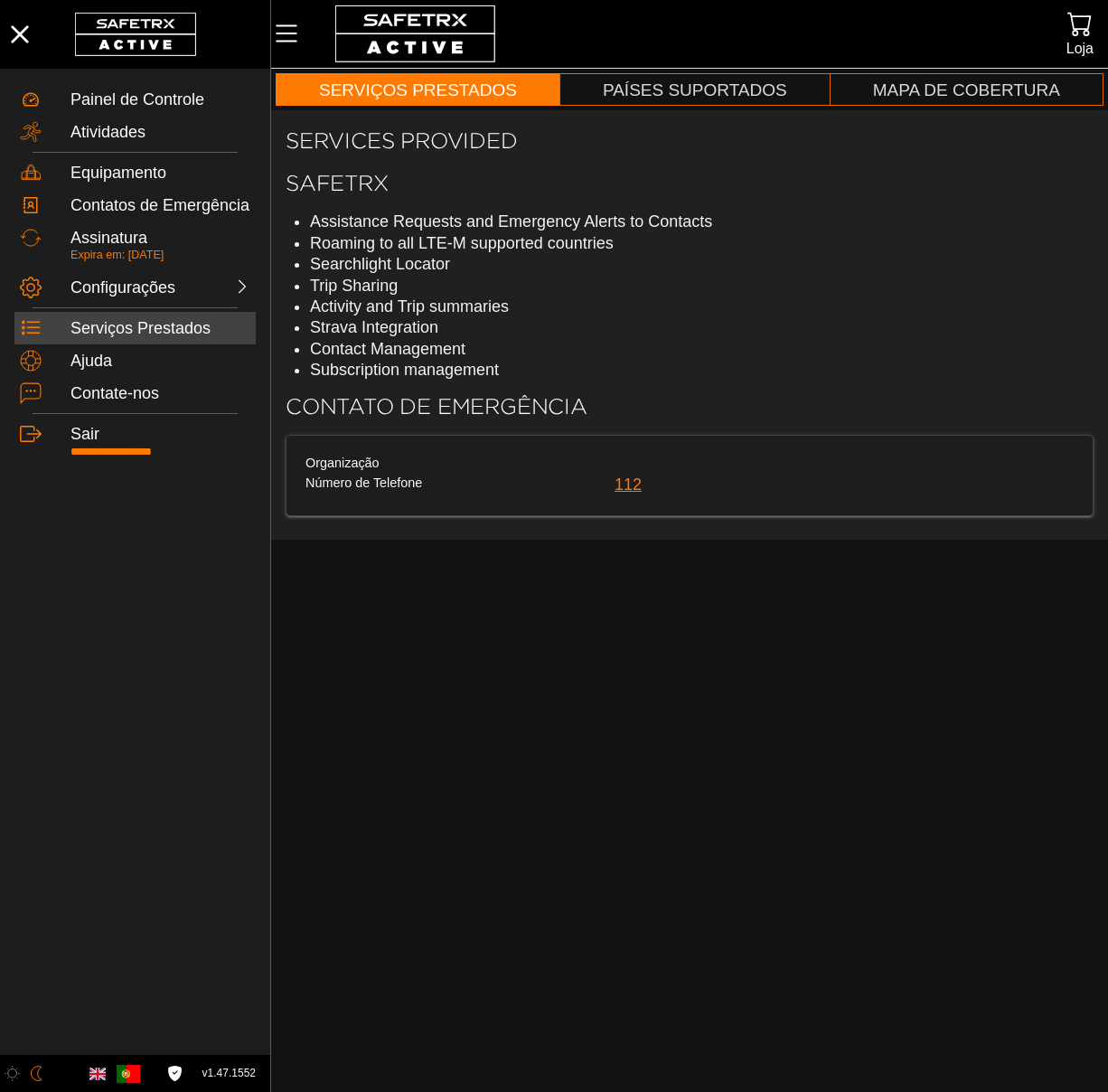 click on "Activity and Trip summaries" at bounding box center [701, 306] 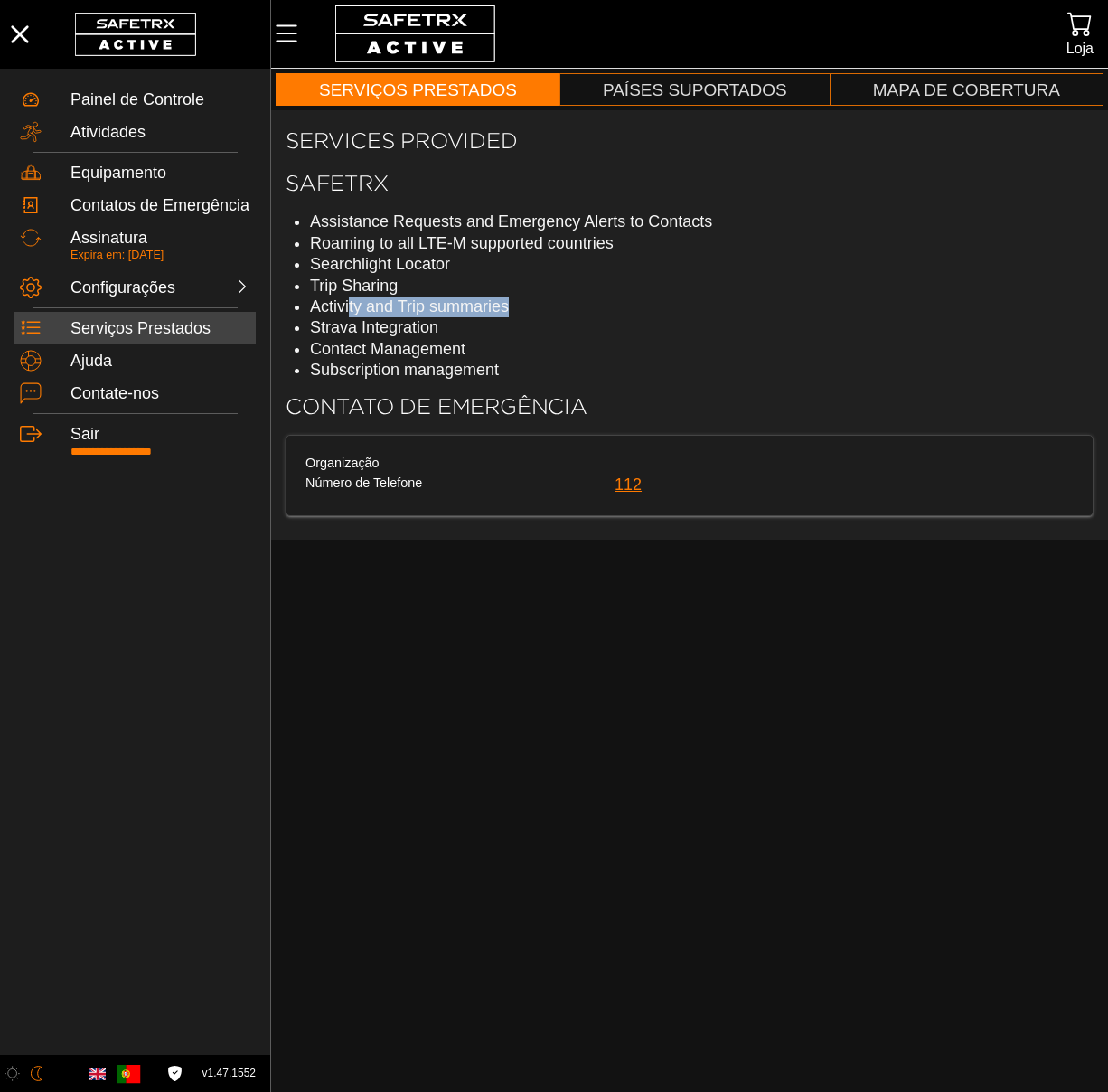 drag, startPoint x: 351, startPoint y: 307, endPoint x: 521, endPoint y: 306, distance: 170.00294 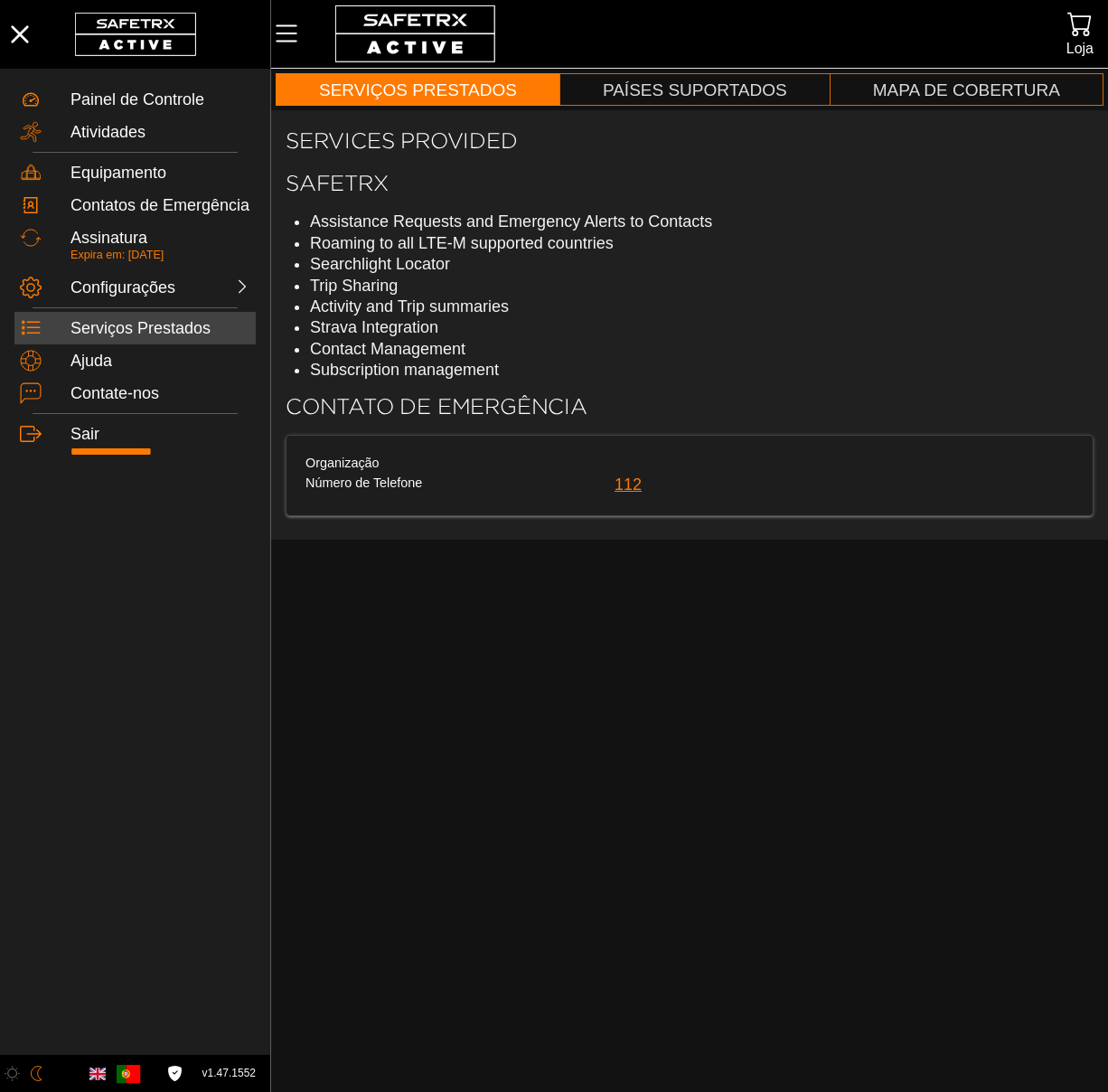 drag, startPoint x: 706, startPoint y: 329, endPoint x: 681, endPoint y: 327, distance: 25.079872 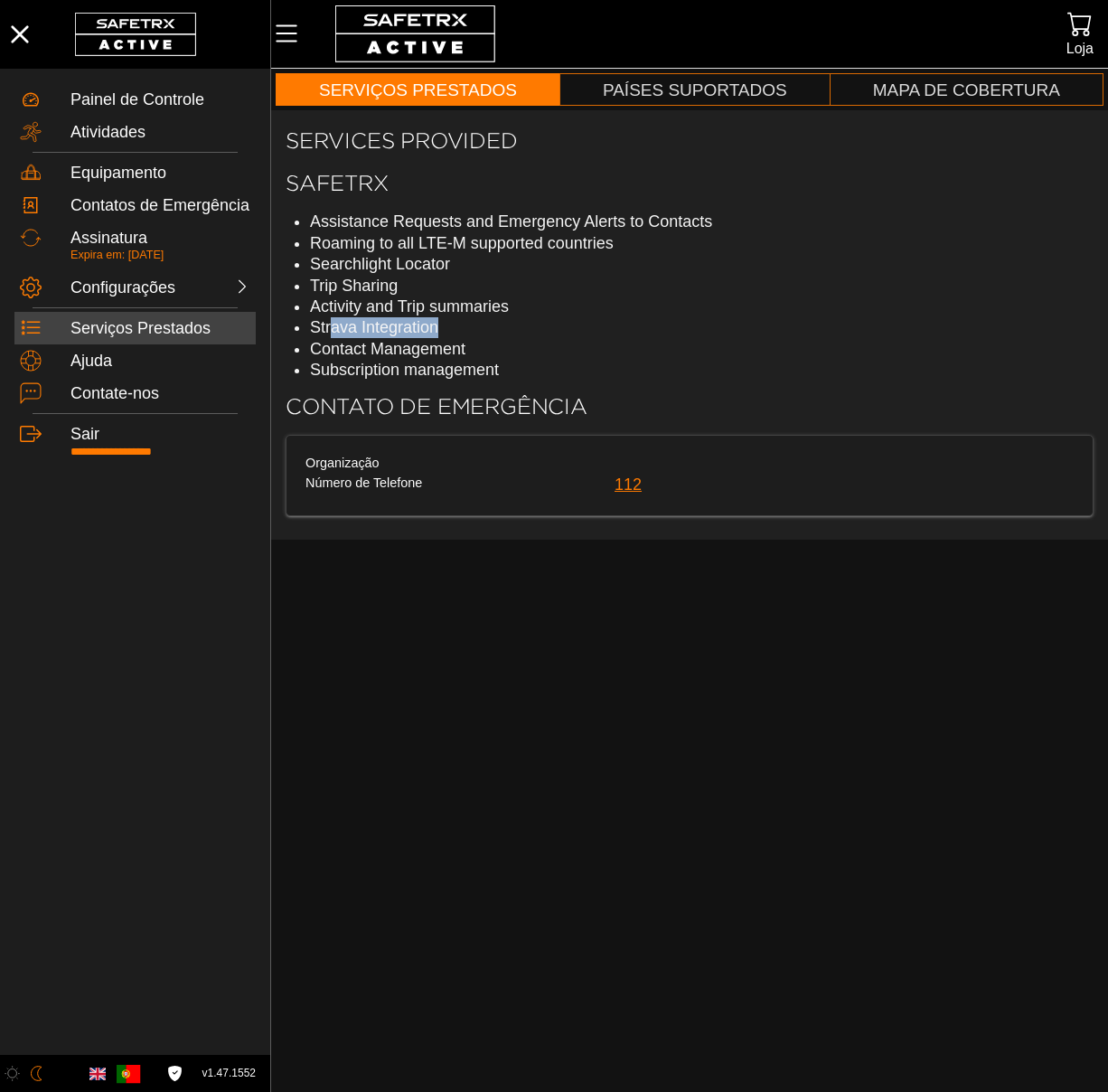 drag, startPoint x: 365, startPoint y: 334, endPoint x: 437, endPoint y: 337, distance: 72.062473 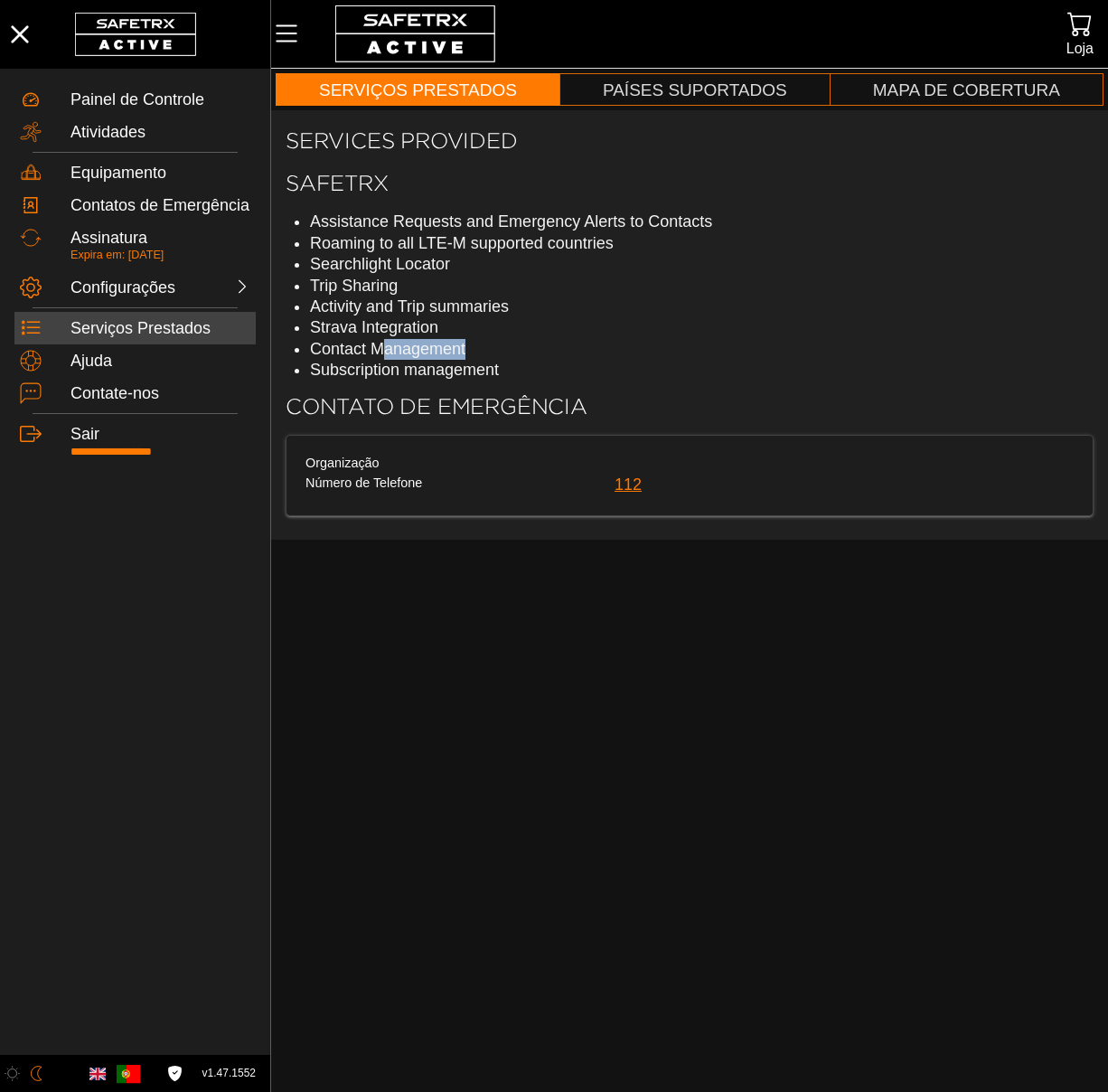 drag, startPoint x: 391, startPoint y: 349, endPoint x: 503, endPoint y: 348, distance: 112.004464 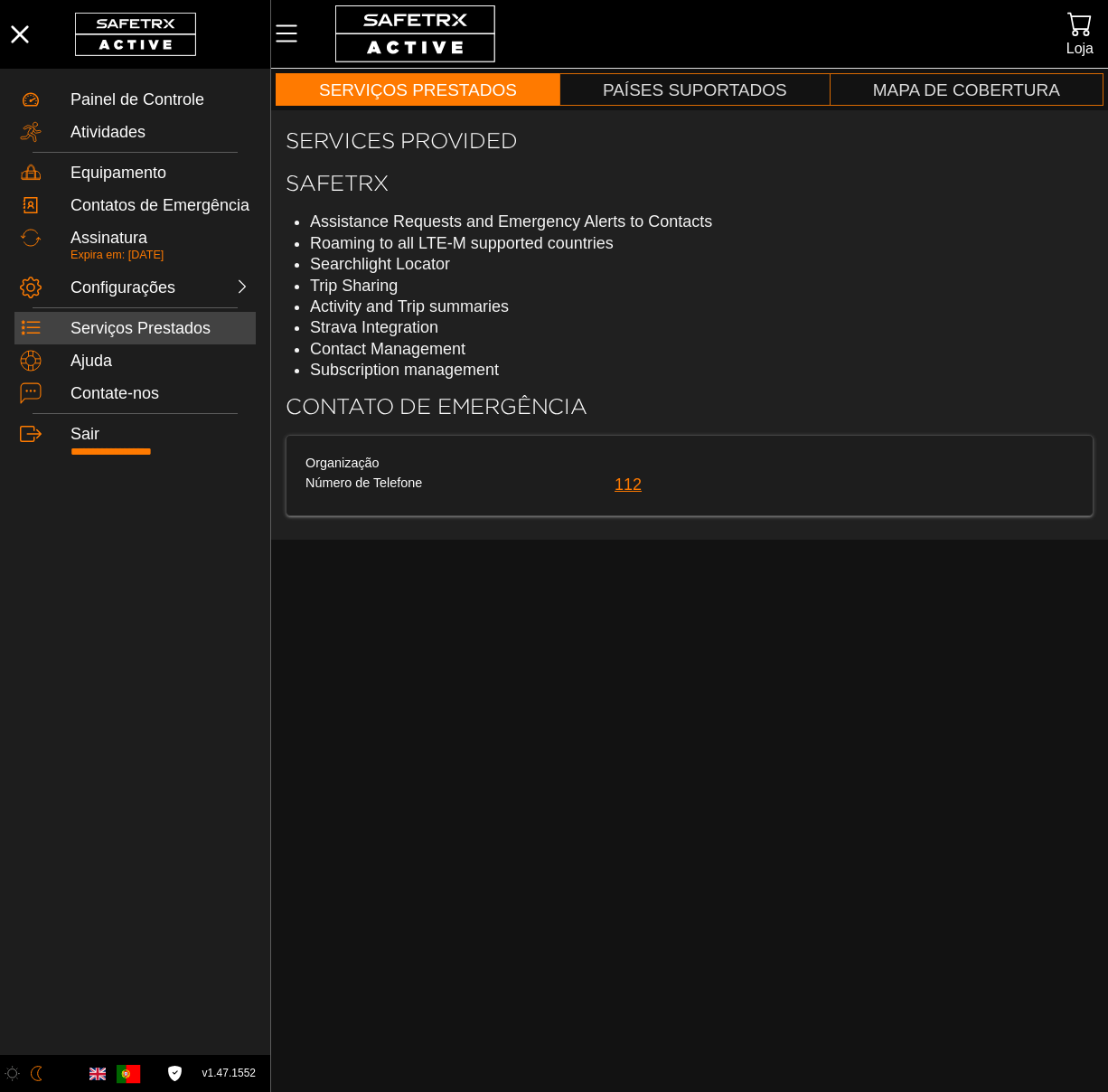 drag, startPoint x: 563, startPoint y: 376, endPoint x: 386, endPoint y: 366, distance: 177.28226 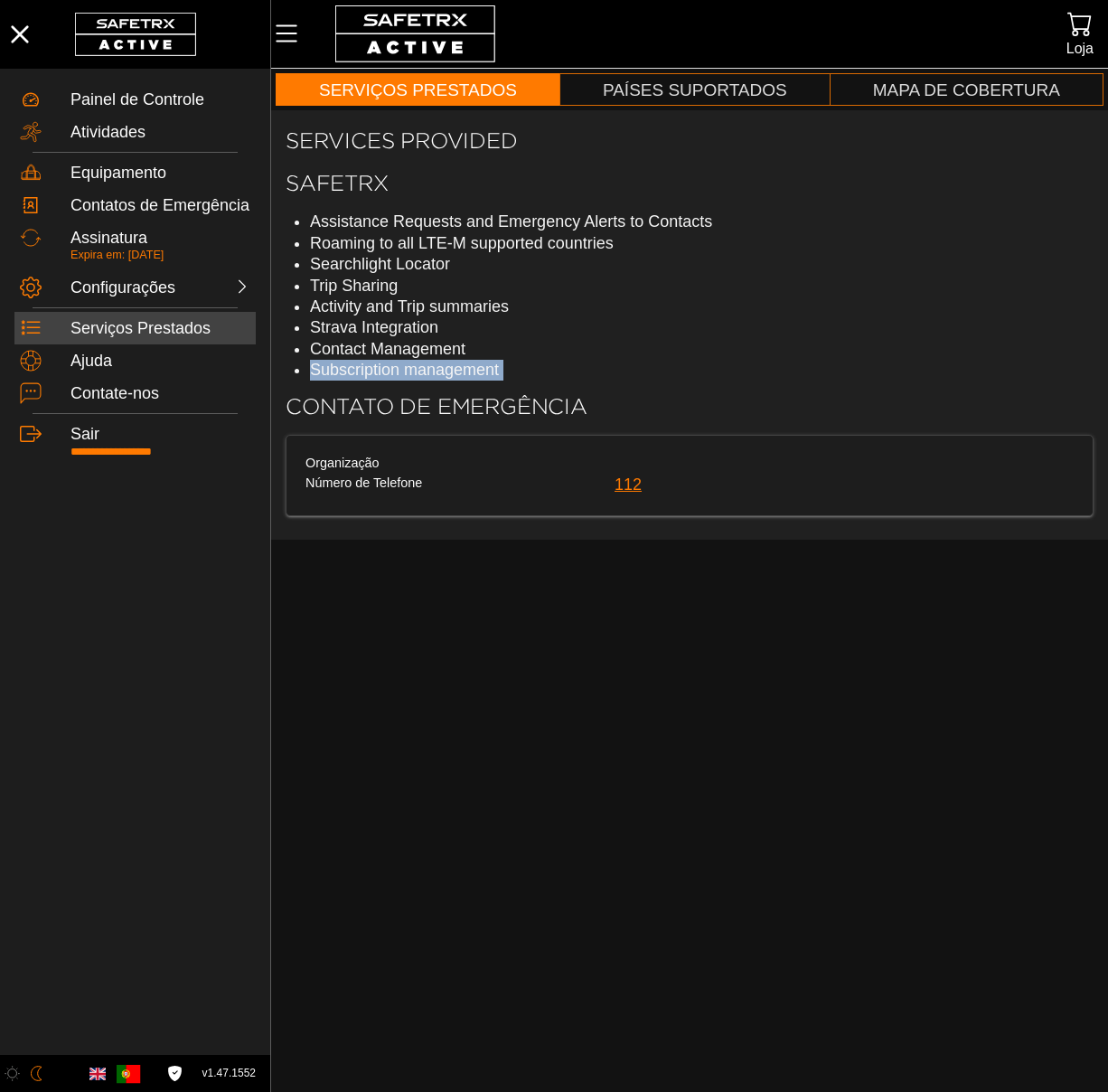 drag, startPoint x: 314, startPoint y: 371, endPoint x: 603, endPoint y: 389, distance: 289.56 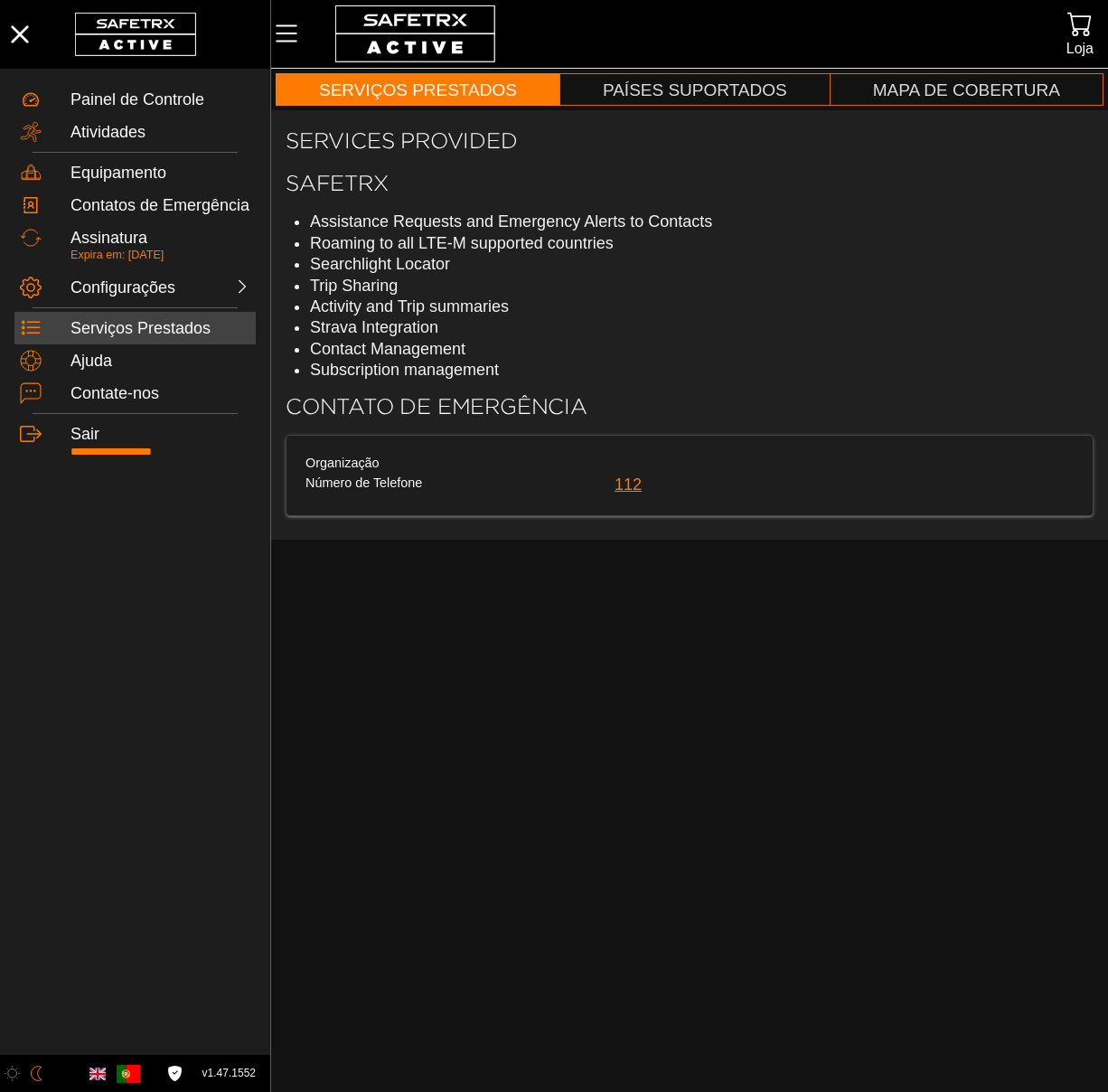 click on "Strava Integration" at bounding box center (701, 327) 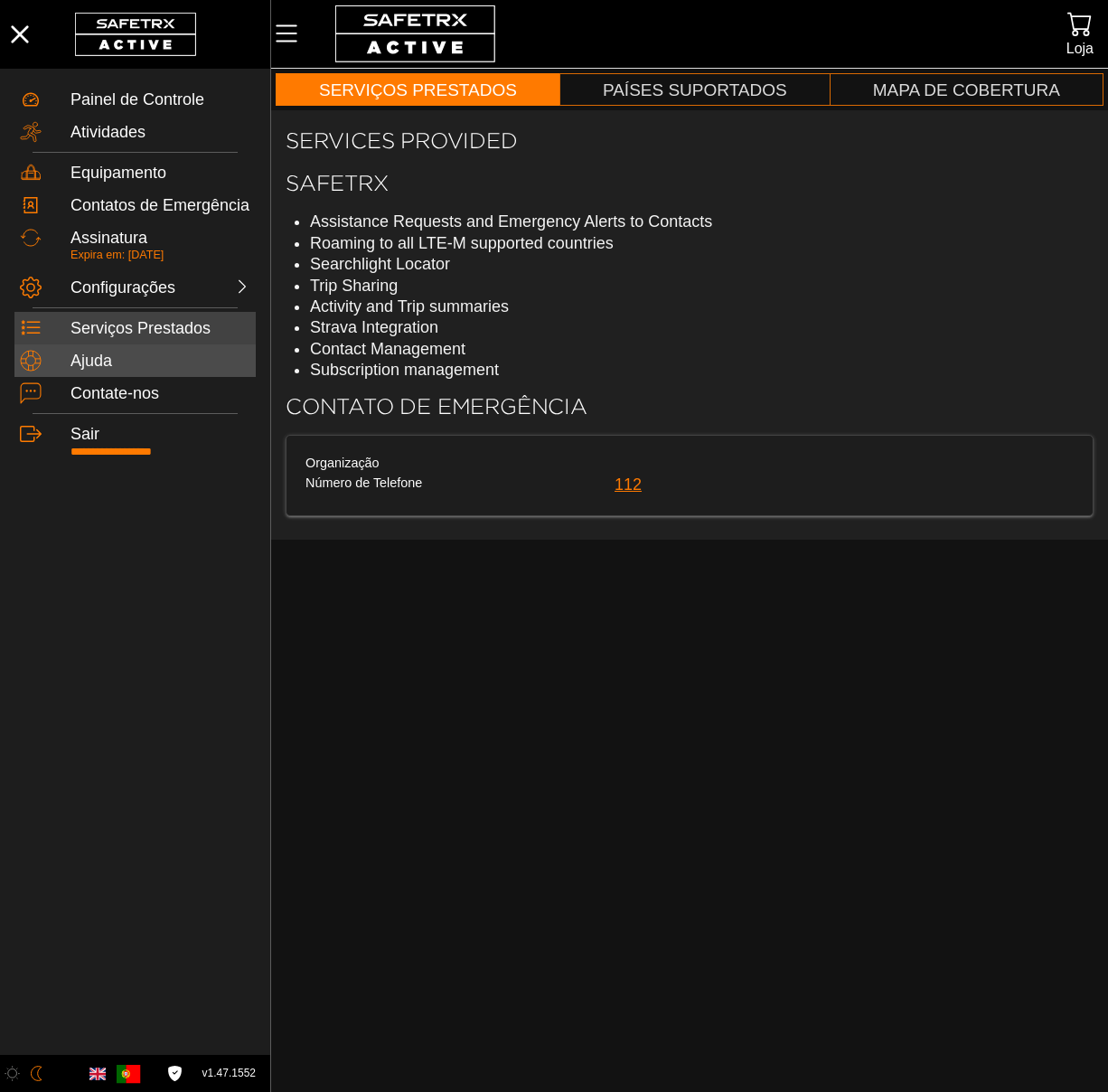 click on "Ajuda" at bounding box center [160, 362] 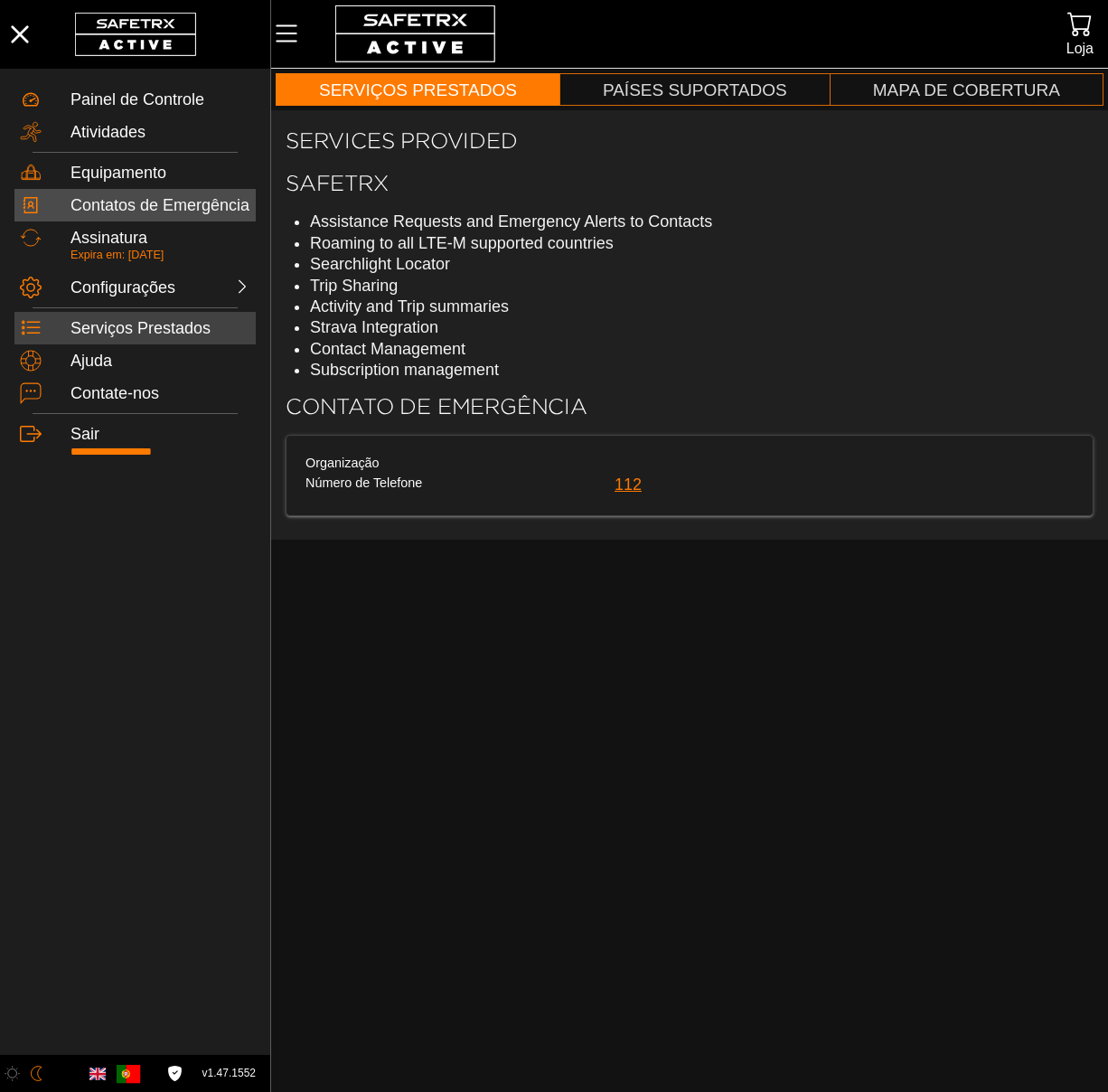 click on "Contatos de Emergência" at bounding box center [160, 206] 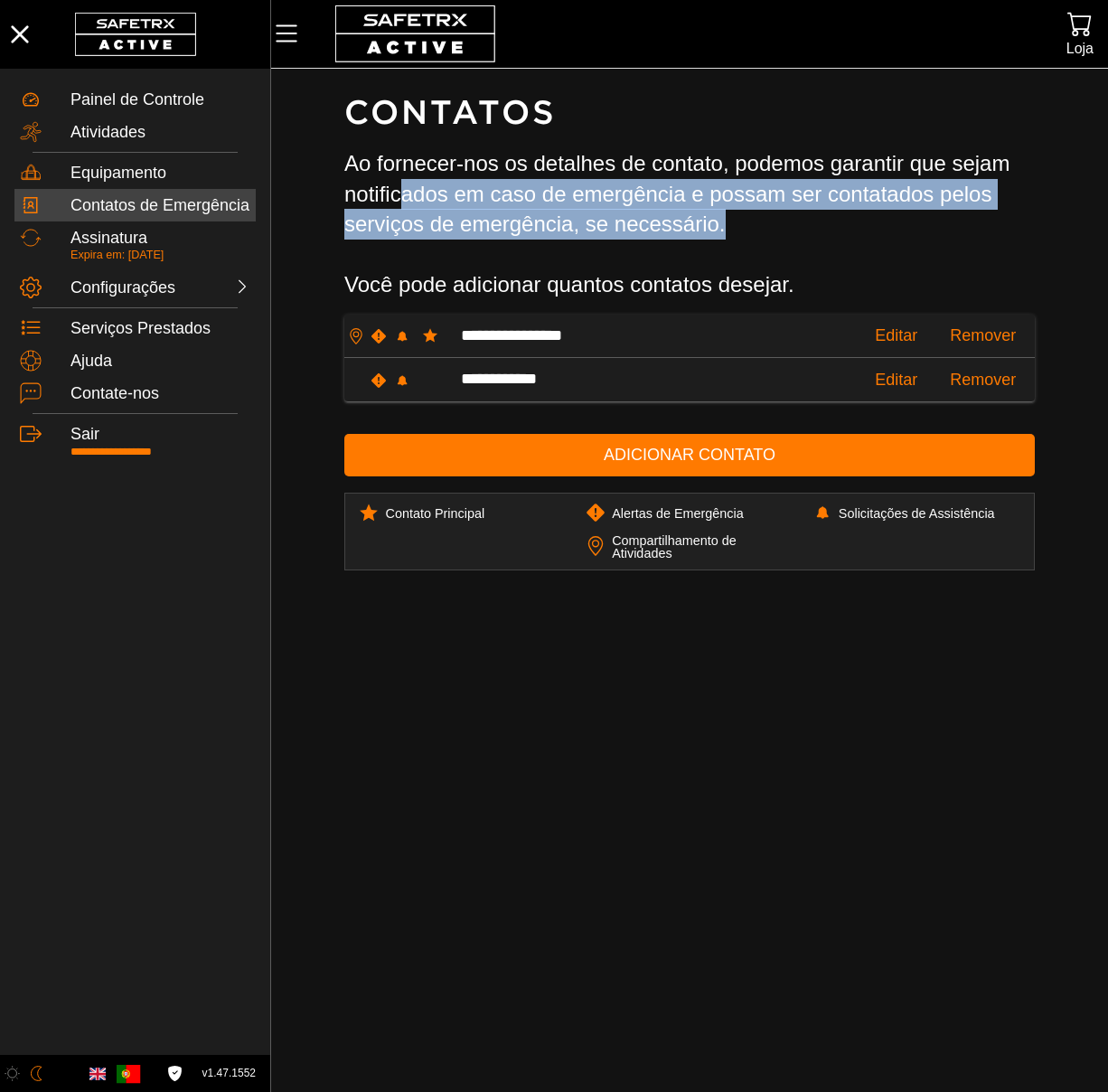 drag, startPoint x: 402, startPoint y: 196, endPoint x: 908, endPoint y: 210, distance: 506.19364 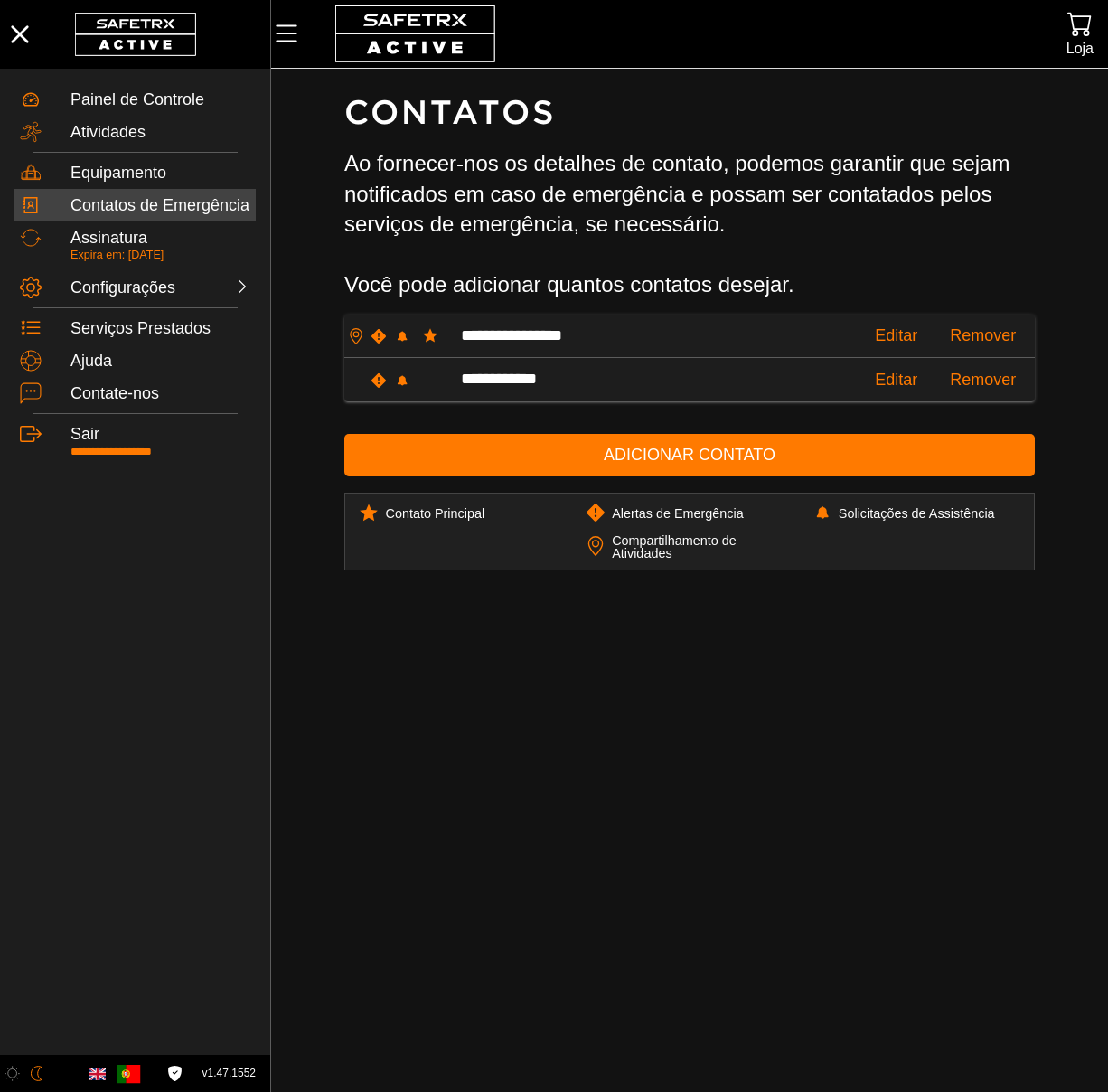 click on "Ao fornecer-nos os detalhes de contato, podemos garantir que sejam notificados em caso de emergência e possam ser contatados pelos serviços de emergência, se necessário.
Você pode adicionar quantos contatos desejar." at bounding box center [690, 224] 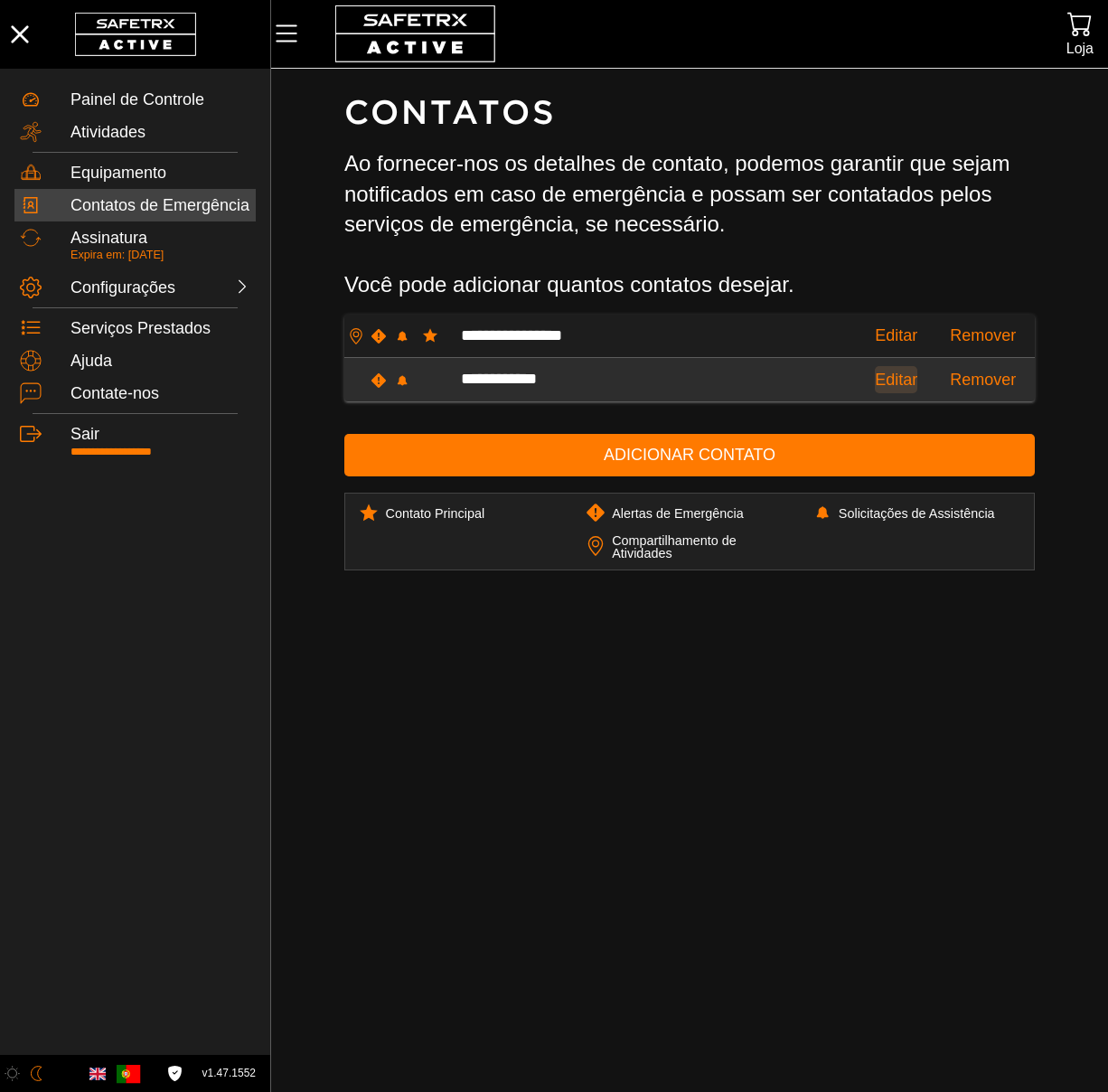 click on "Editar" at bounding box center [896, 380] 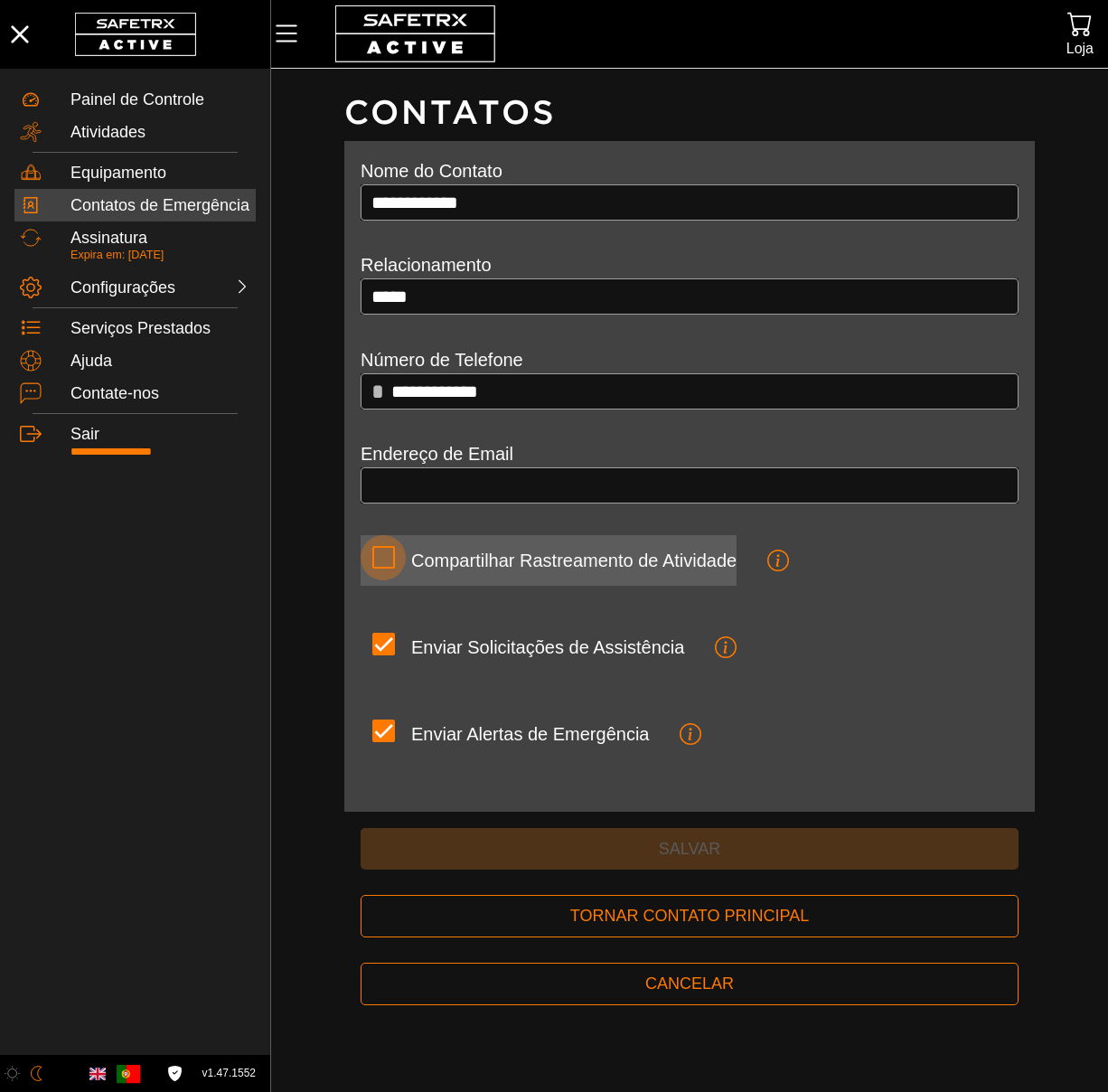 click 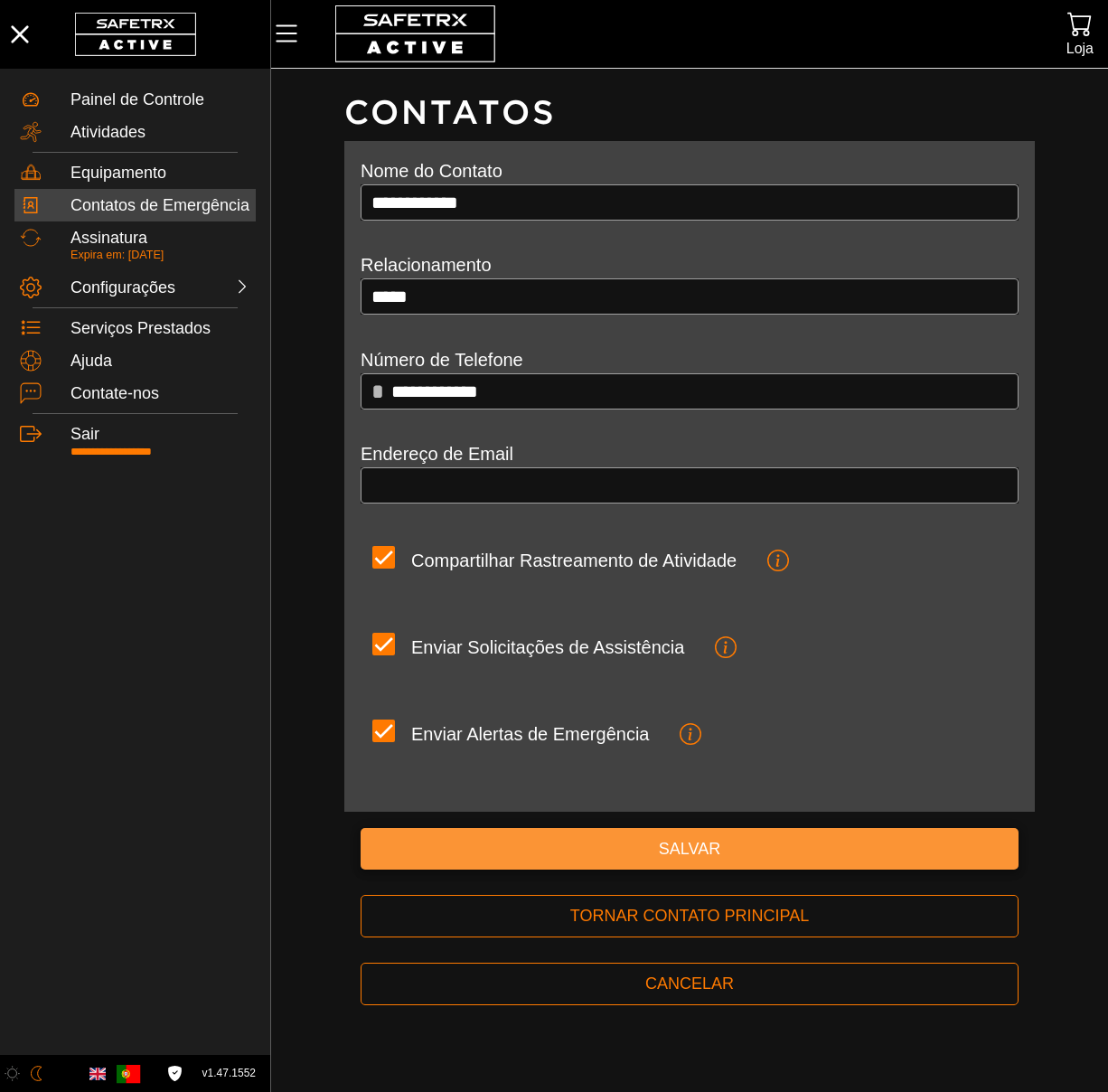 click on "Salvar" at bounding box center [690, 849] 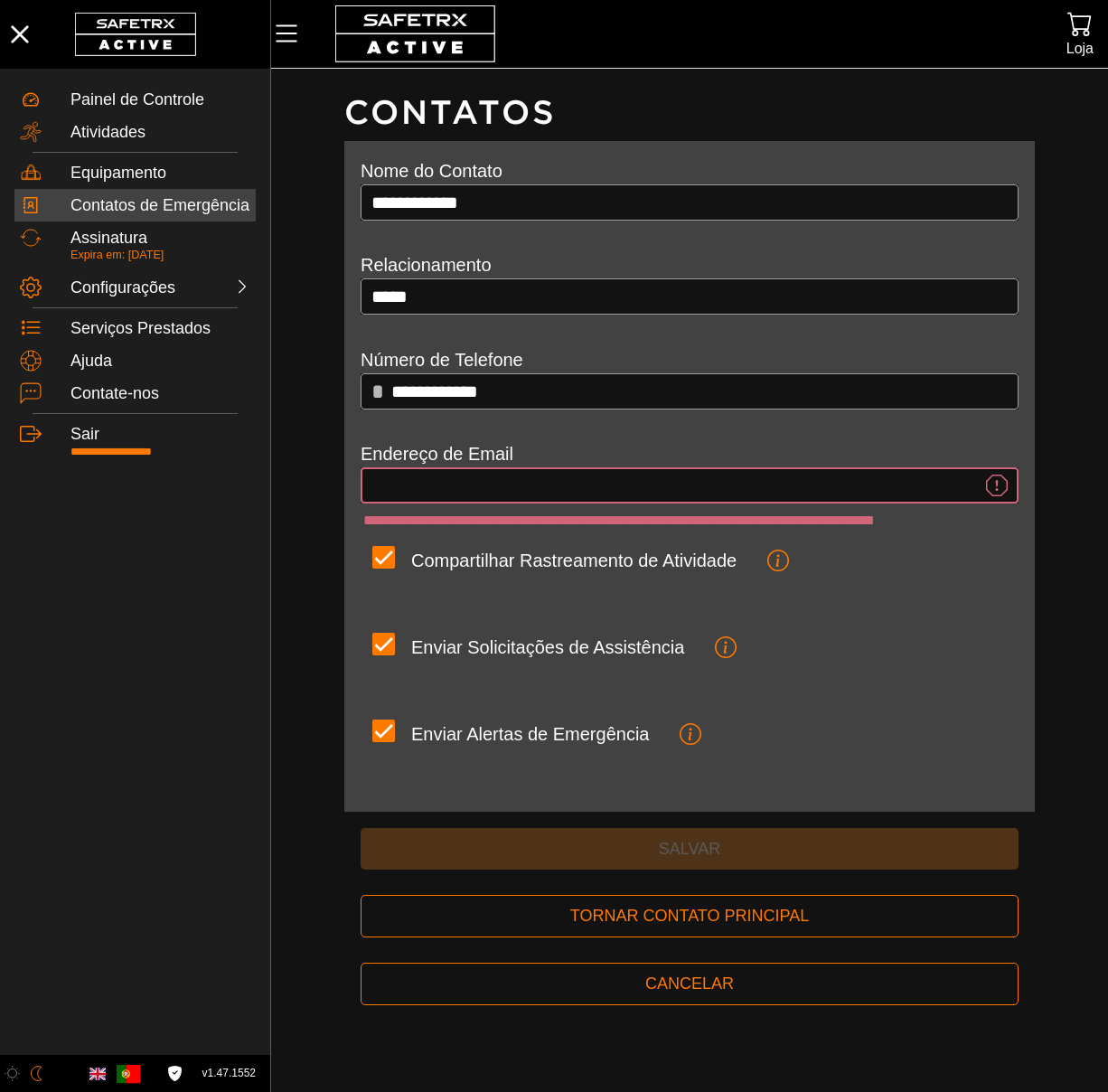 click on "**********" at bounding box center [676, 485] 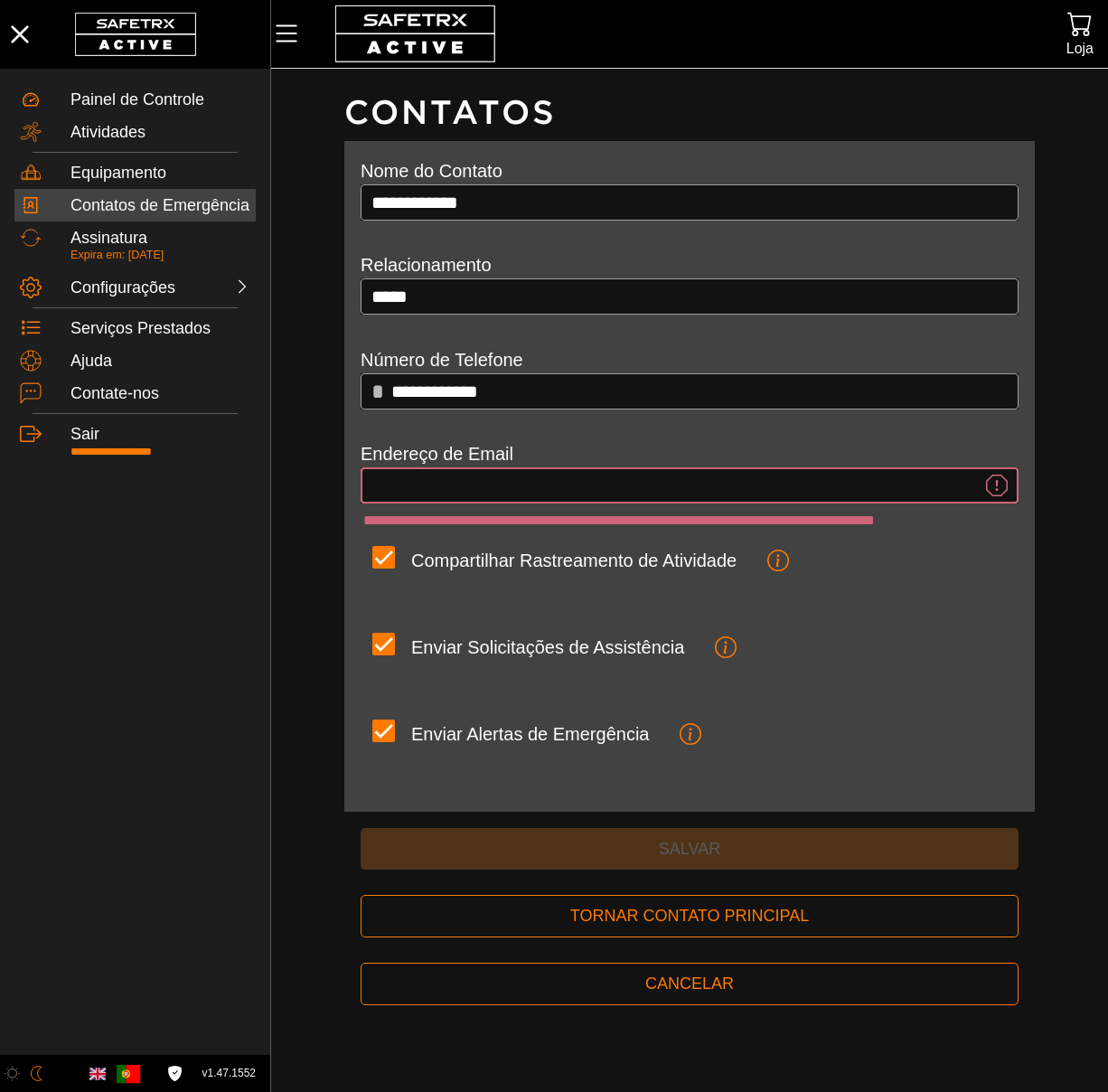 click on "**********" at bounding box center (690, 589) 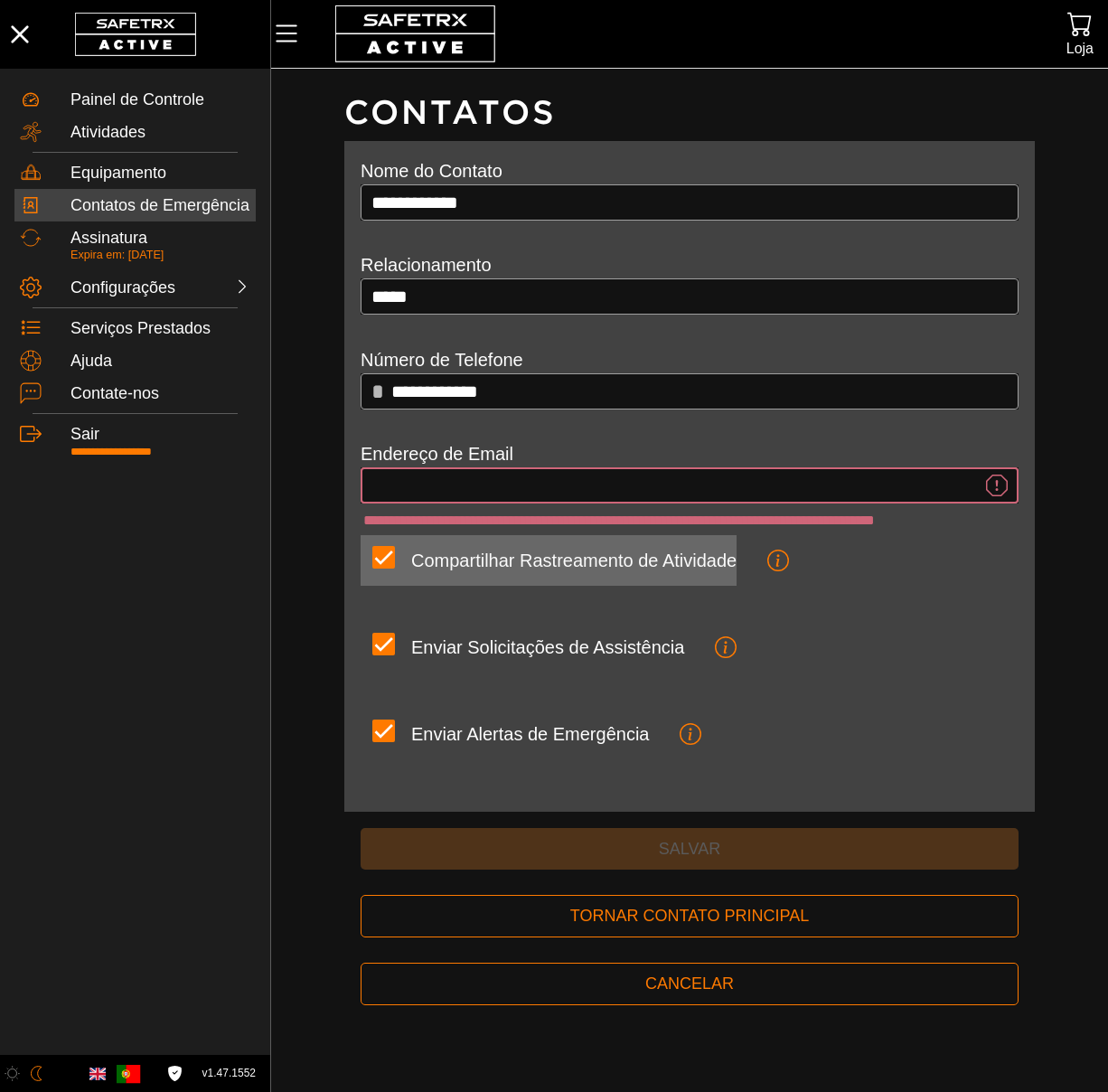 click on "Compartilhar Rastreamento de Atividade" at bounding box center [574, 560] 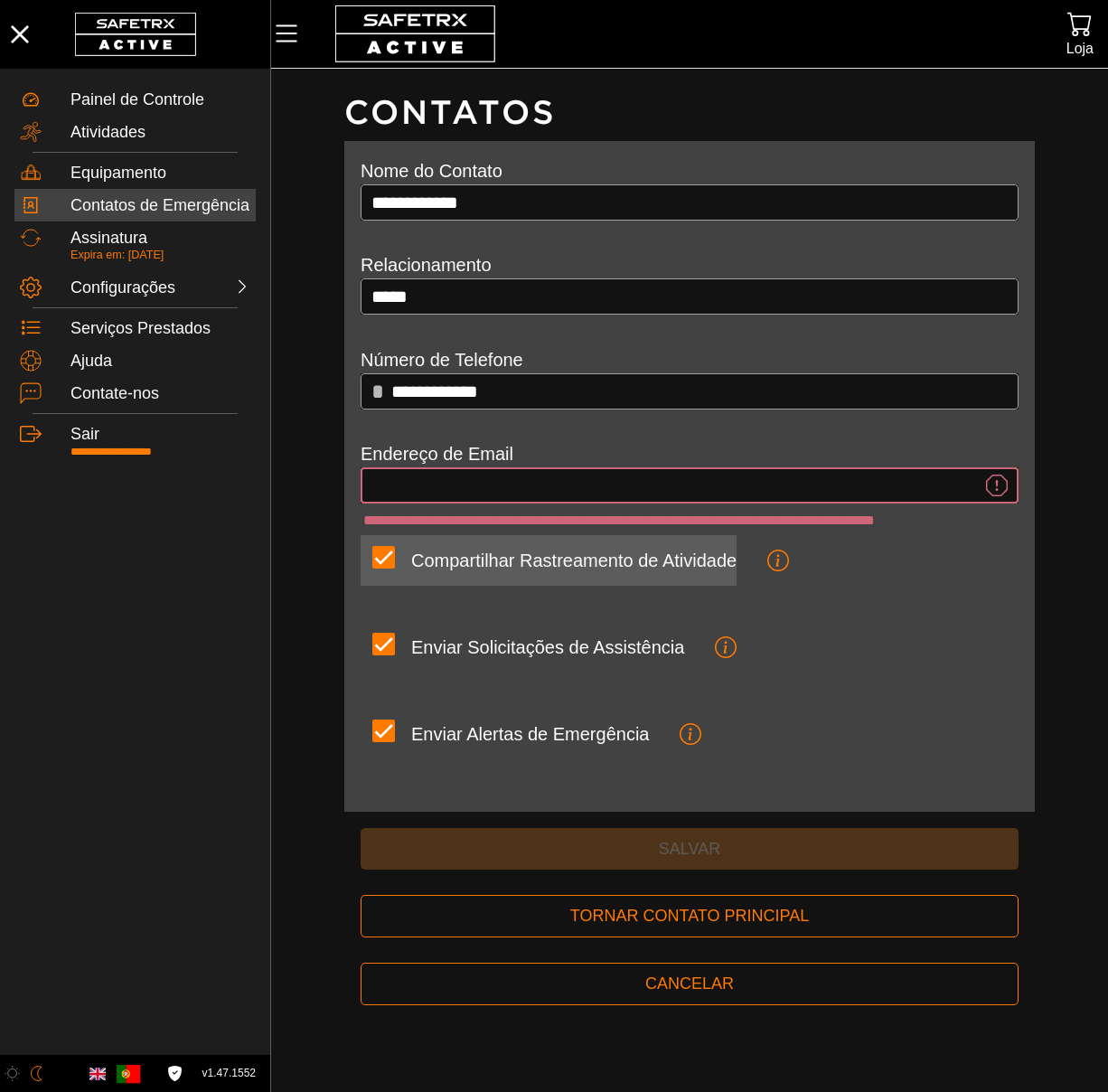 click on "Compartilhar Rastreamento de Atividade" at bounding box center (0, 0) 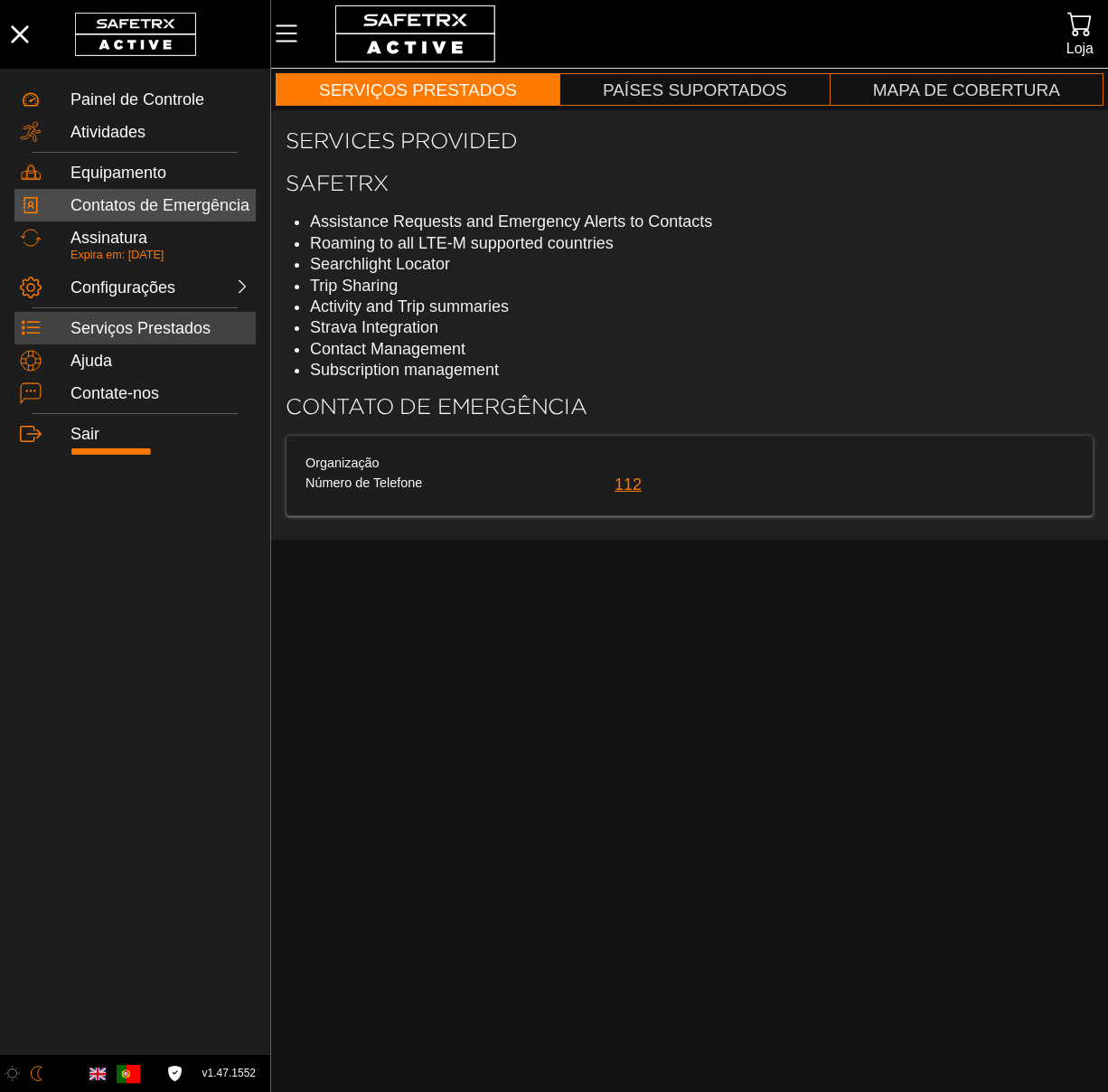 click on "Contatos de Emergência" at bounding box center [160, 206] 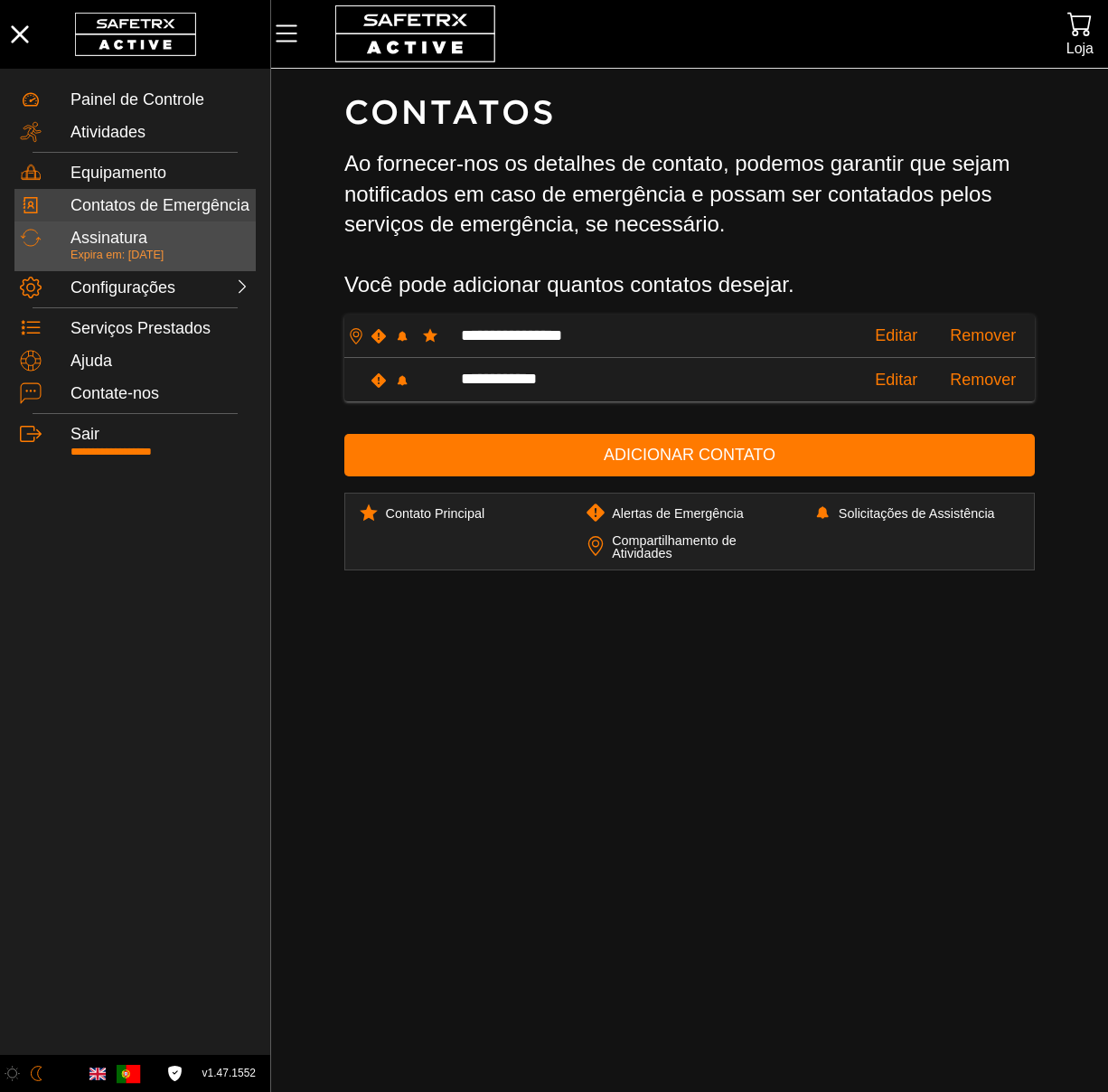 click on "Assinatura" at bounding box center (160, 239) 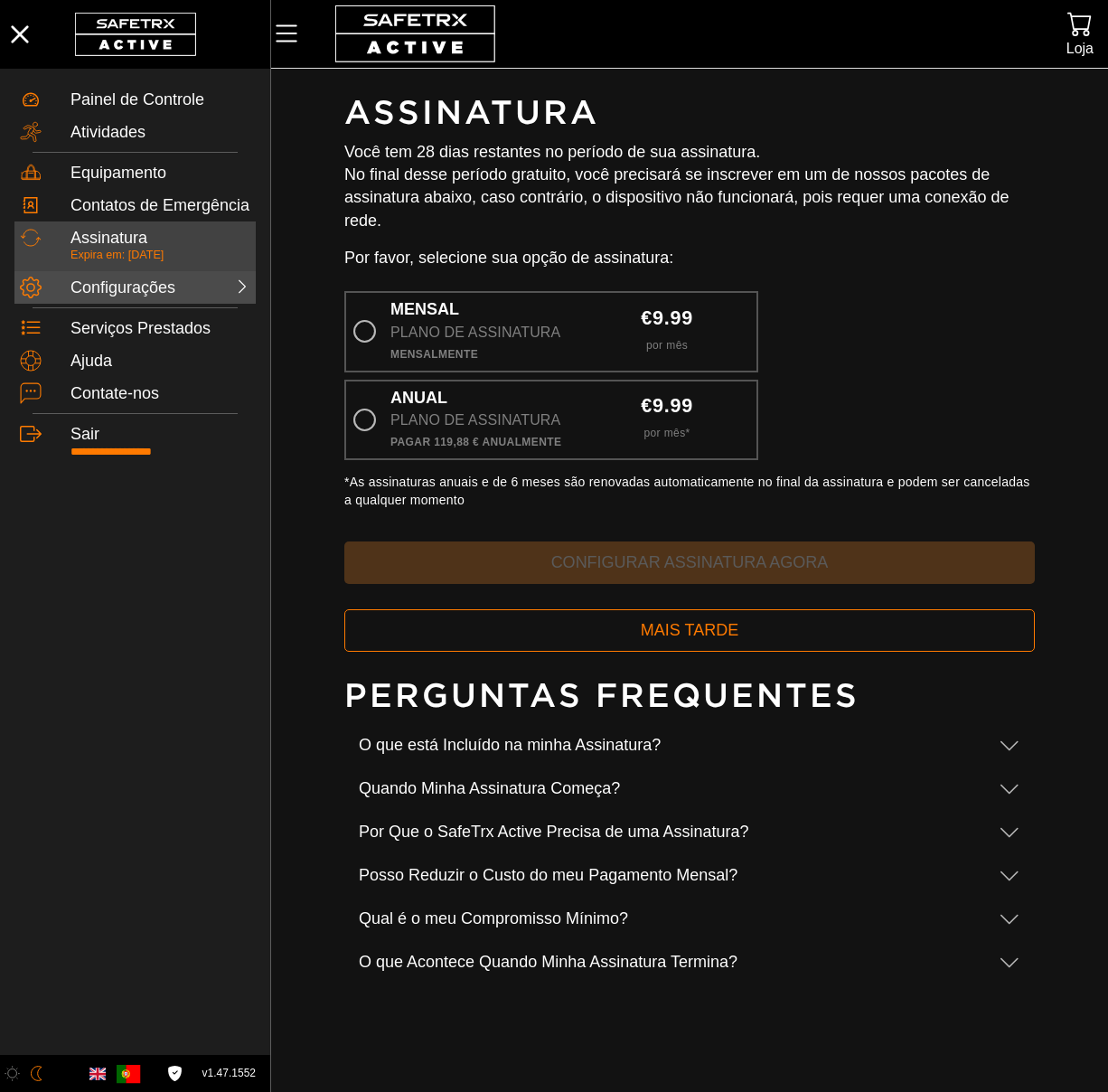 click on "Configurações" at bounding box center (114, 288) 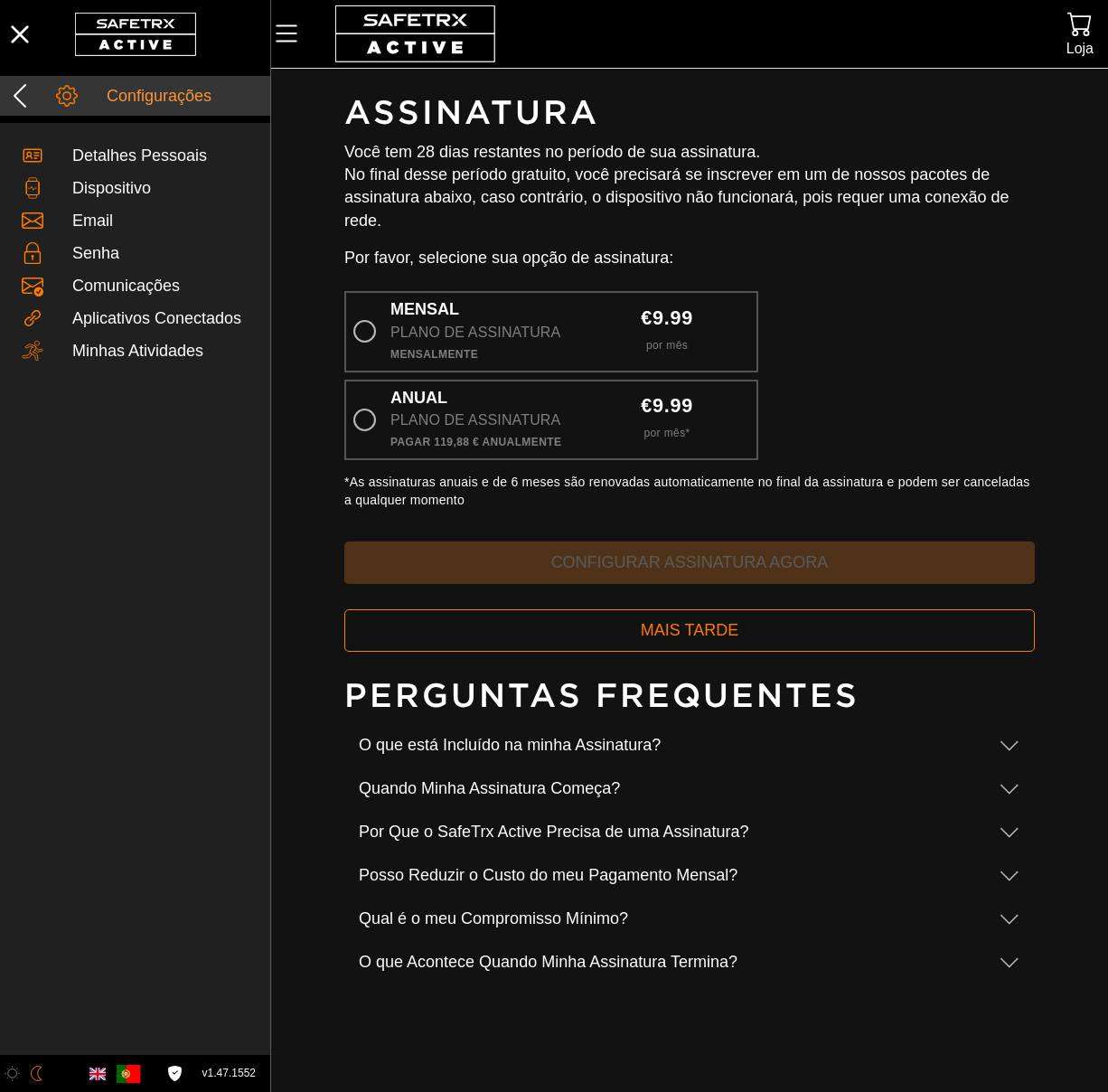 click 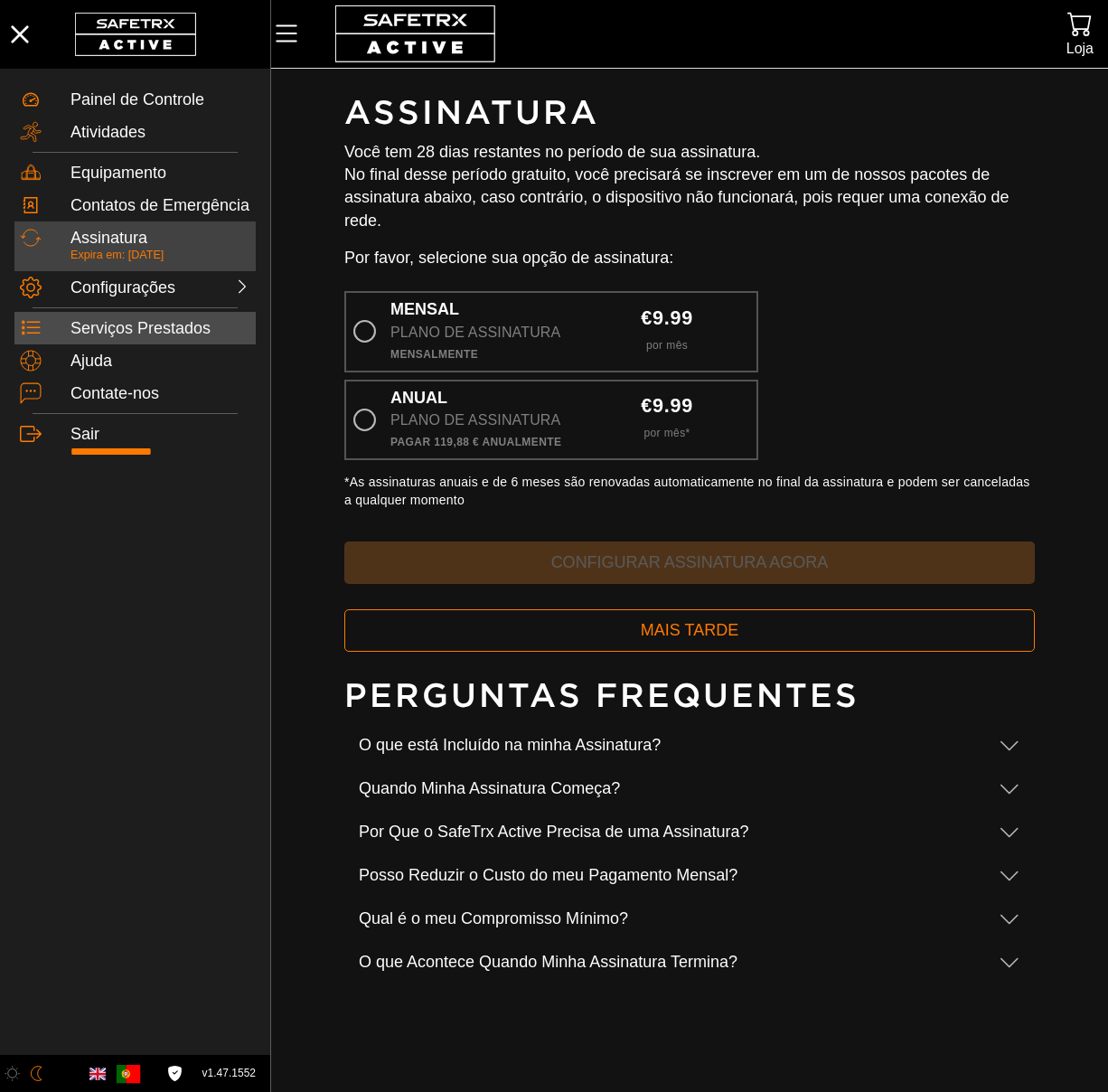 click on "Serviços Prestados" at bounding box center [160, 329] 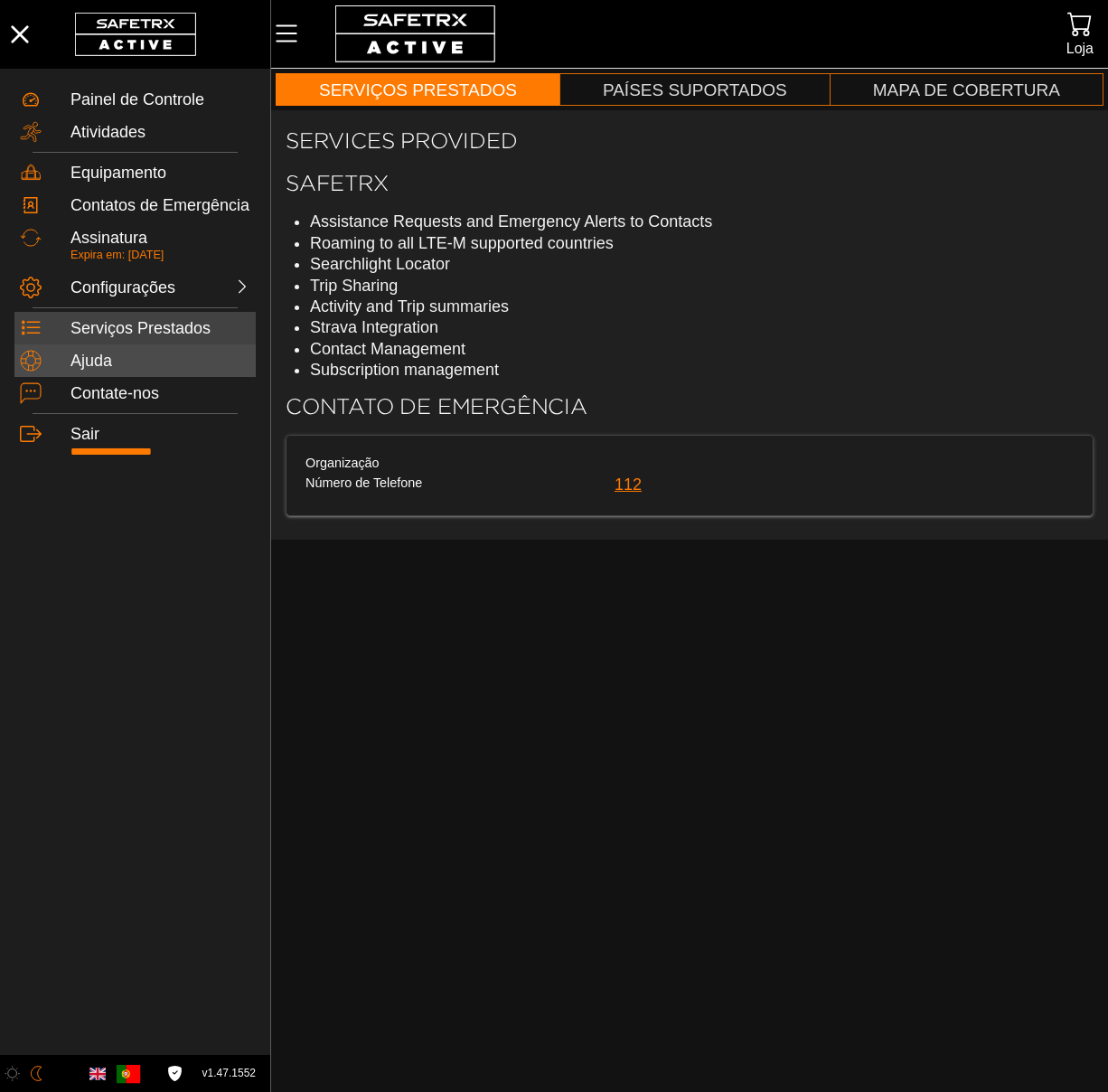 click on "Ajuda" at bounding box center [160, 362] 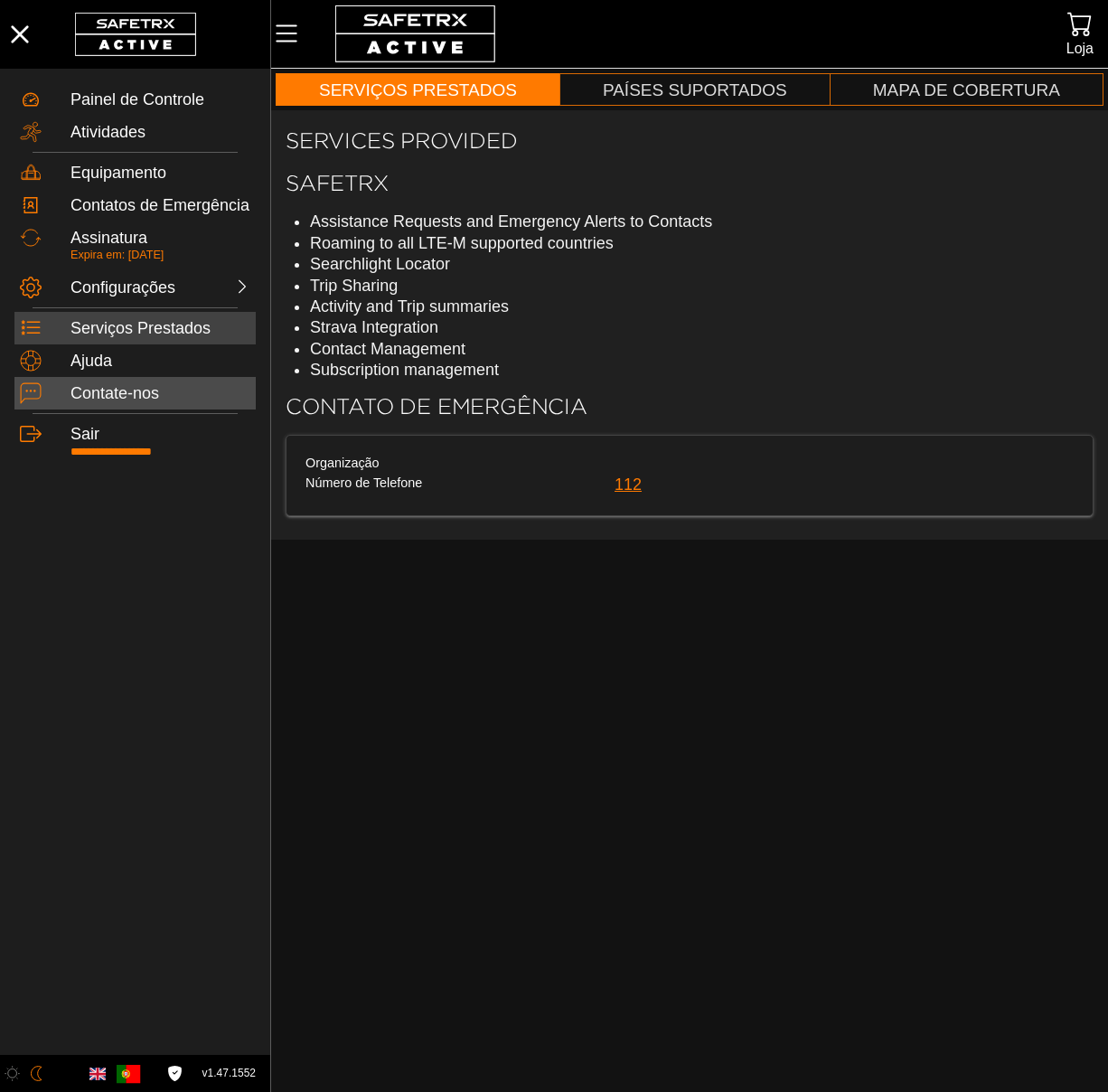click on "Contate-nos" at bounding box center (160, 394) 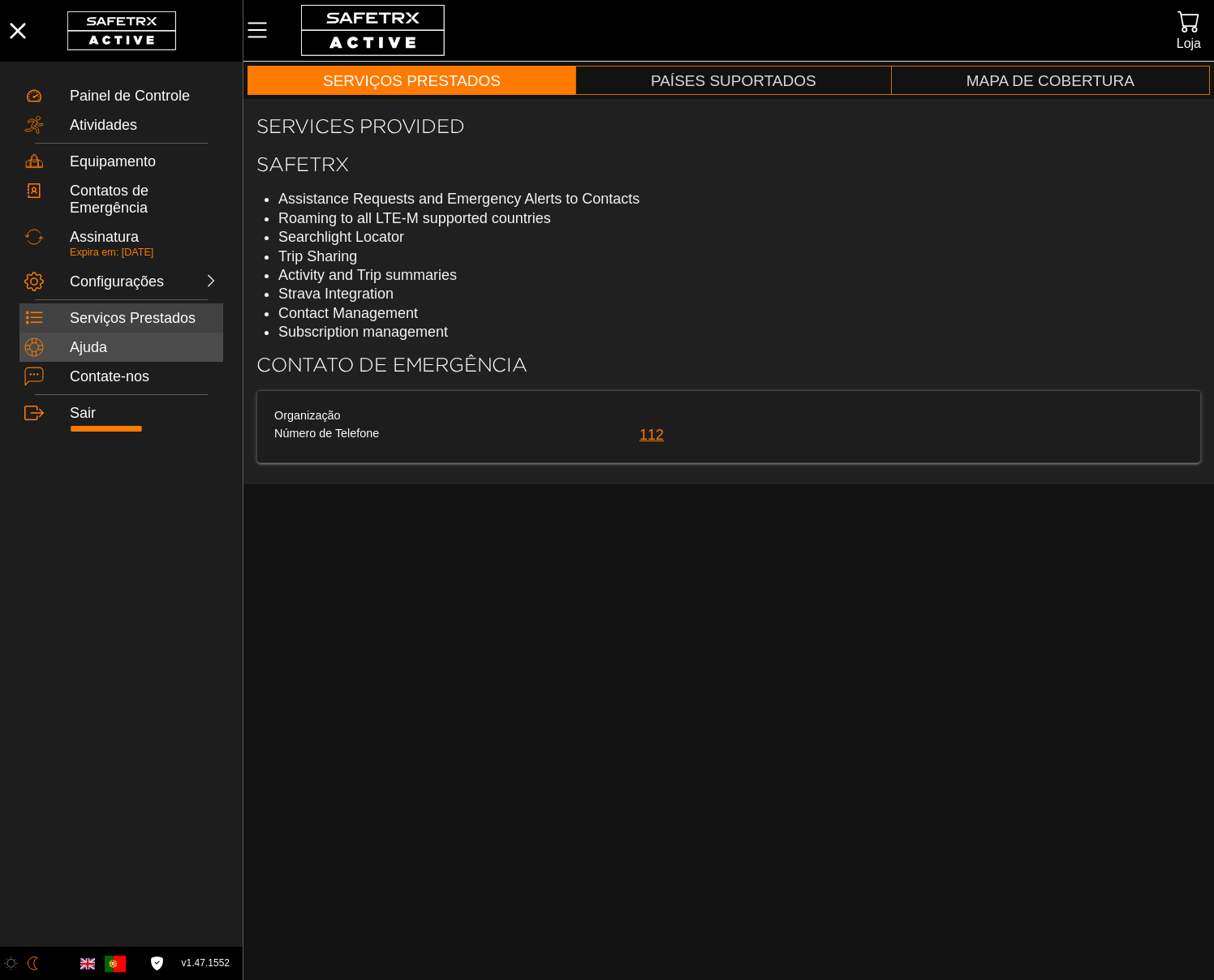 click on "Ajuda" at bounding box center [144, 348] 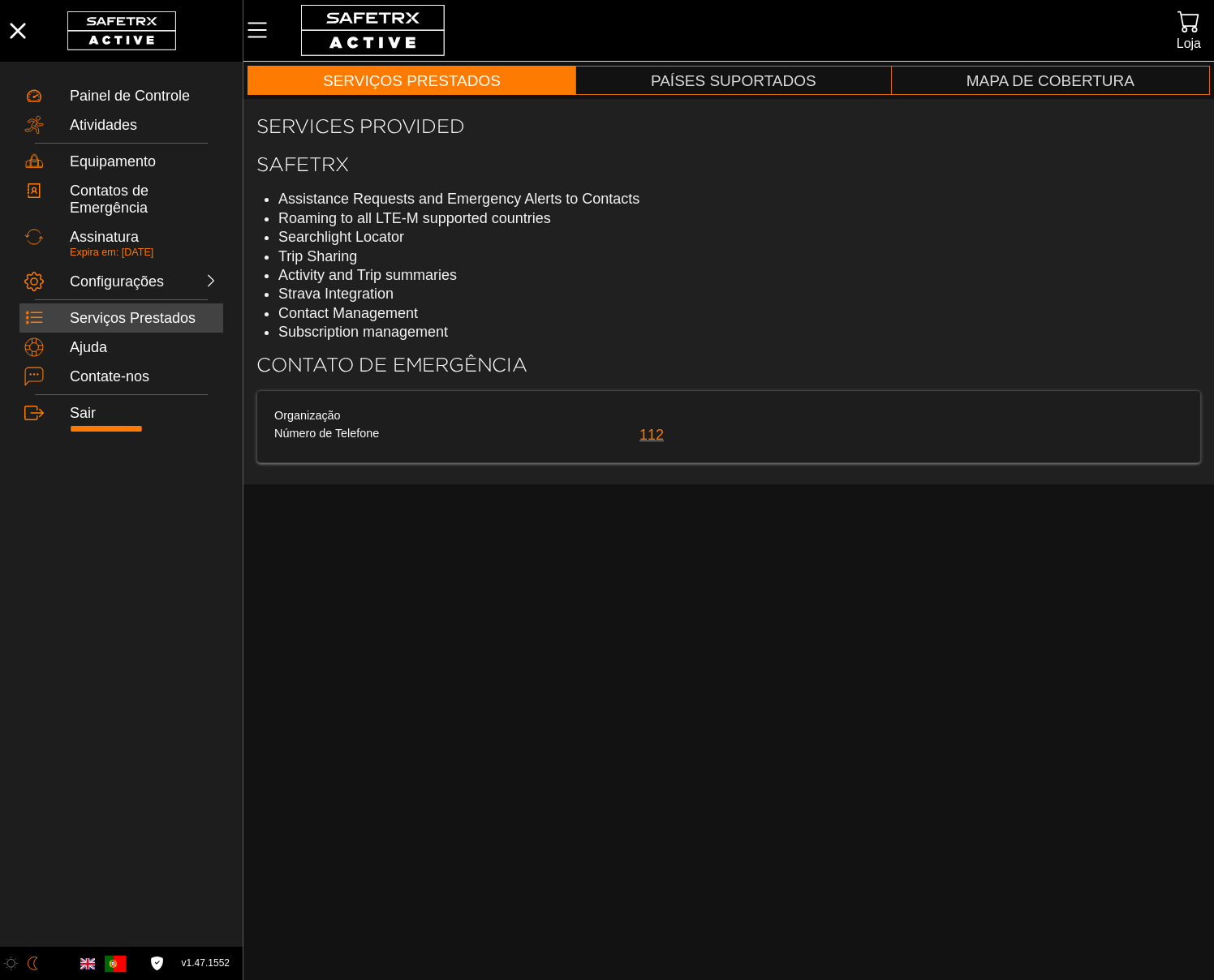 scroll, scrollTop: 1, scrollLeft: 0, axis: vertical 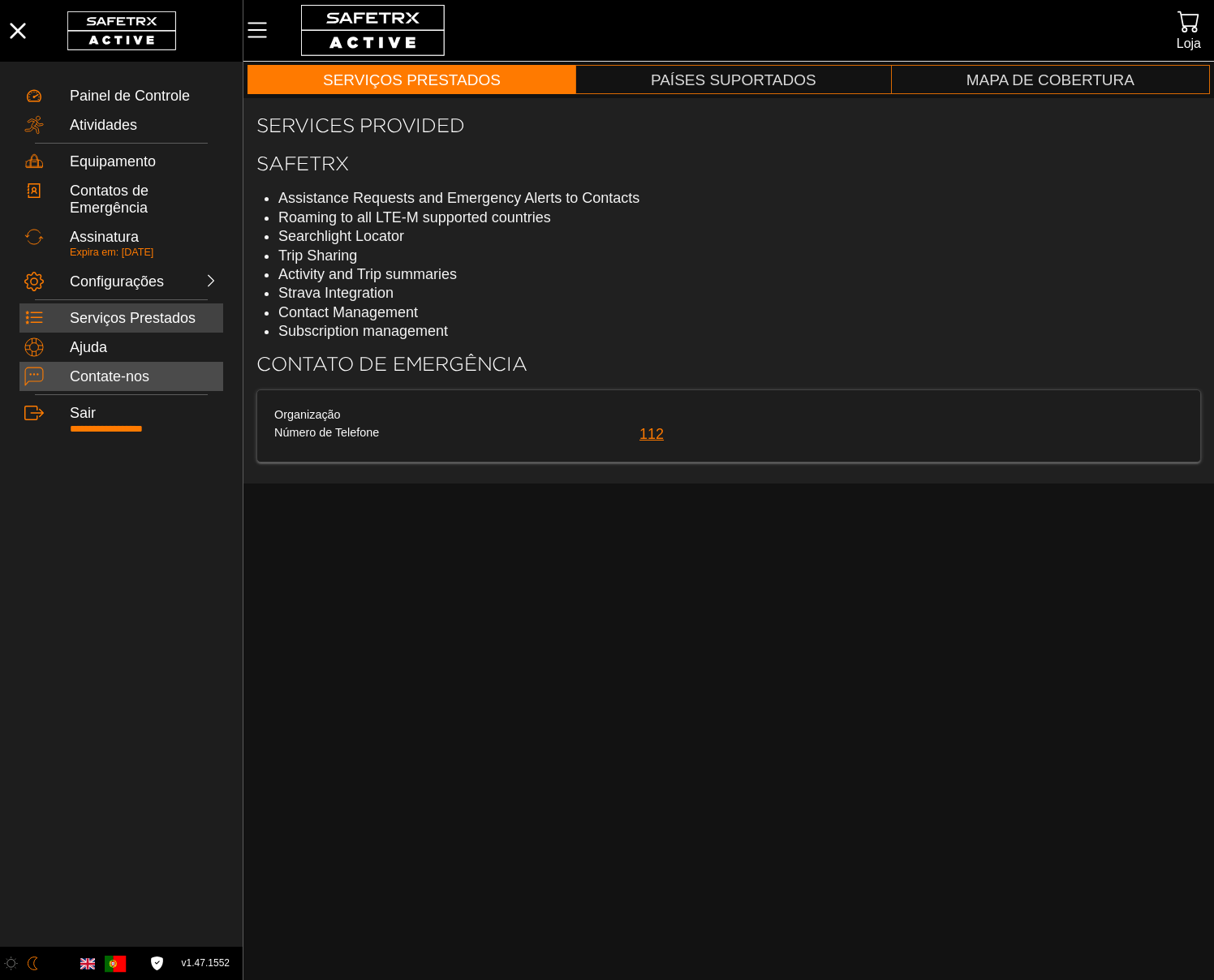 click on "Contate-nos" at bounding box center (144, 377) 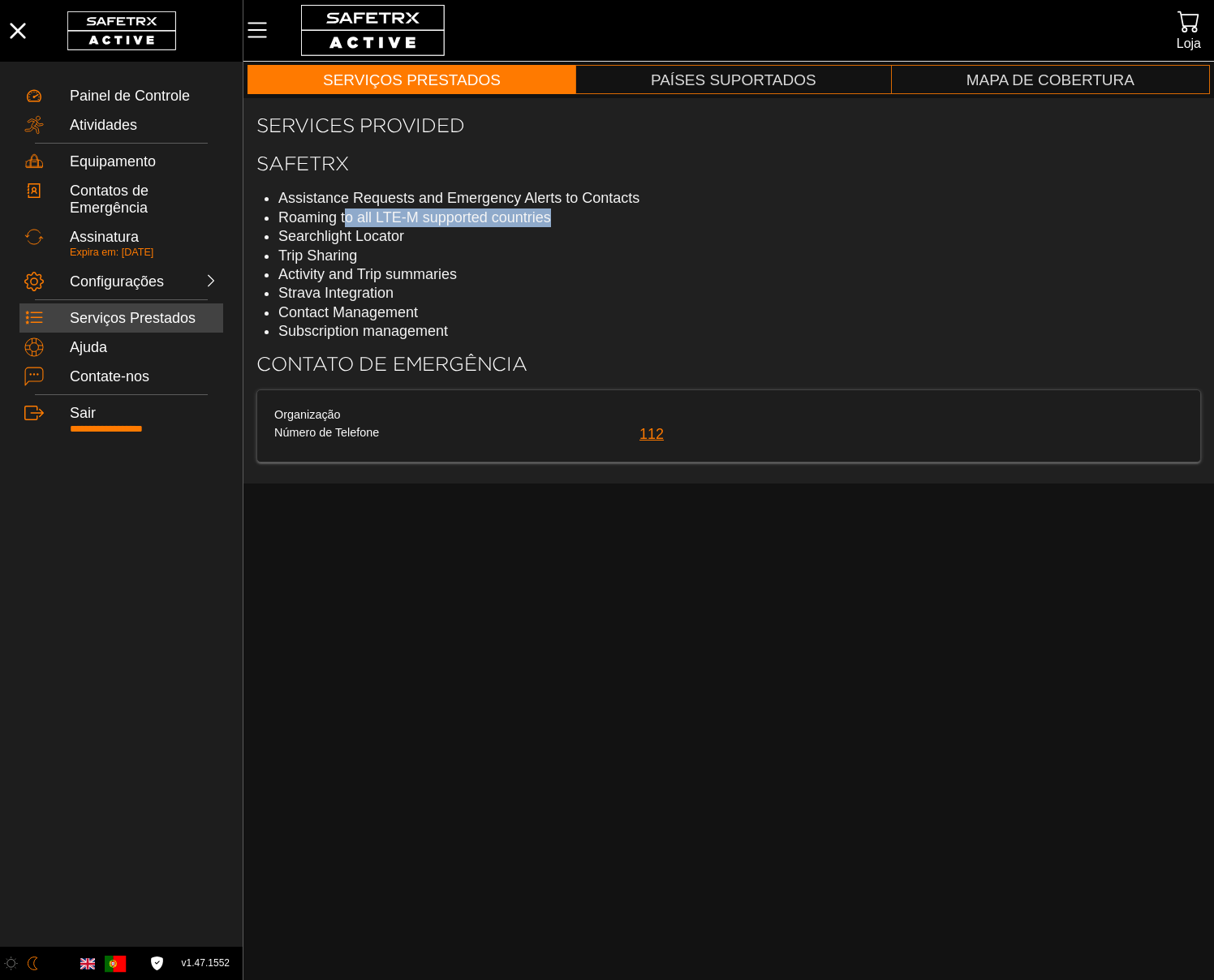 drag, startPoint x: 580, startPoint y: 218, endPoint x: 344, endPoint y: 218, distance: 236 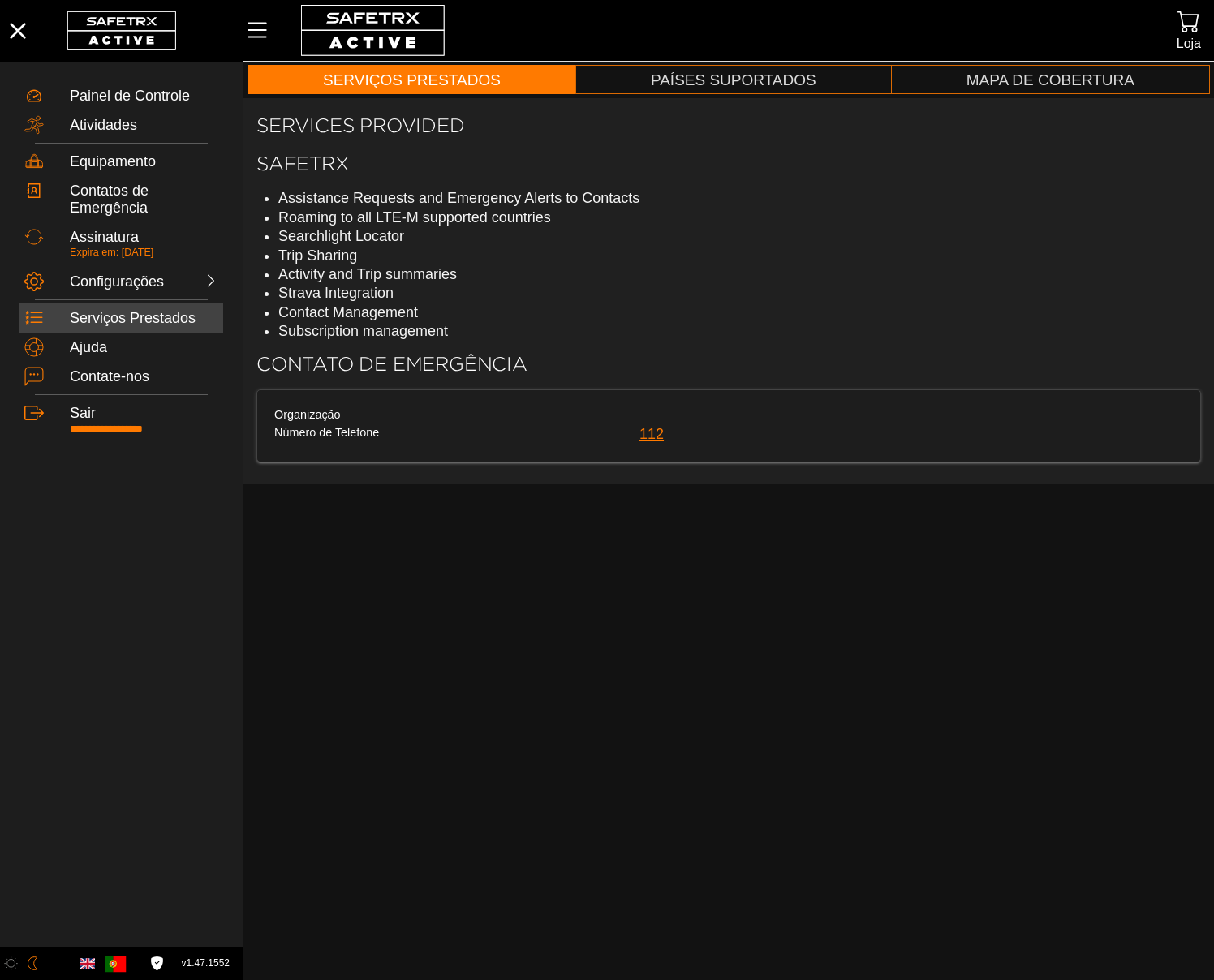 click on "Trip Sharing" at bounding box center [739, 256] 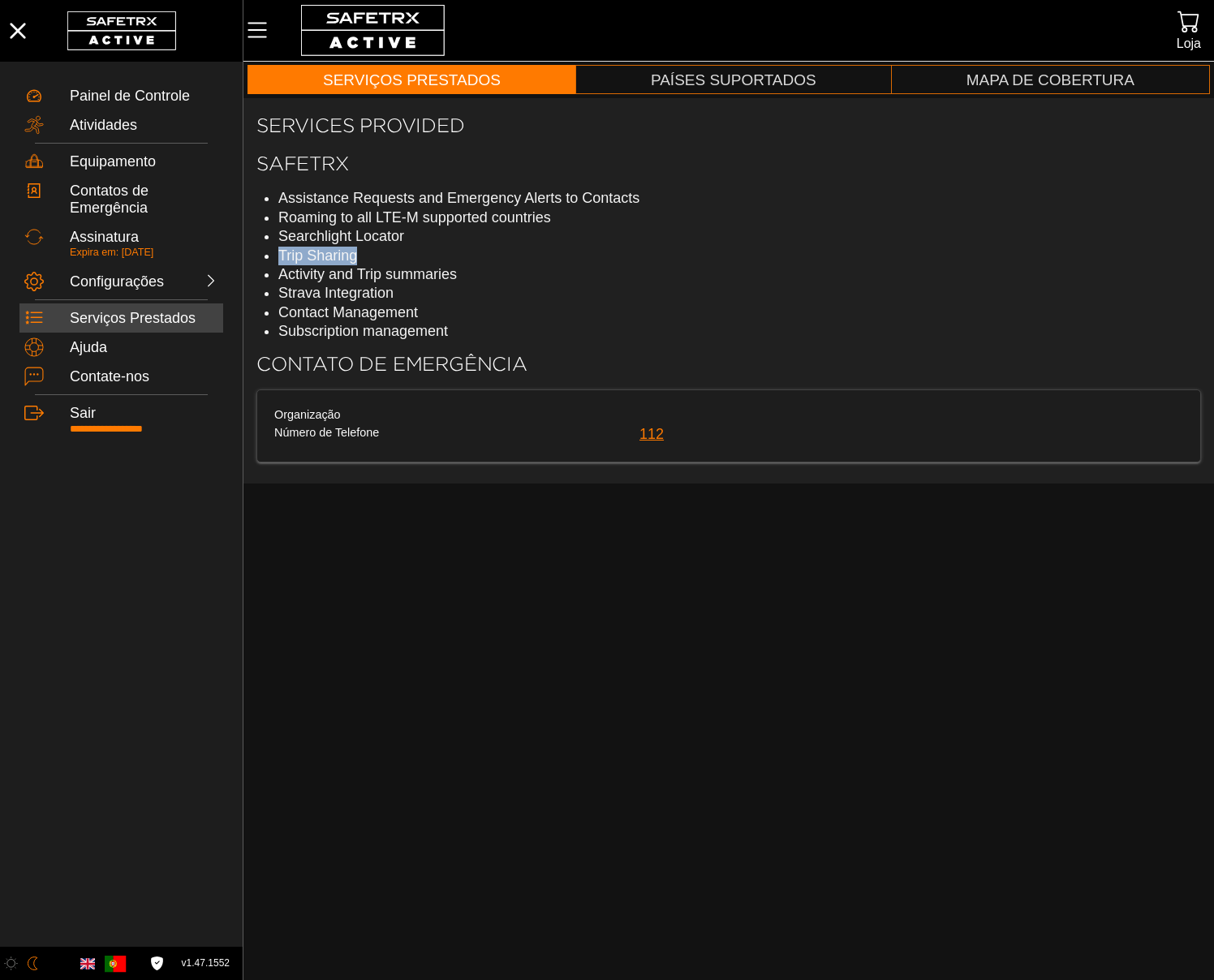 drag, startPoint x: 364, startPoint y: 257, endPoint x: 248, endPoint y: 256, distance: 116.00431 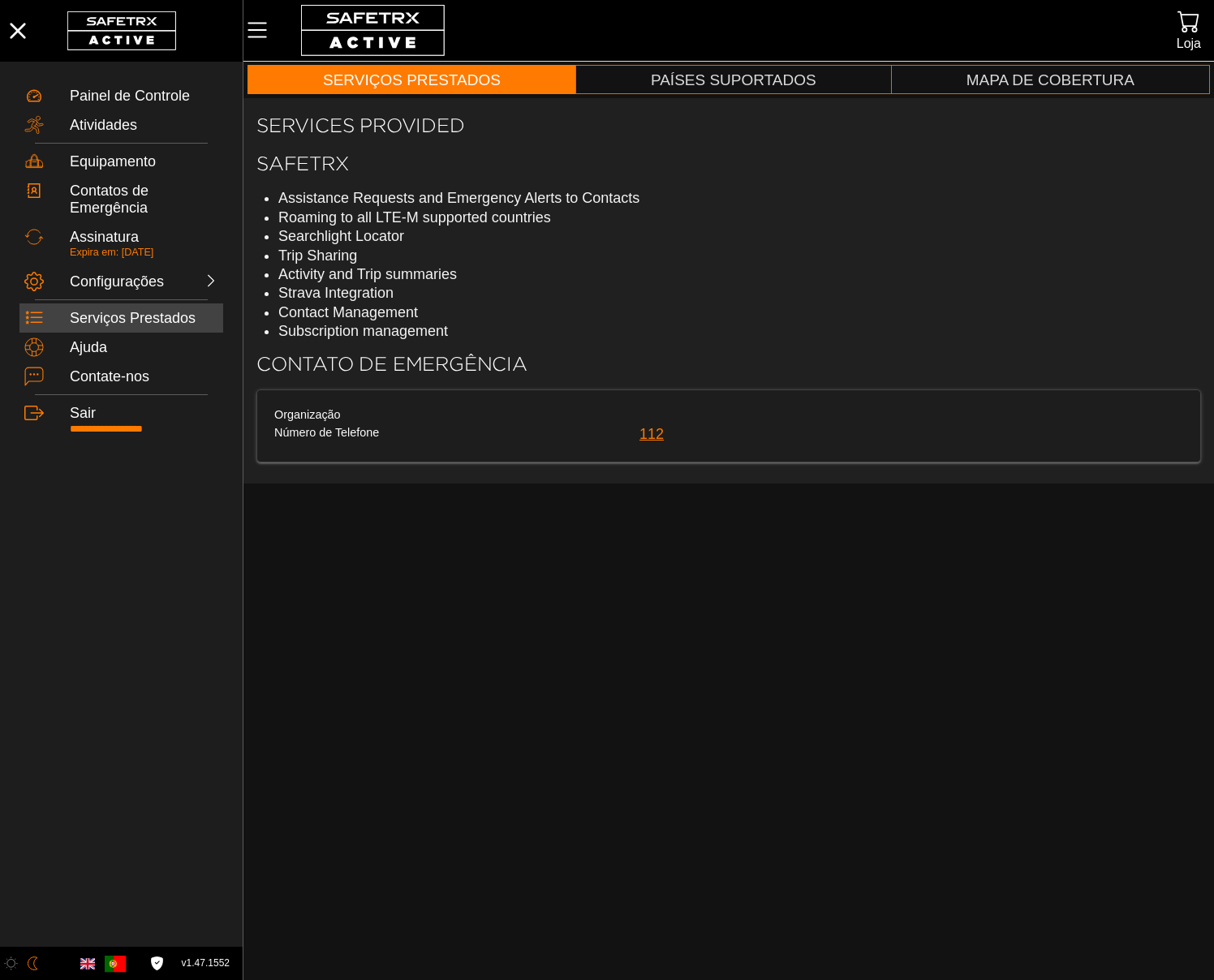 click on "Activity and Trip summaries" at bounding box center [739, 274] 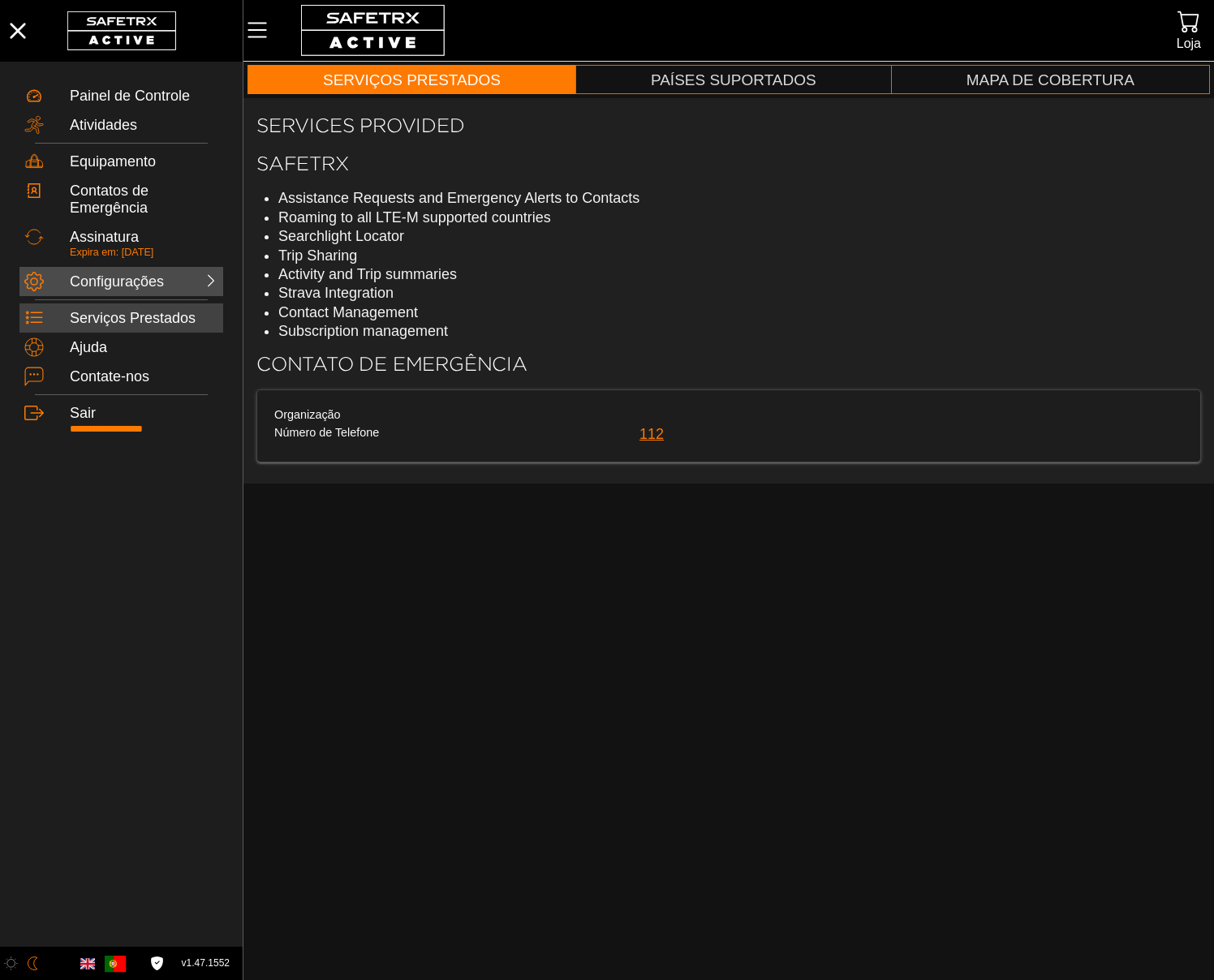 click on "Configurações" at bounding box center [105, 282] 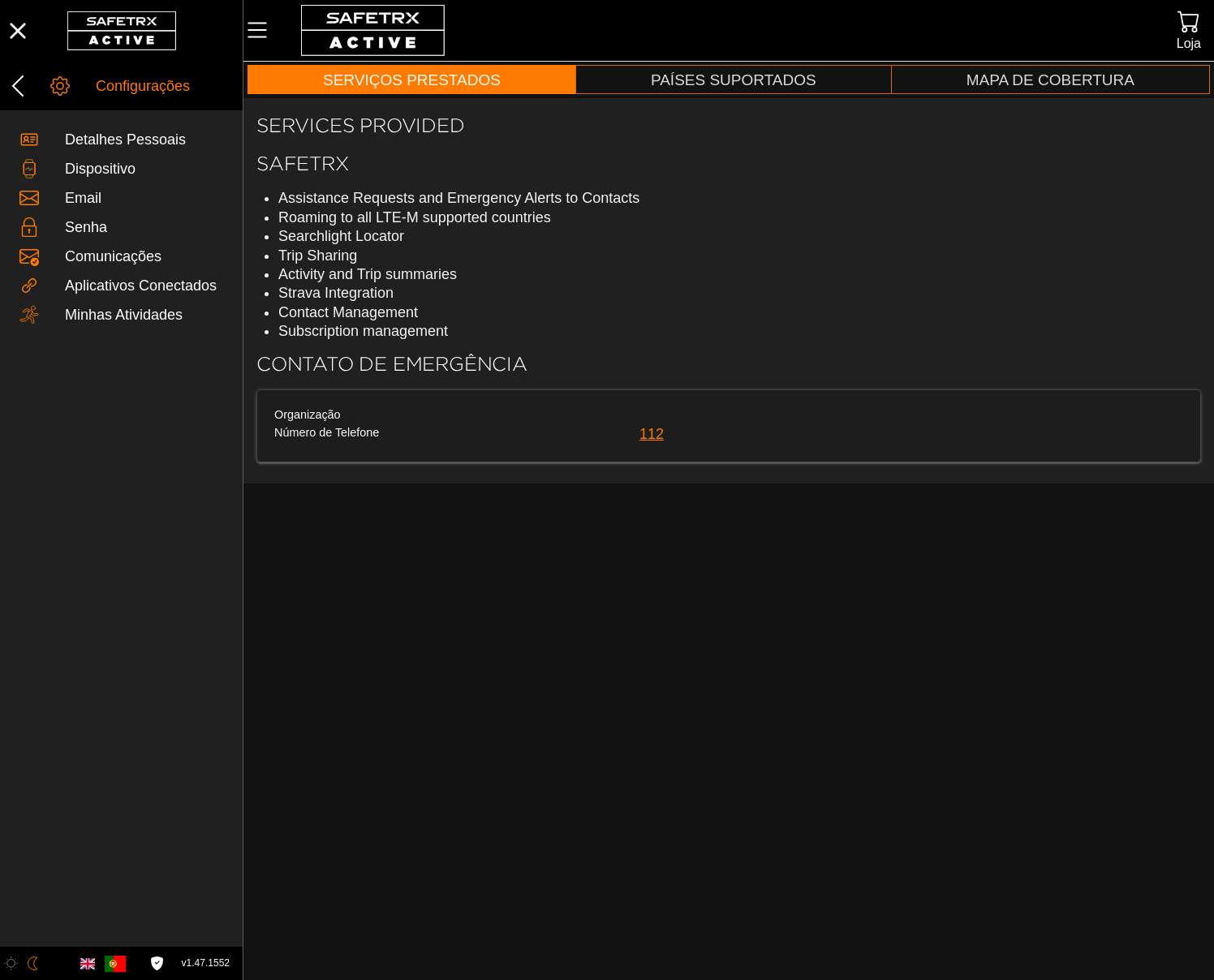 click on "Configurações Detalhes Pessoais Dispositivo Email Senha Comunicações Aplicativos Conectados Minhas Atividades" 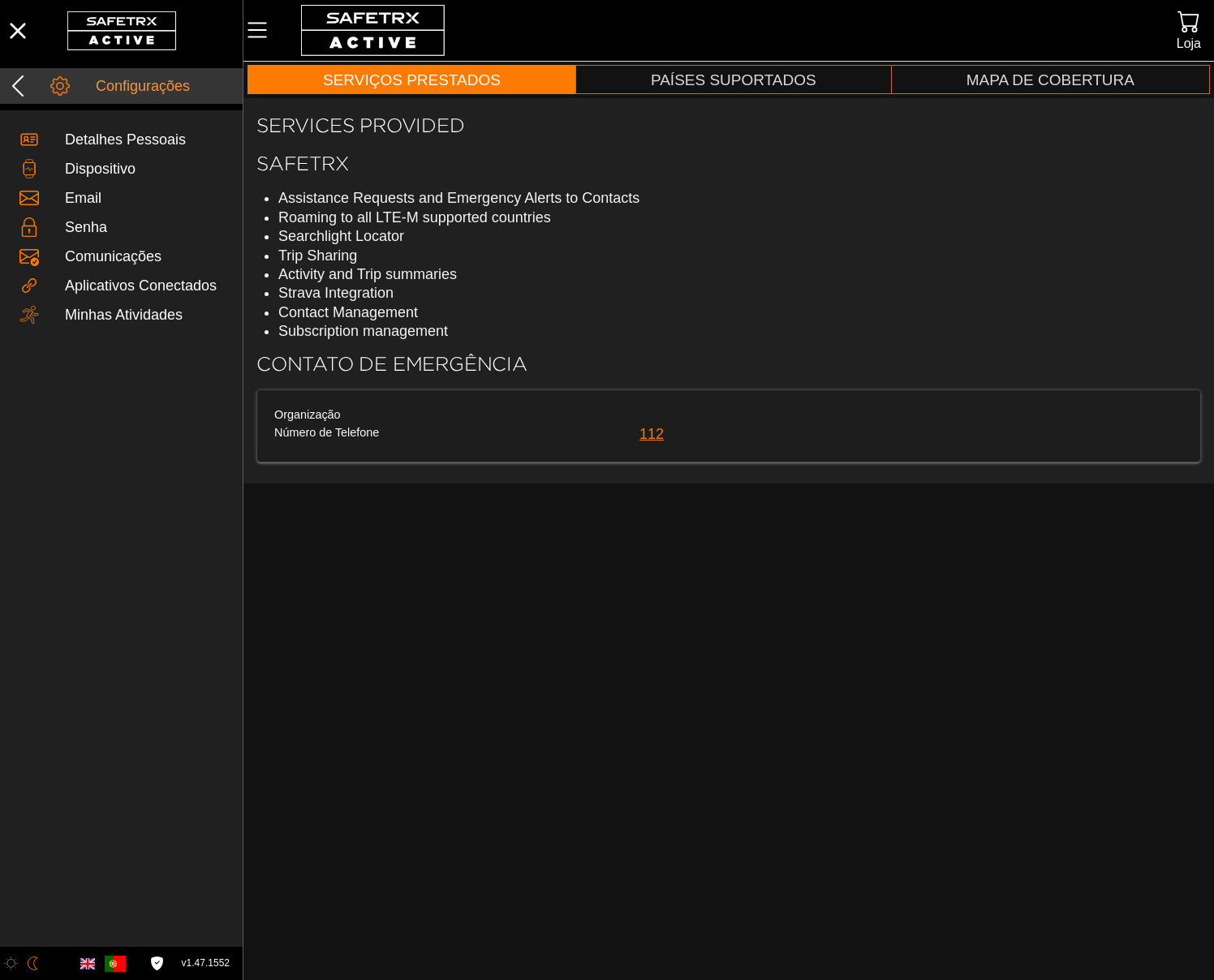 click 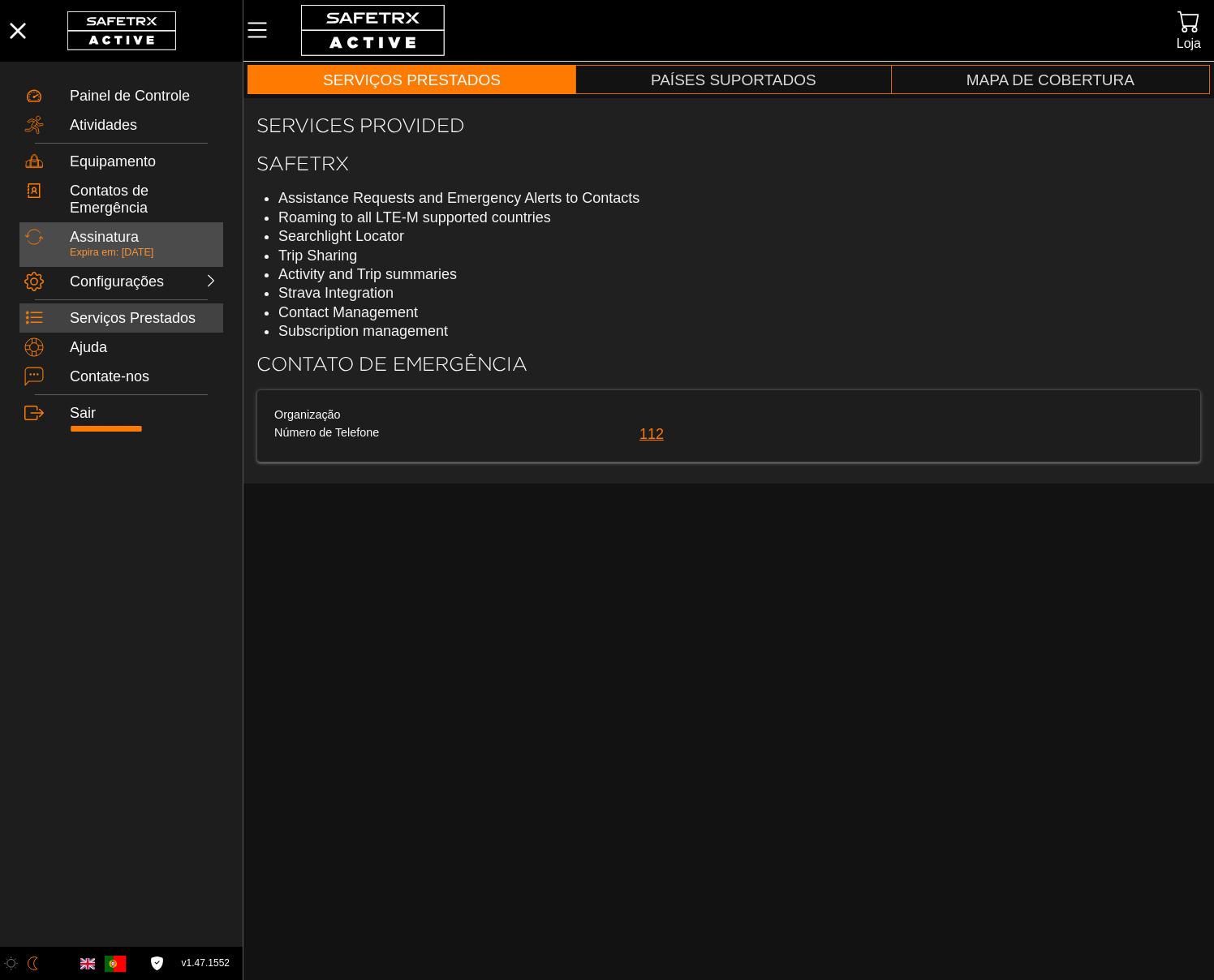 click on "Assinatura" at bounding box center [144, 238] 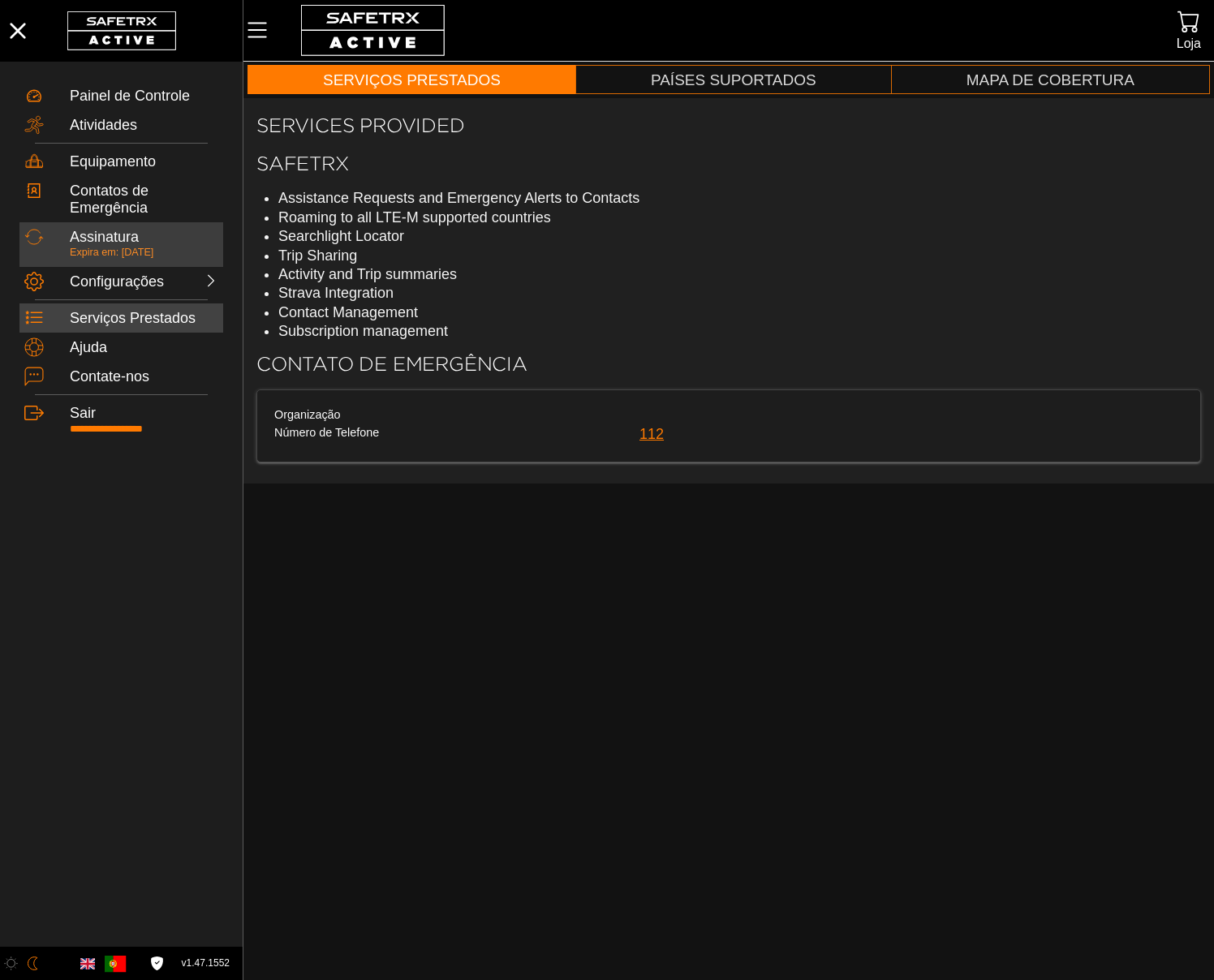 scroll, scrollTop: 0, scrollLeft: 0, axis: both 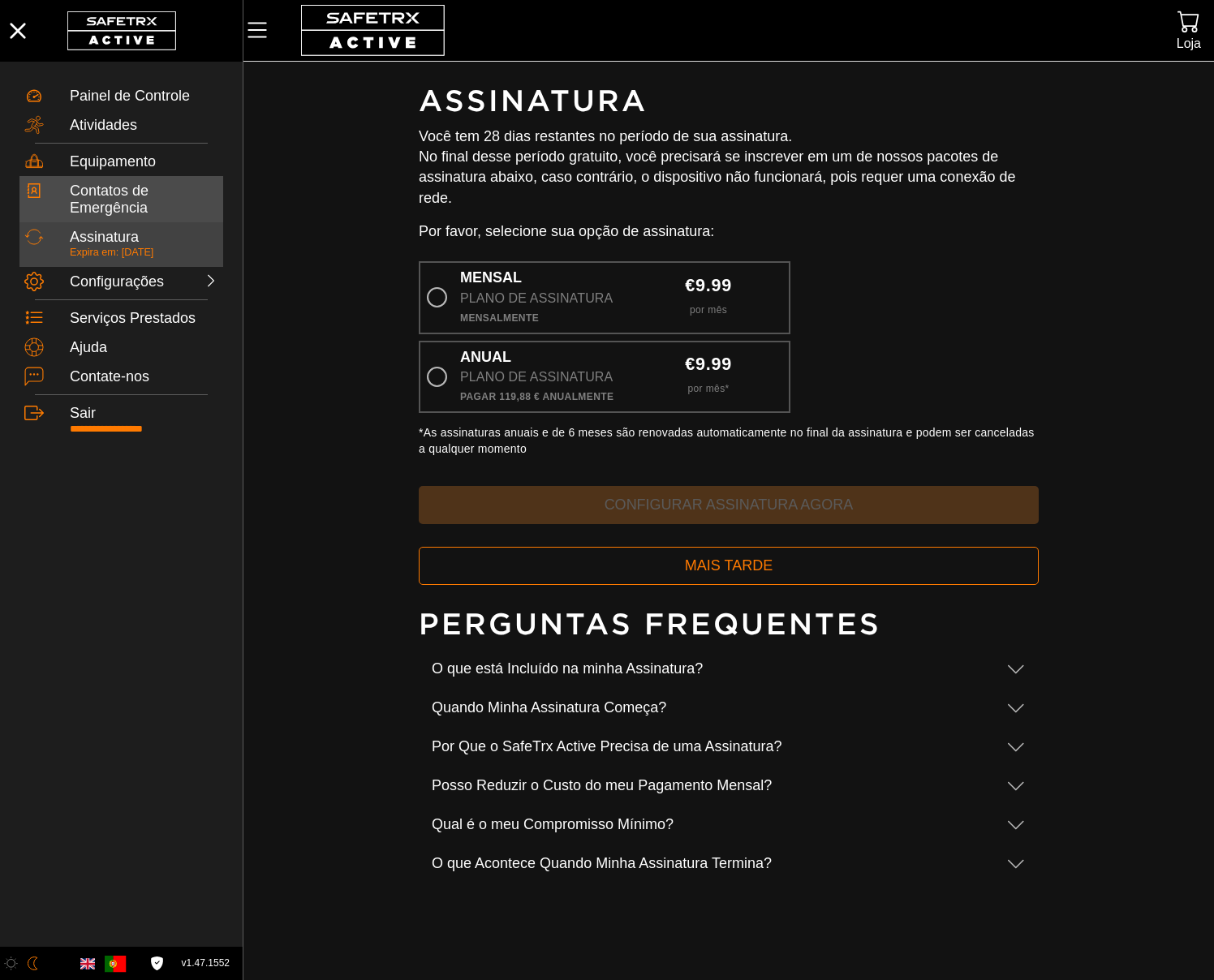 click on "Contatos de Emergência" at bounding box center (144, 200) 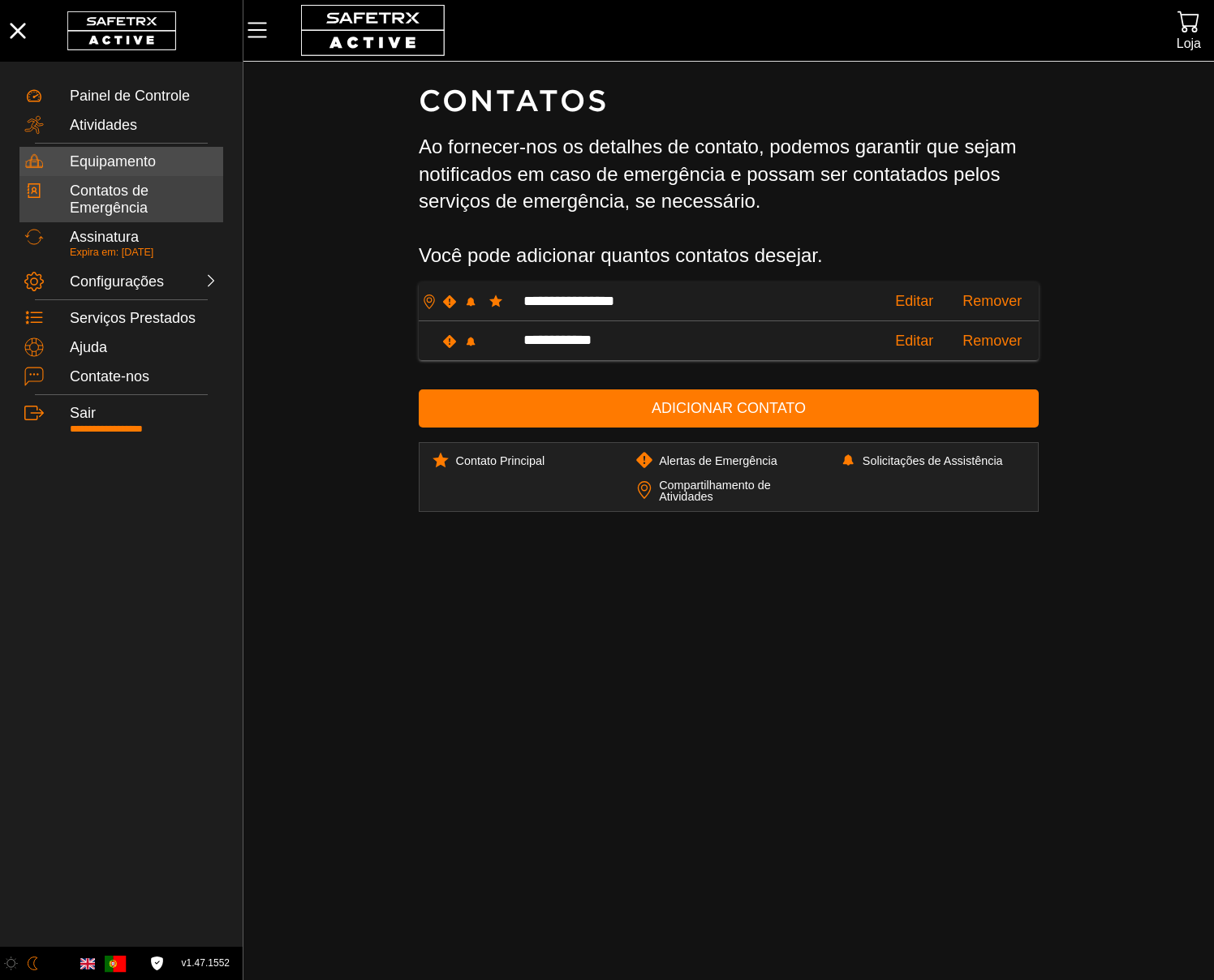 click on "Equipamento" at bounding box center (144, 162) 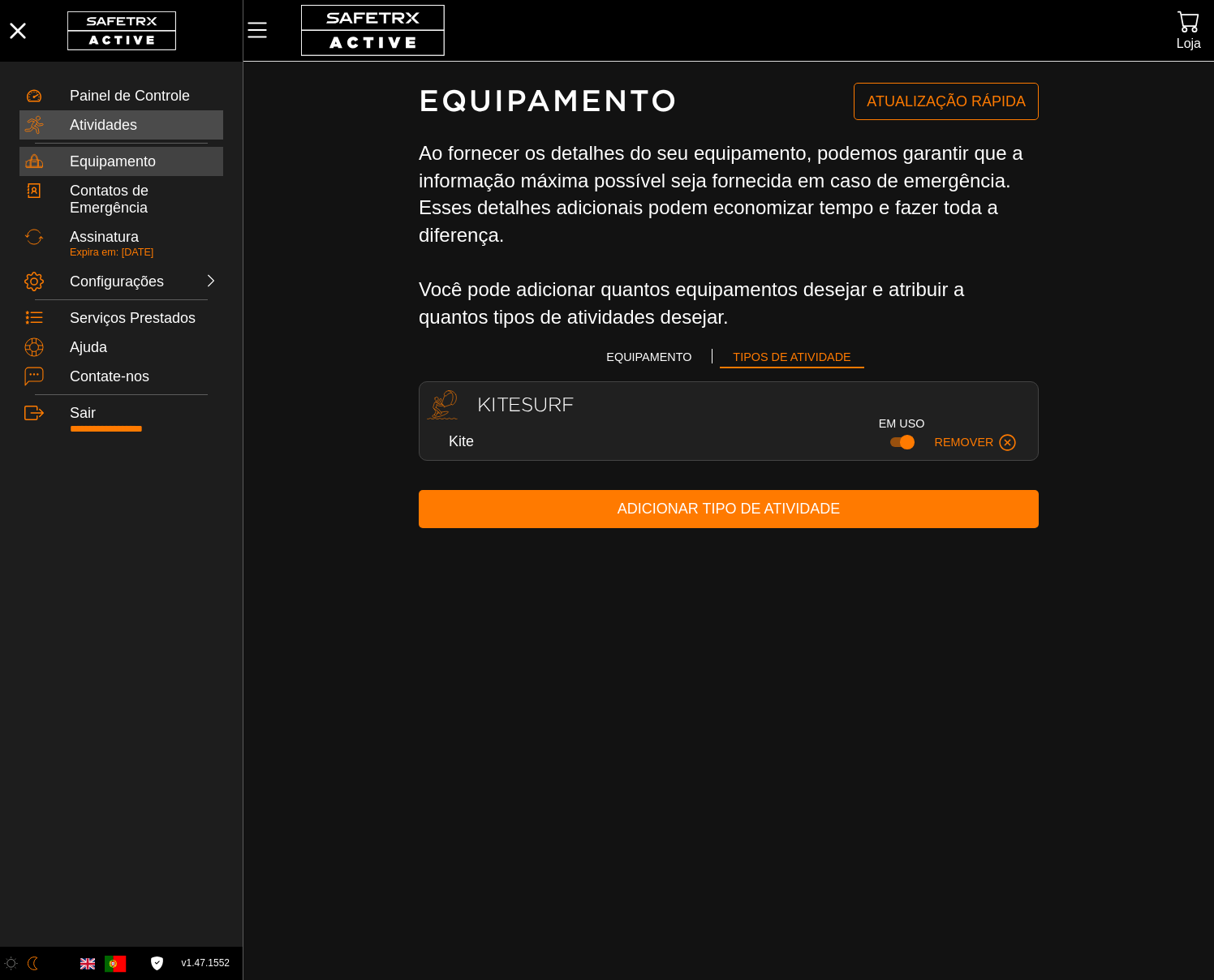 click on "Atividades" at bounding box center [144, 126] 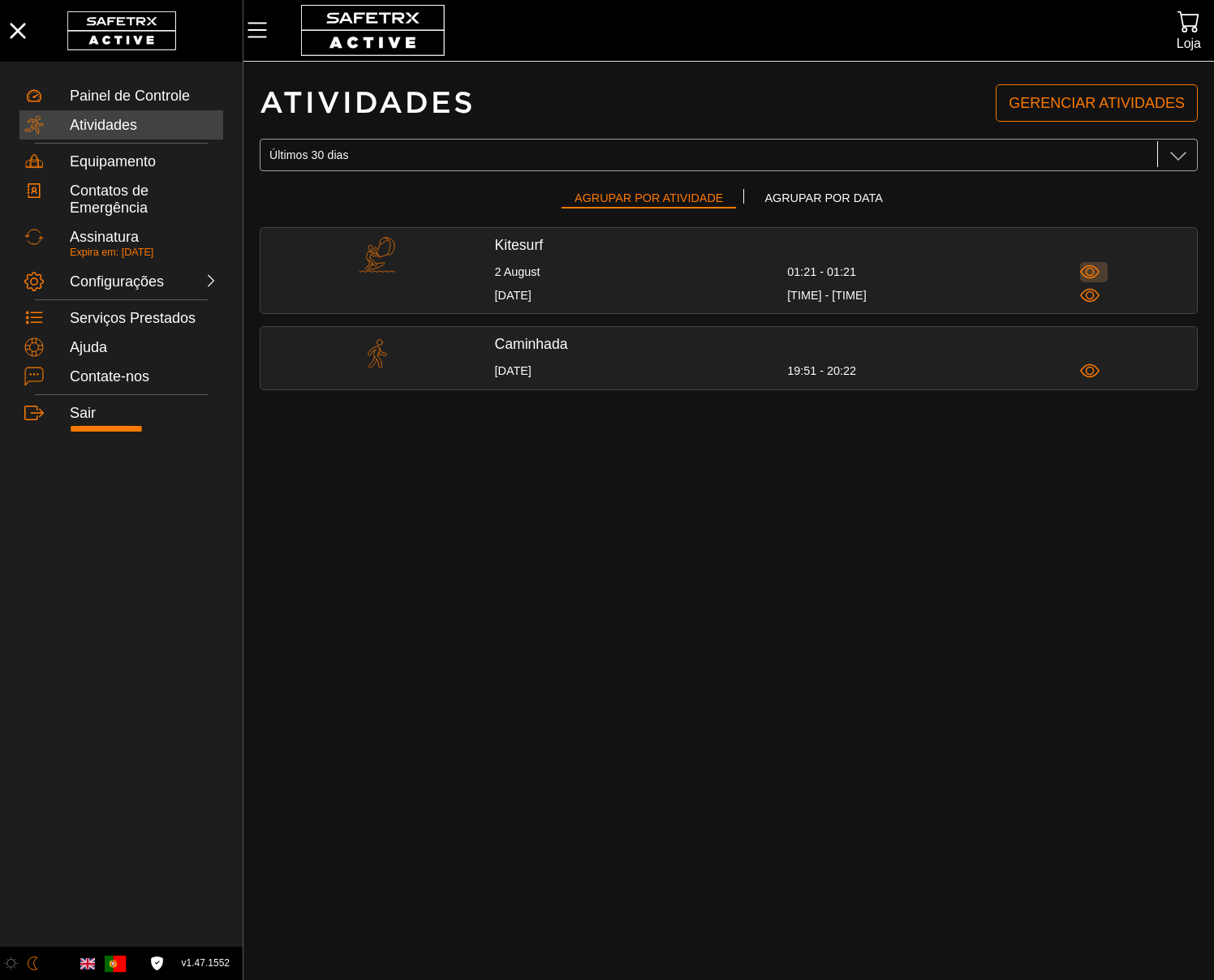 click 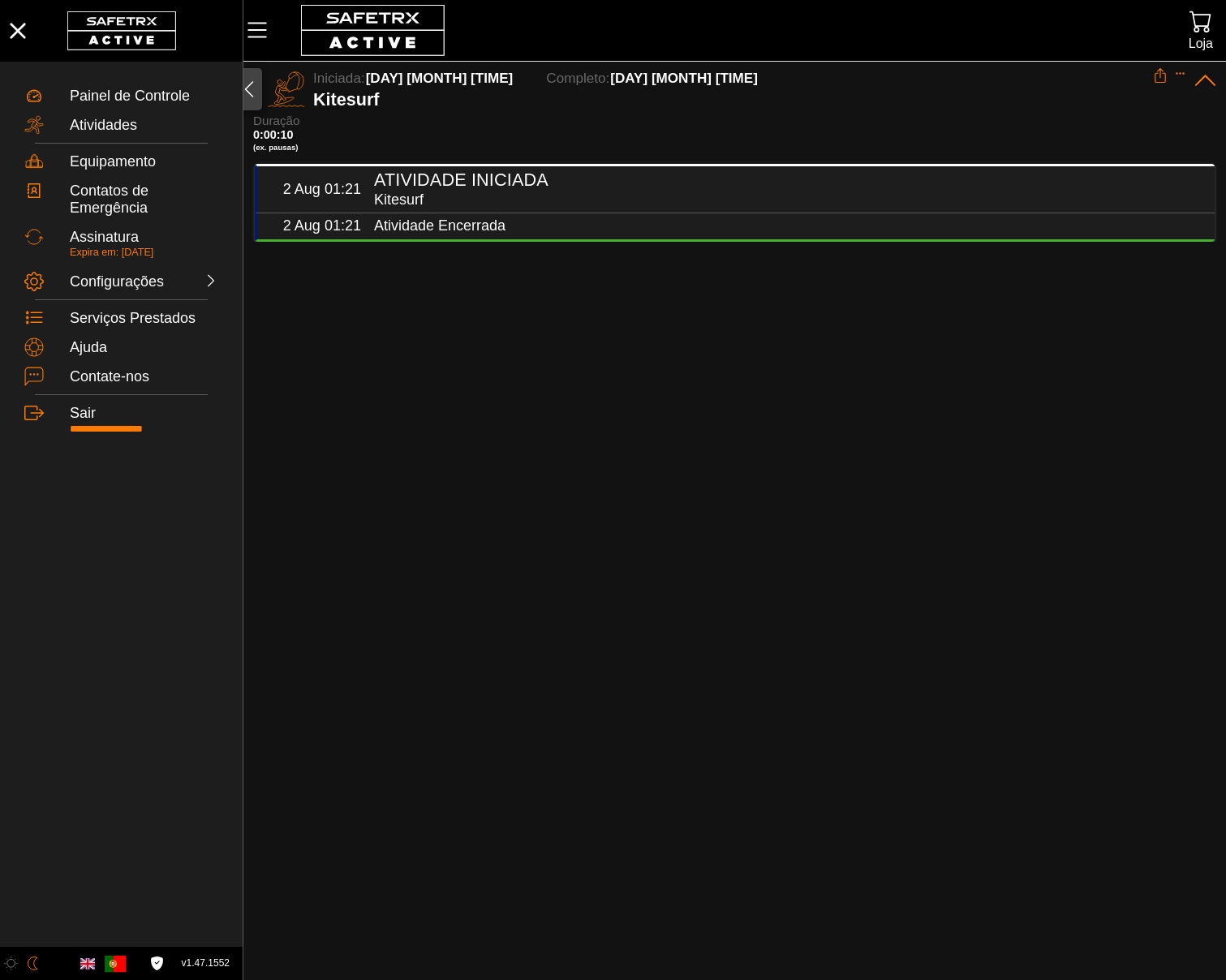 click 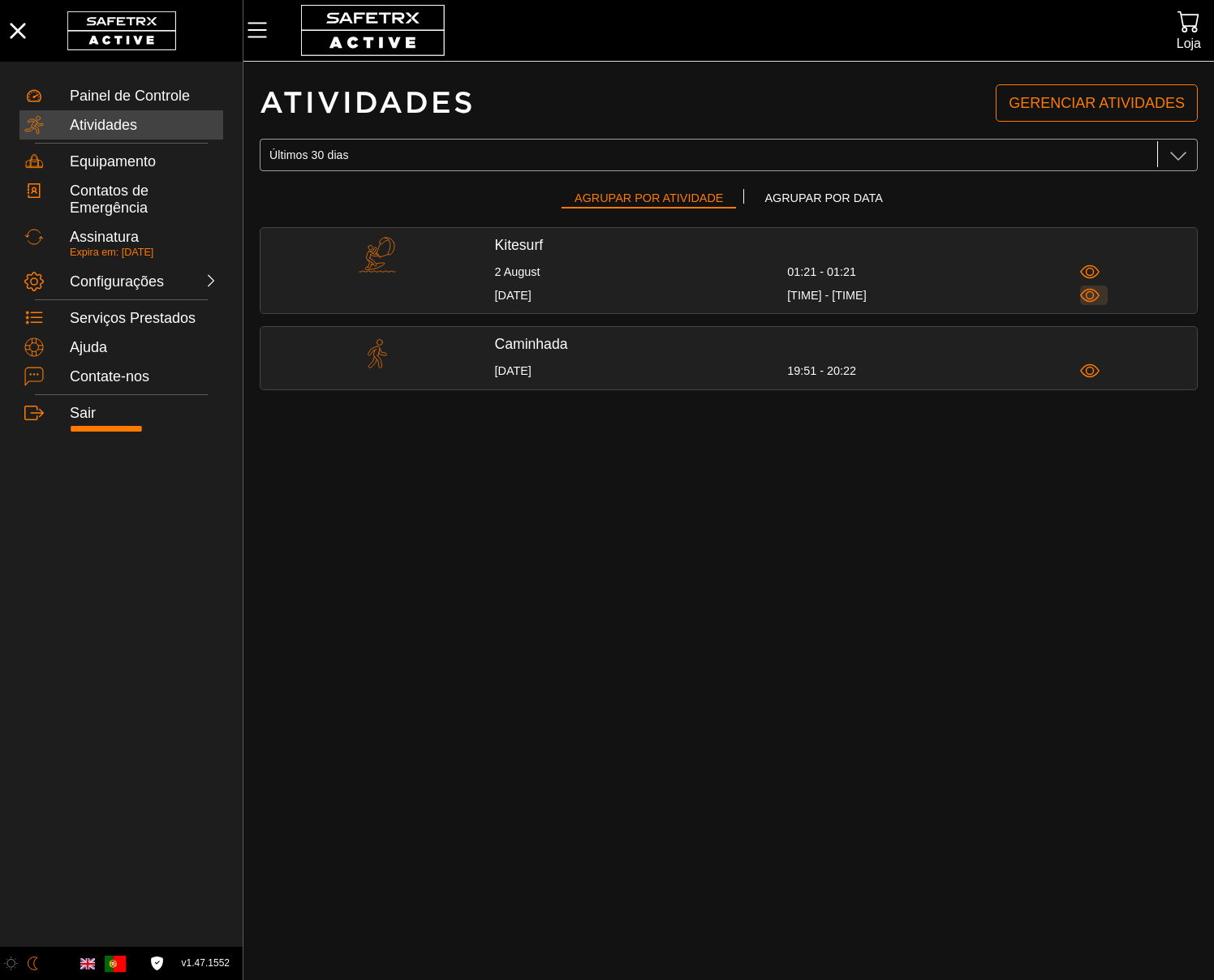 click 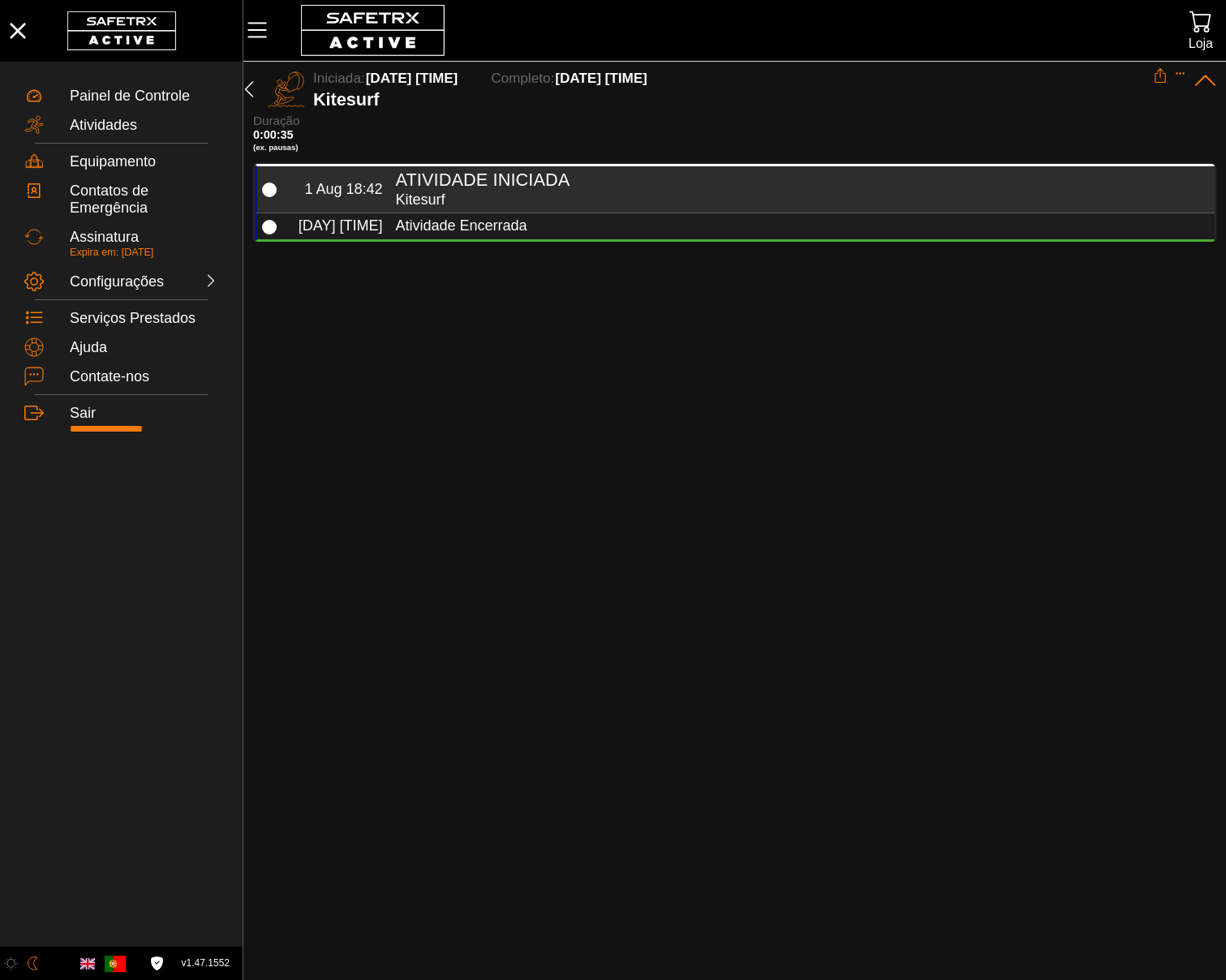 click 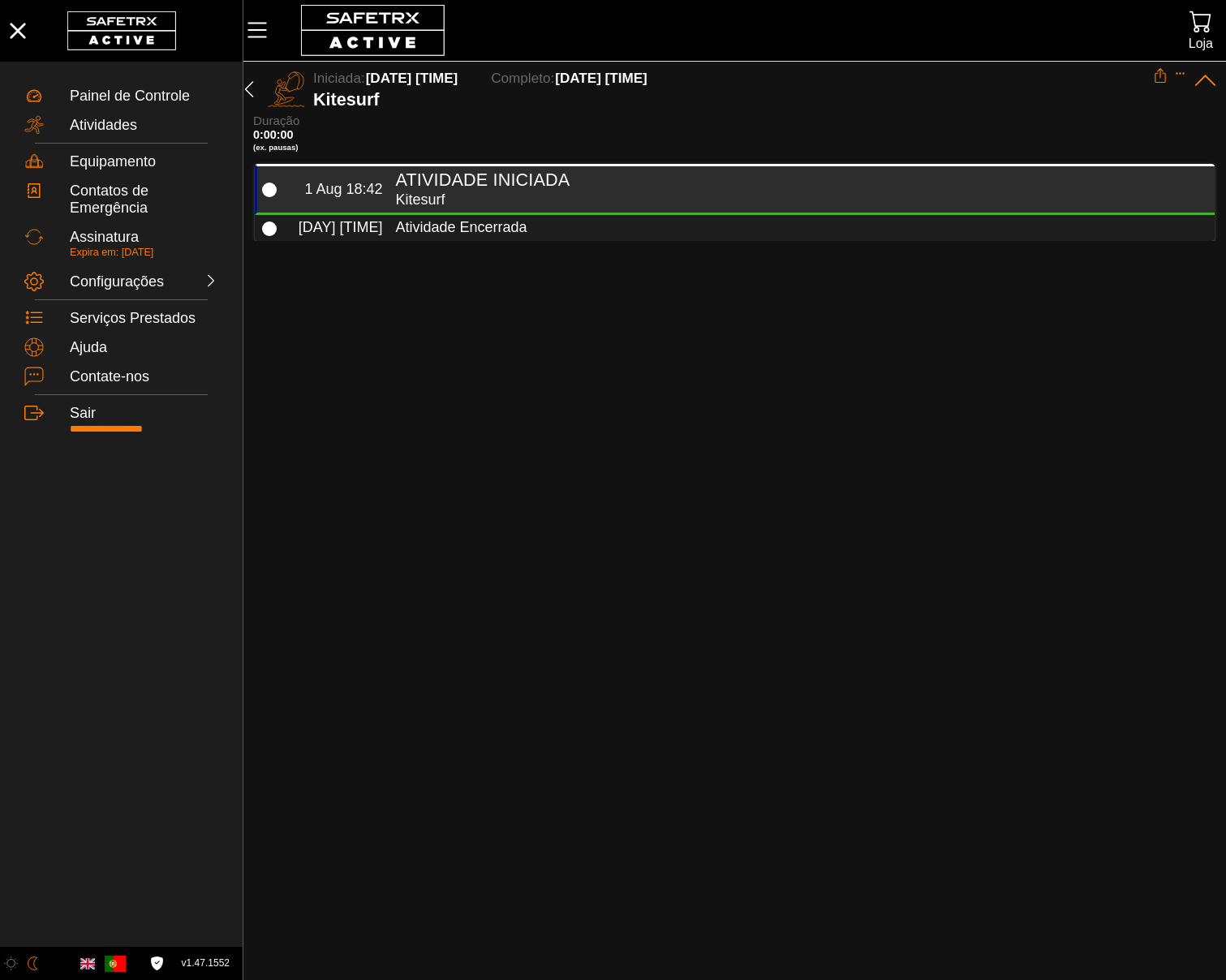 click 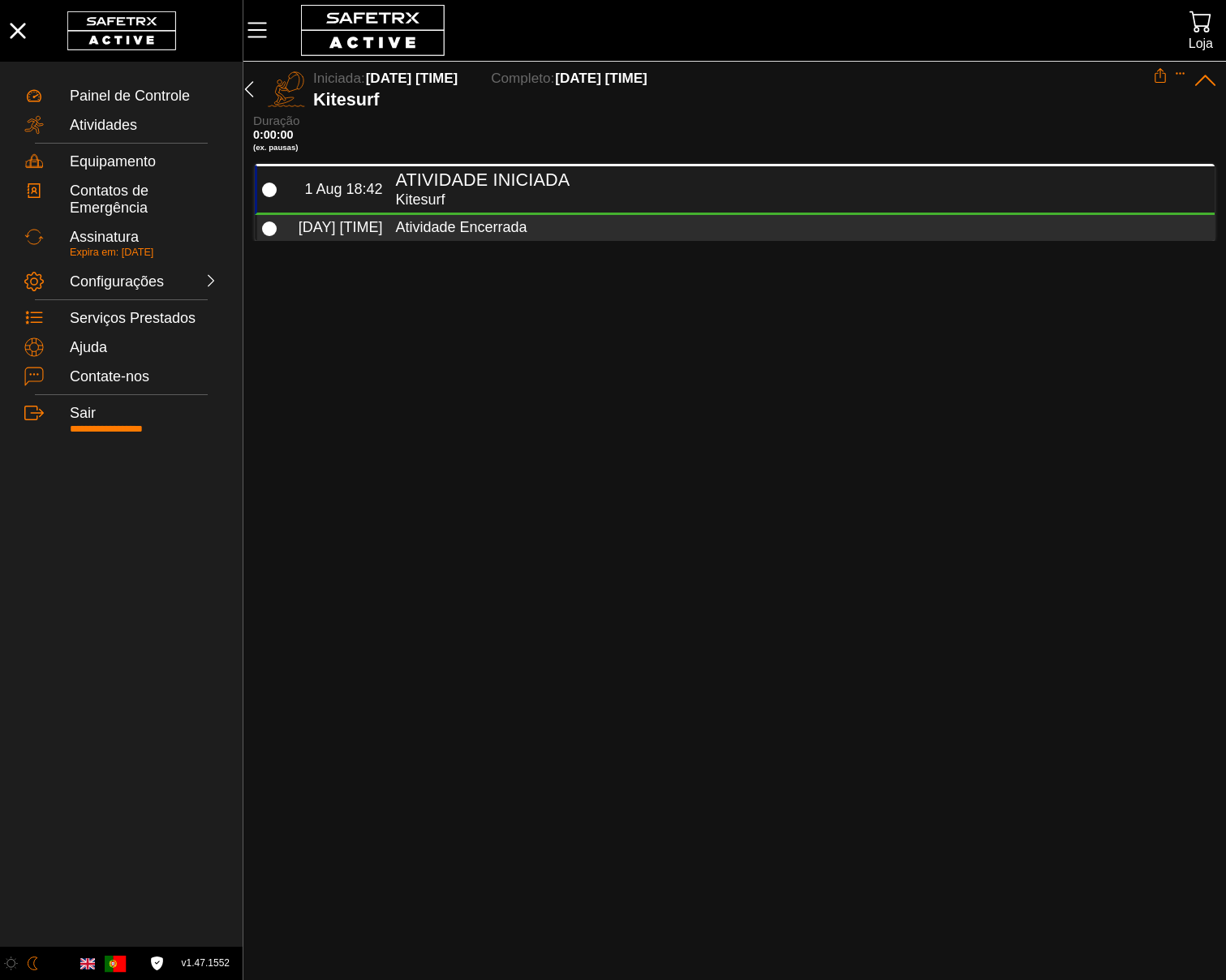 click 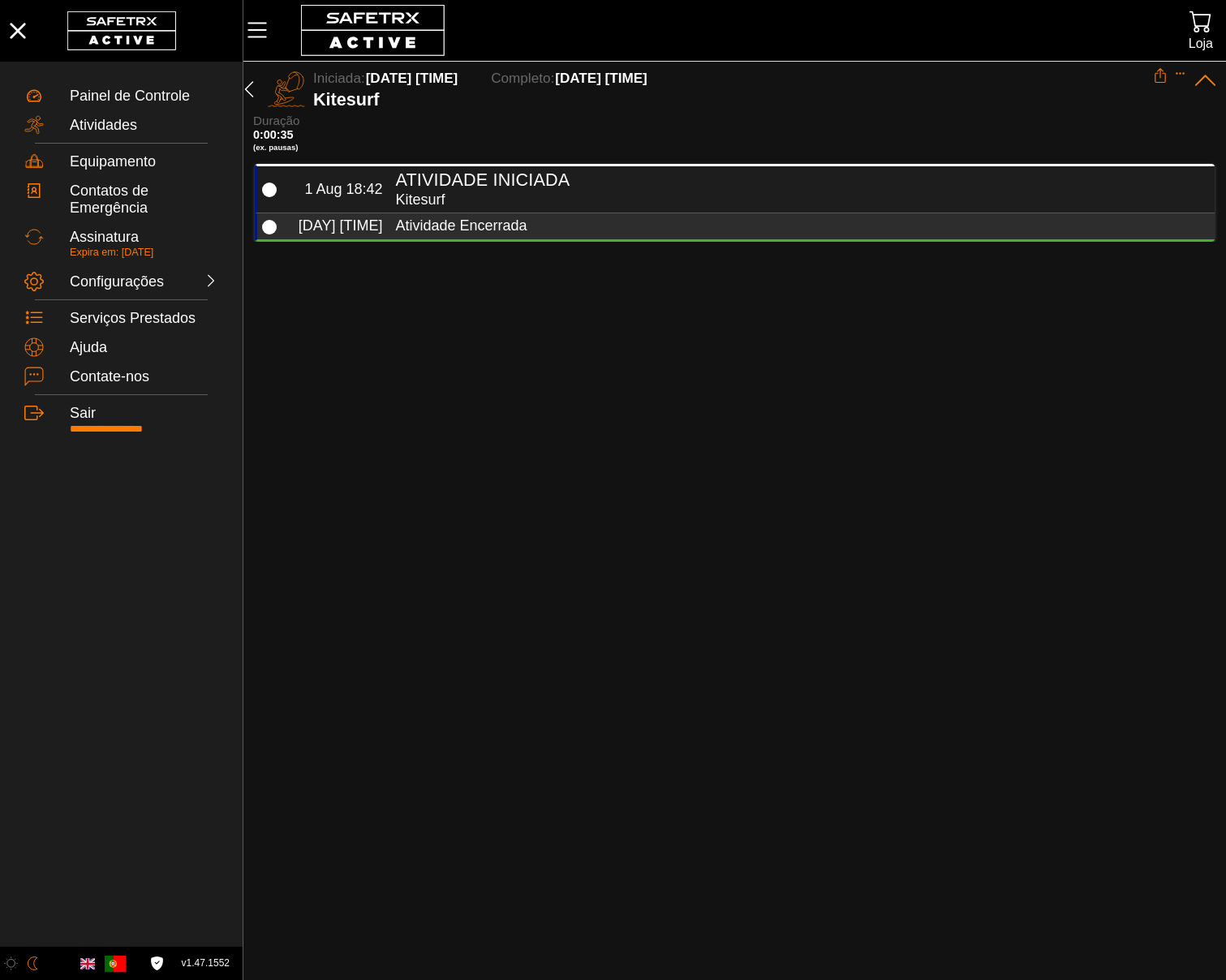 click 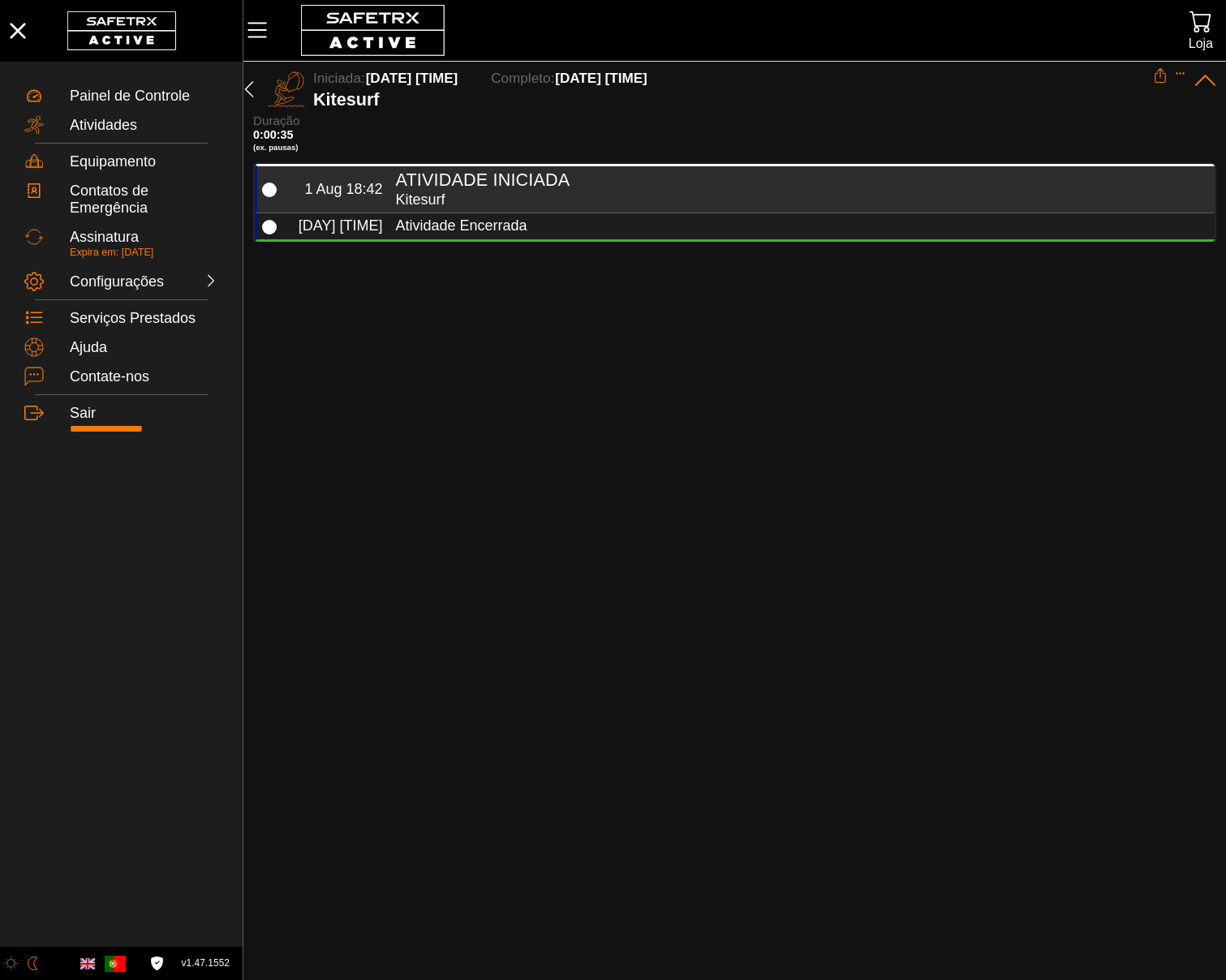 click 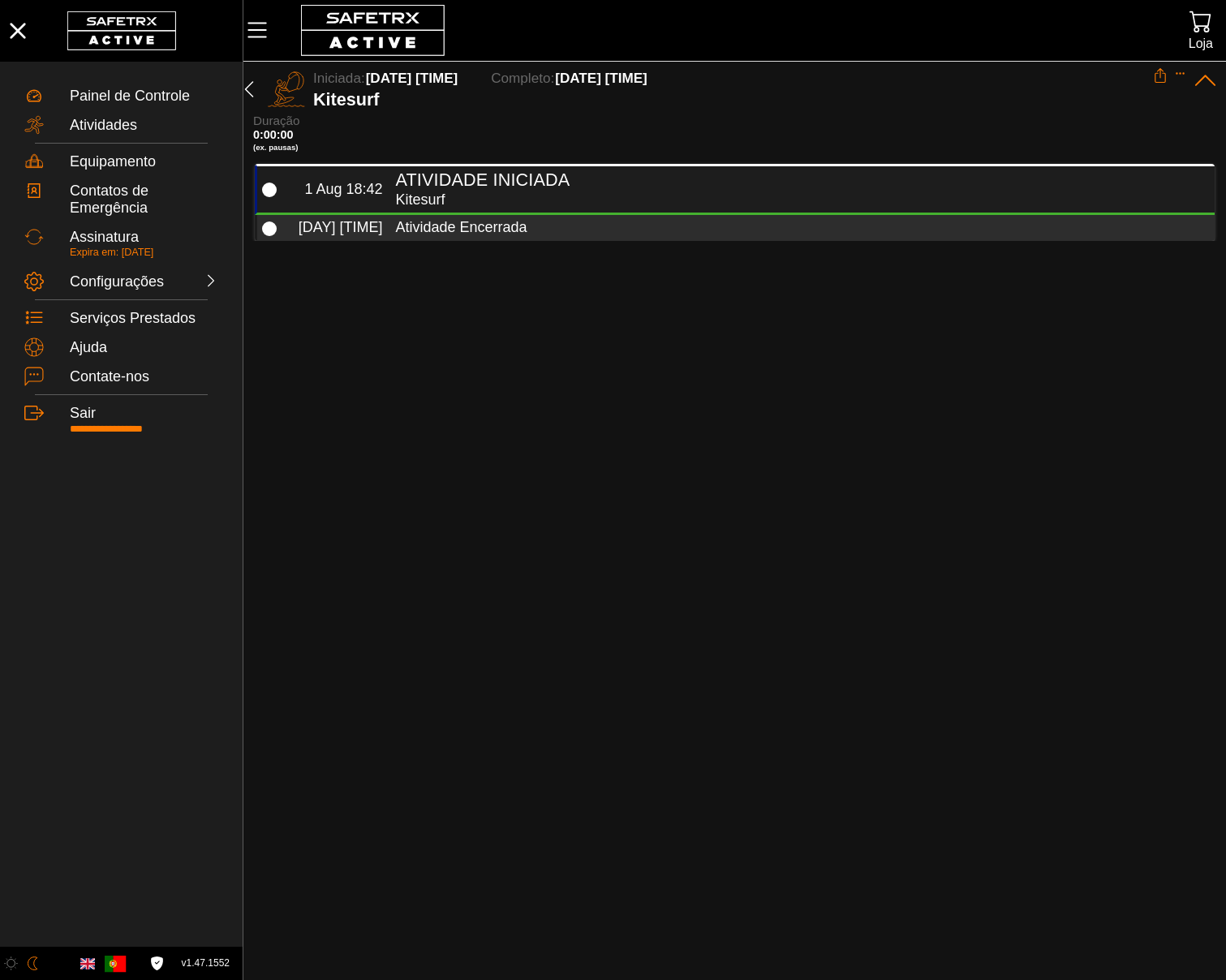 click 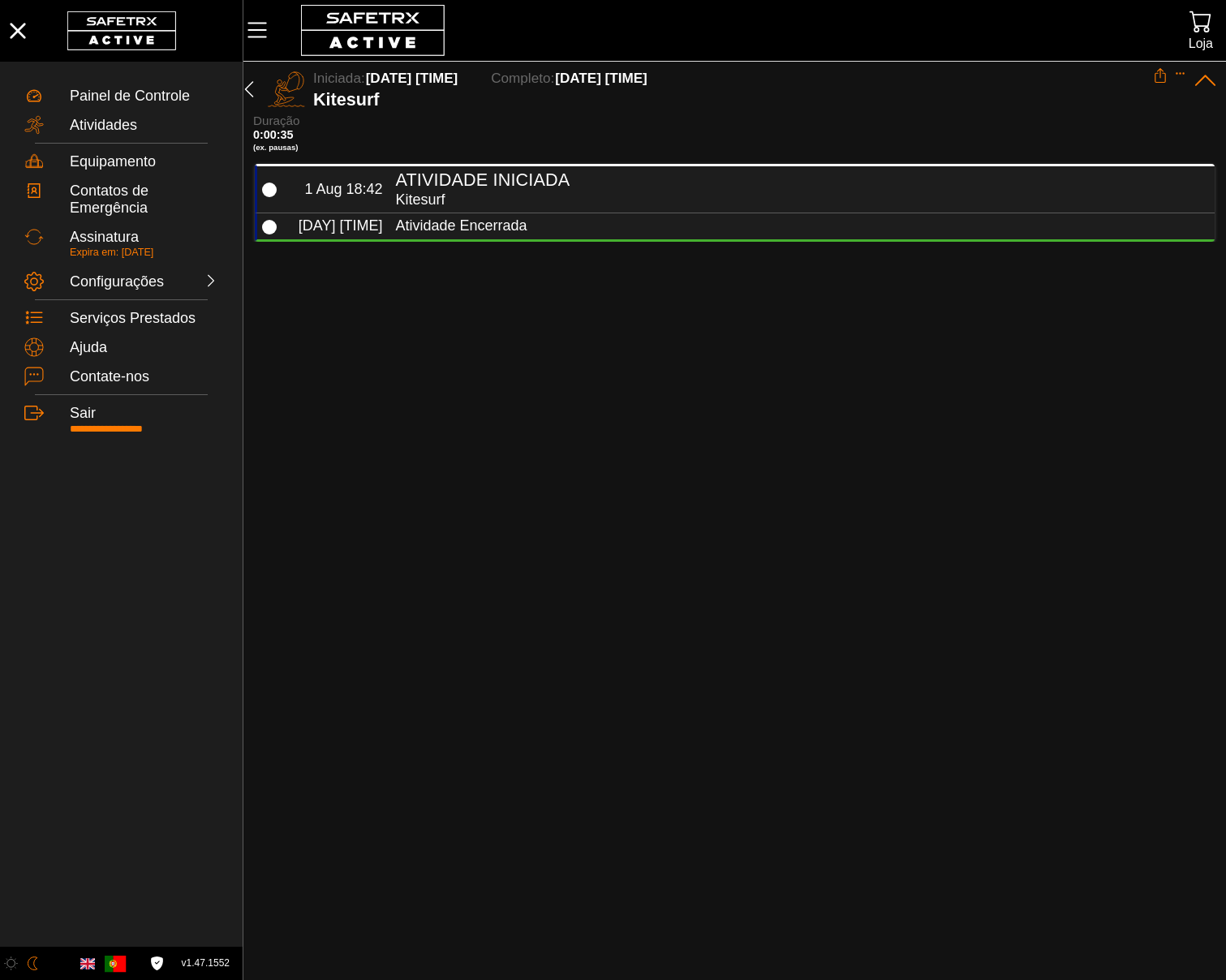 click on "**********" 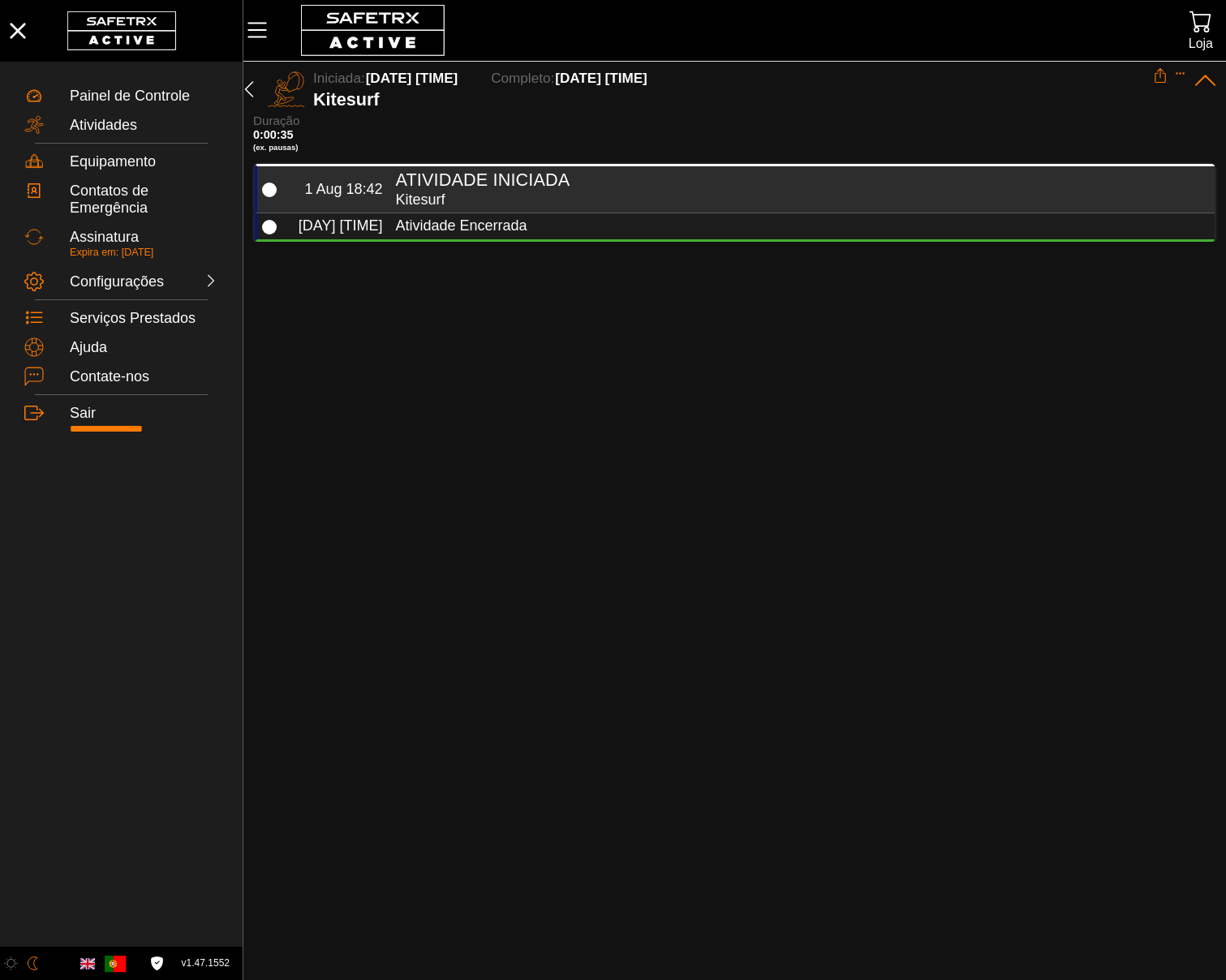 click on "Atividade Iniciada" at bounding box center (798, 180) 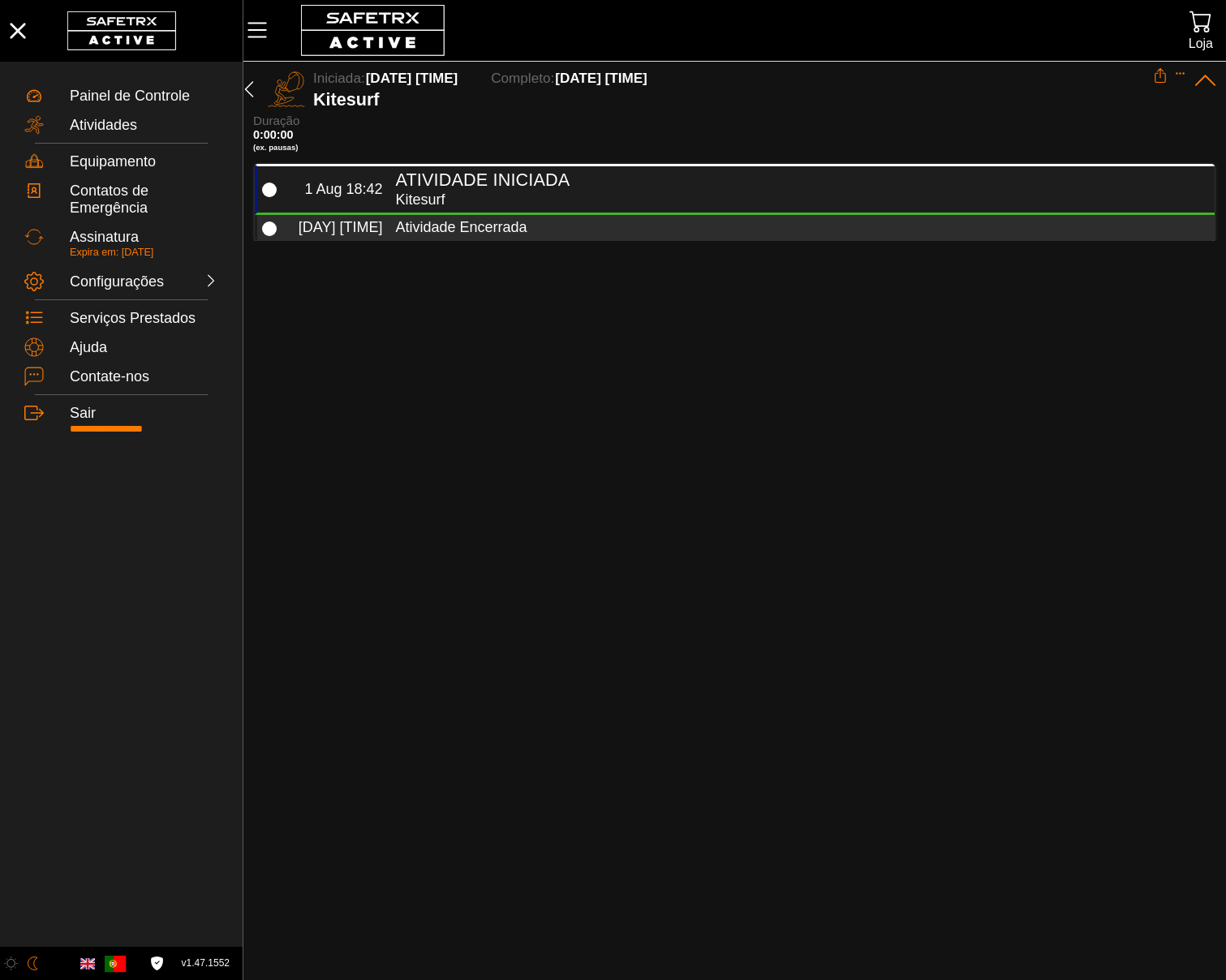 click on "Atividade Encerrada" at bounding box center (798, 227) 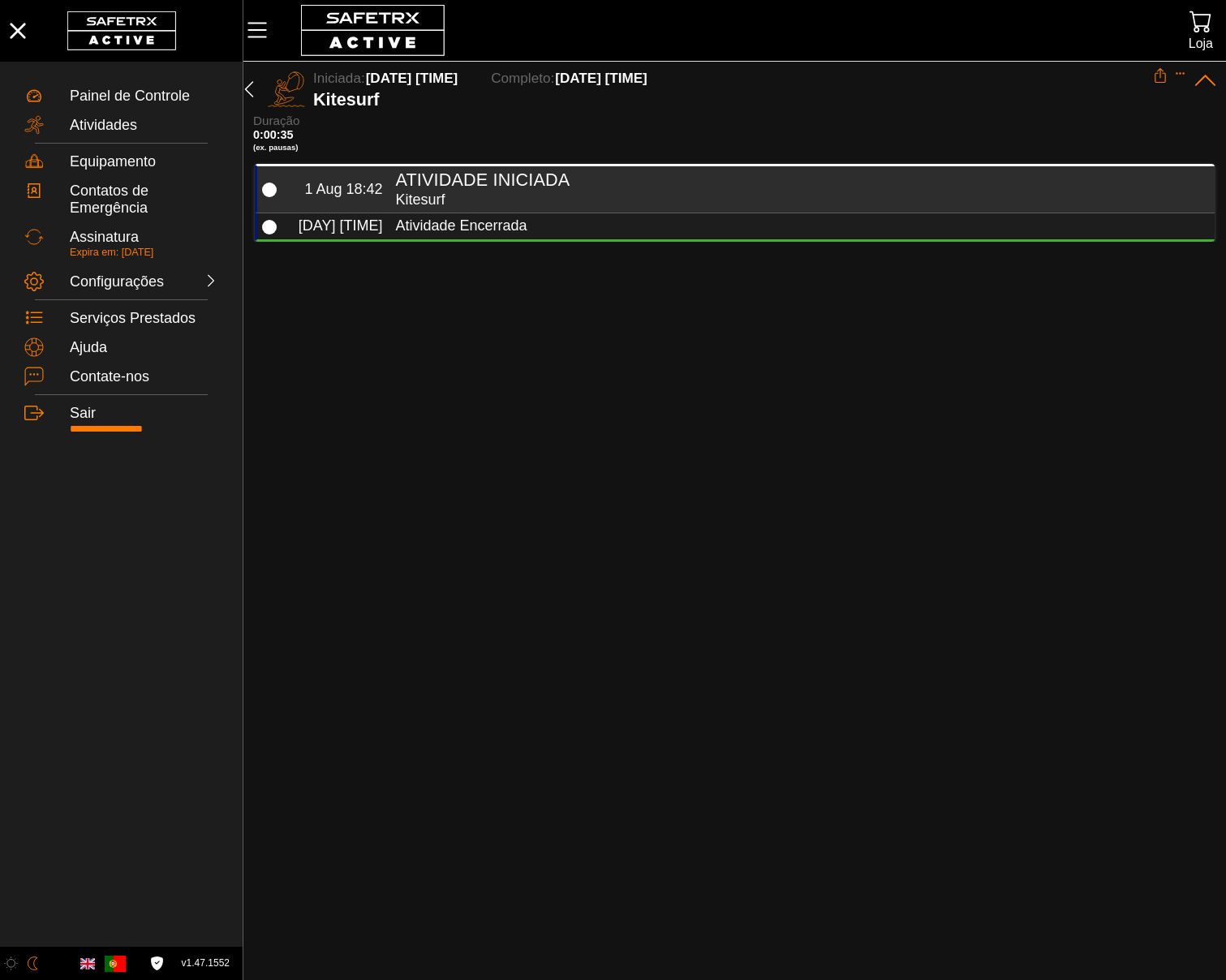click on "Kitesurf" at bounding box center [798, 200] 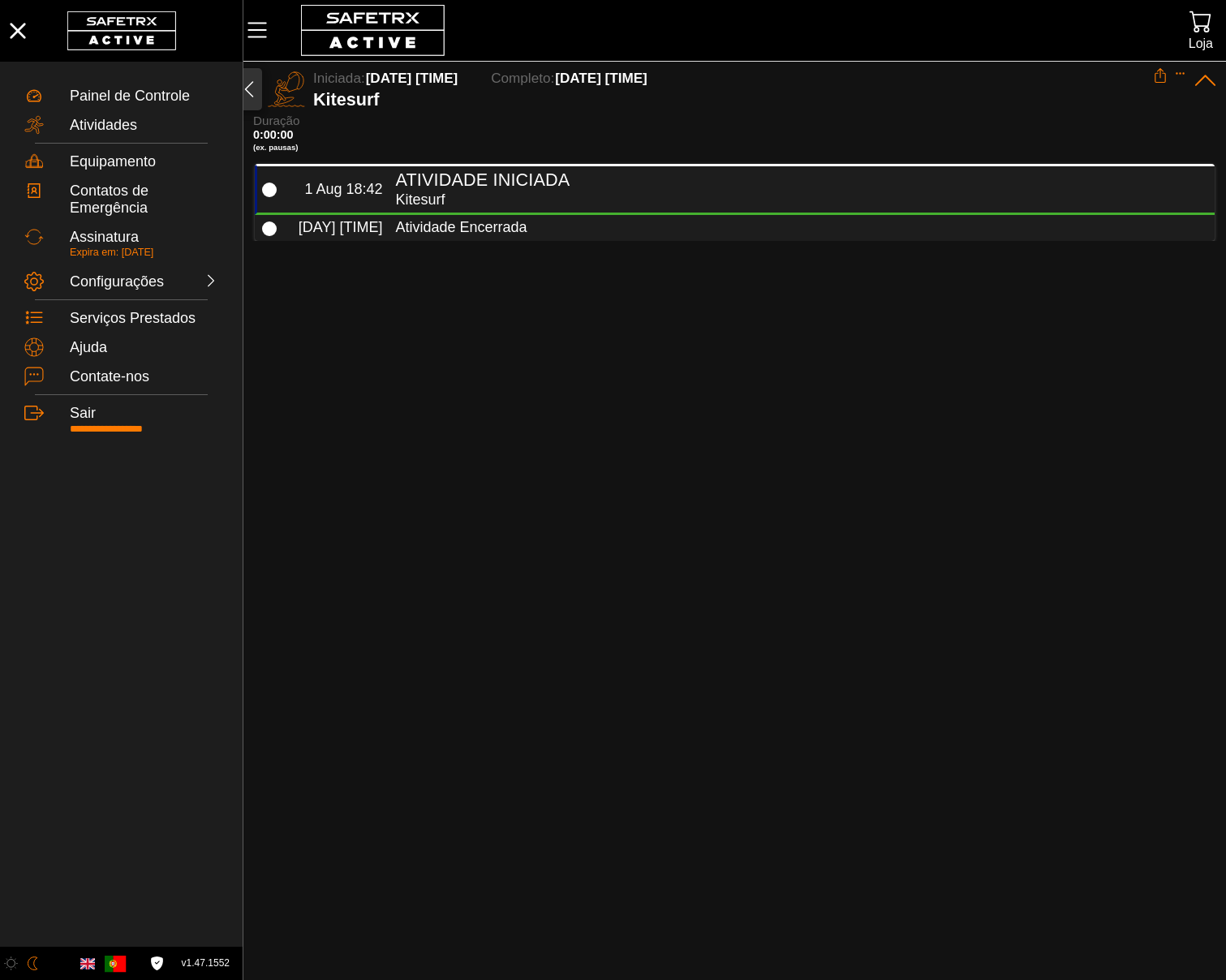 click 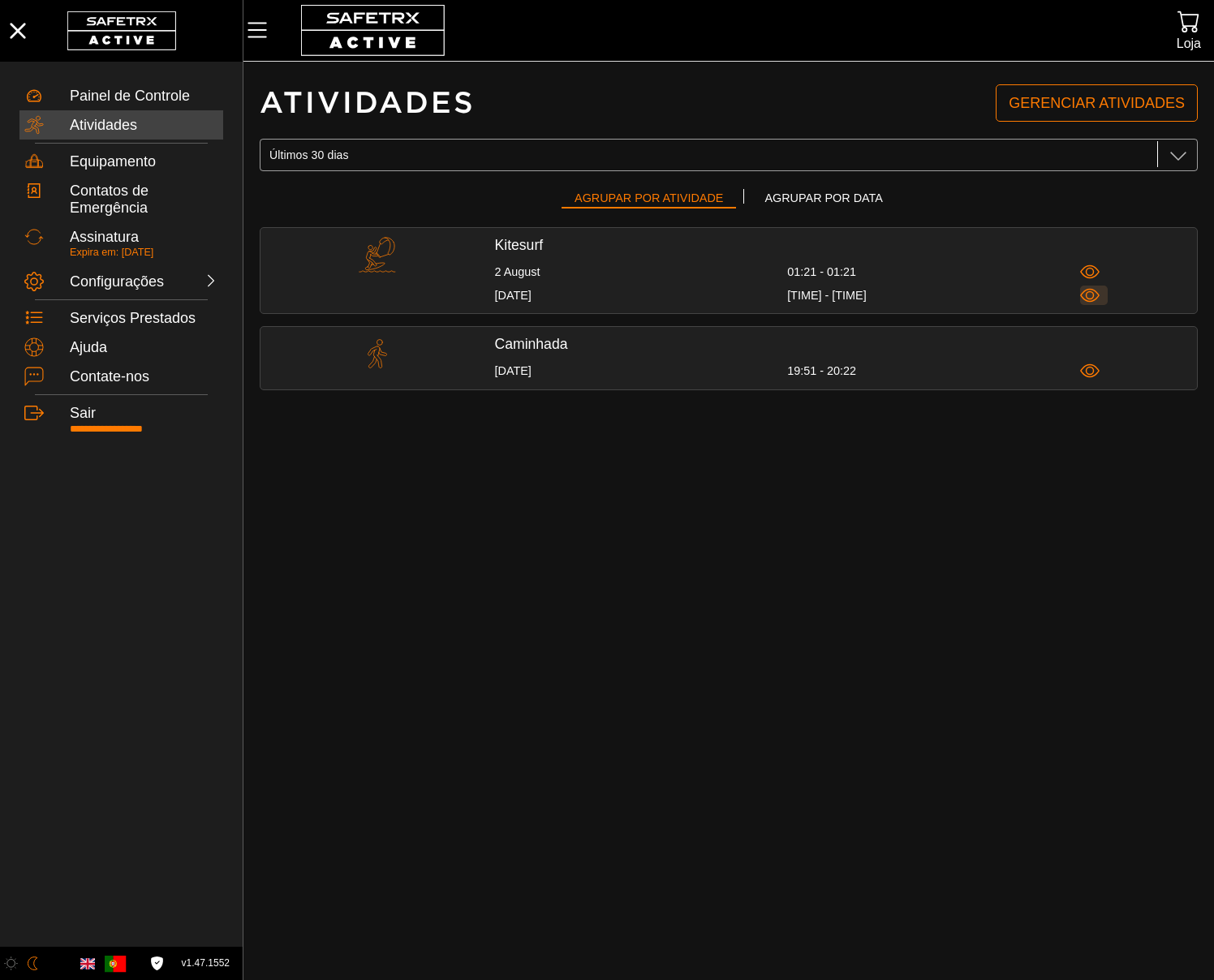 click 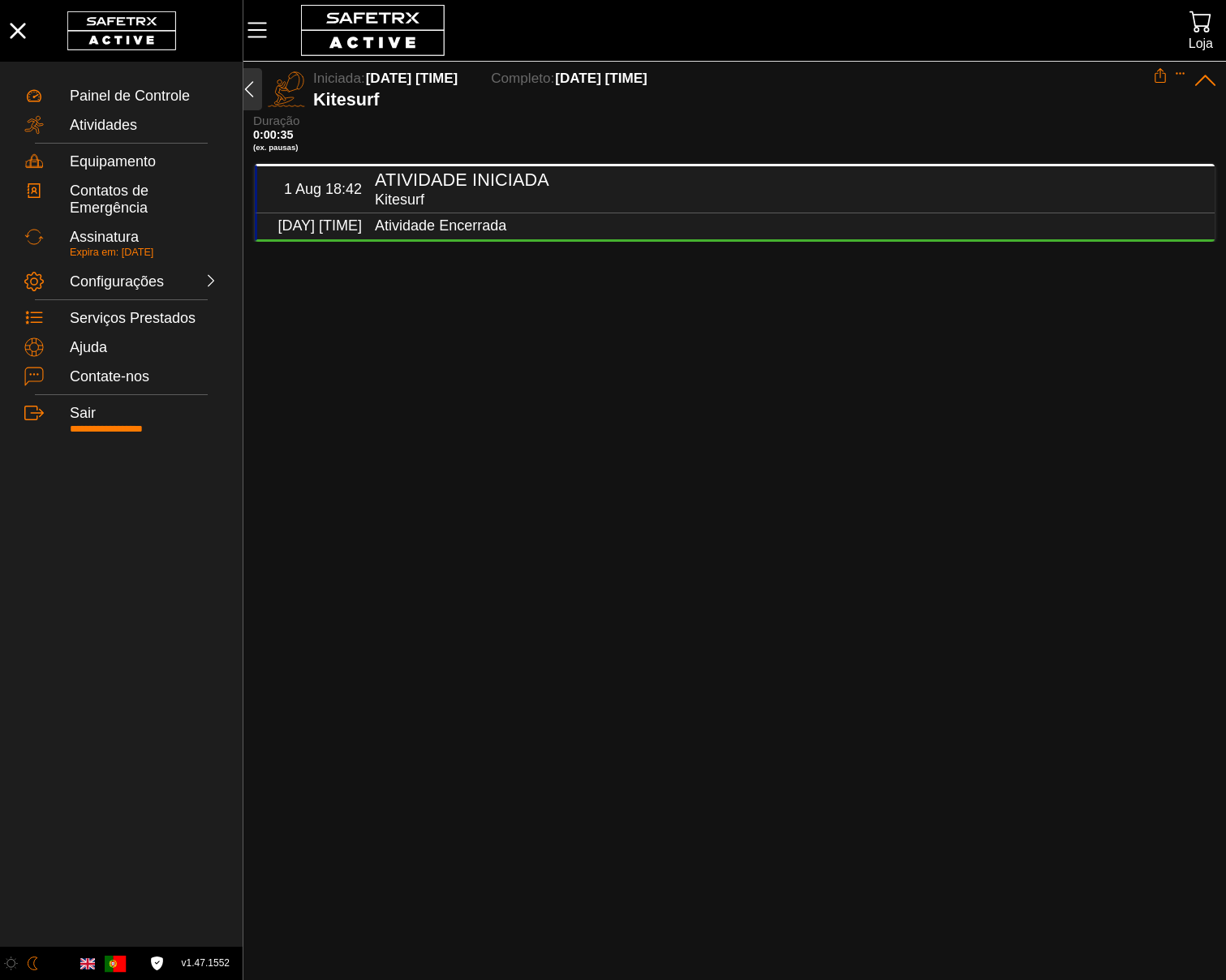 click 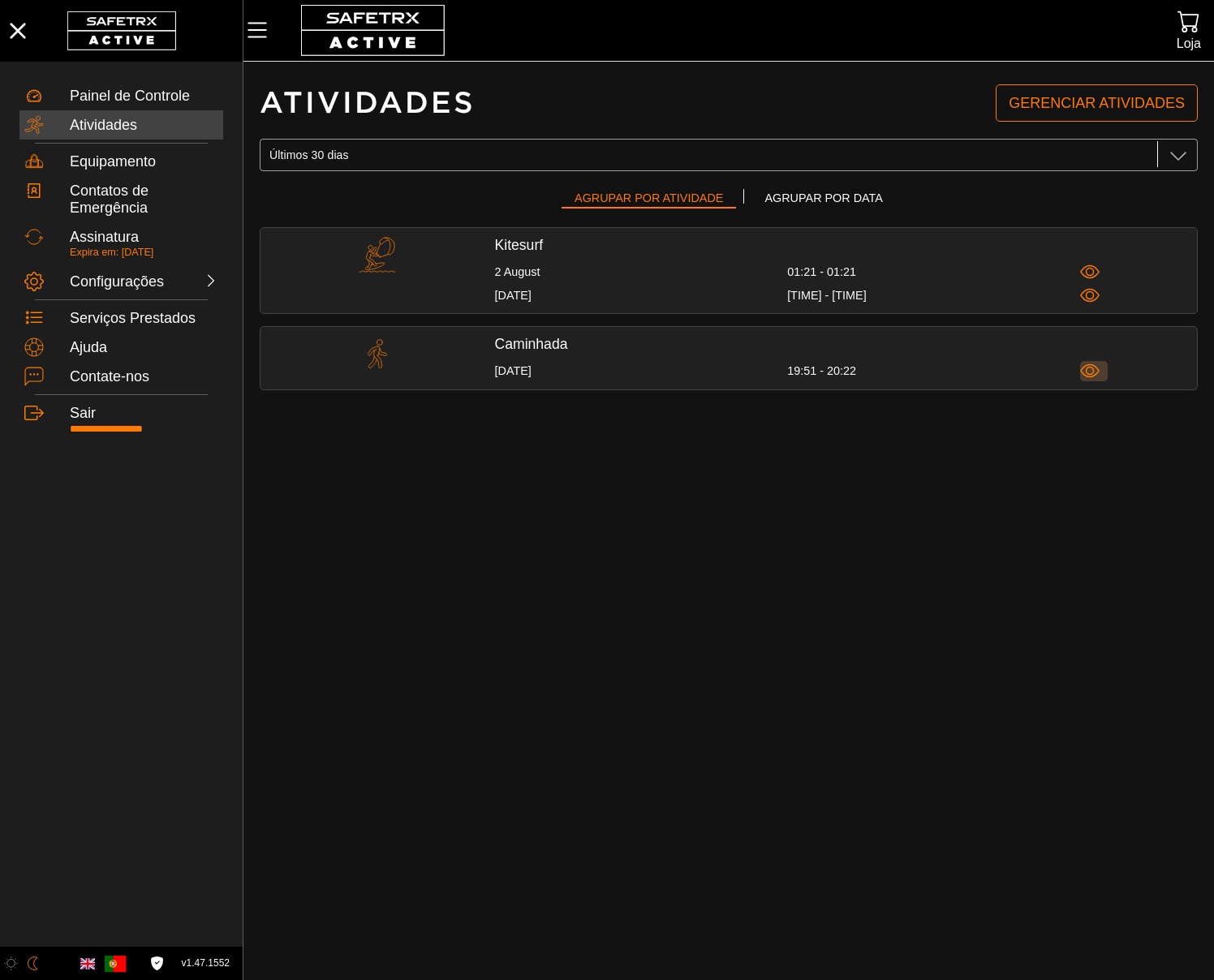click 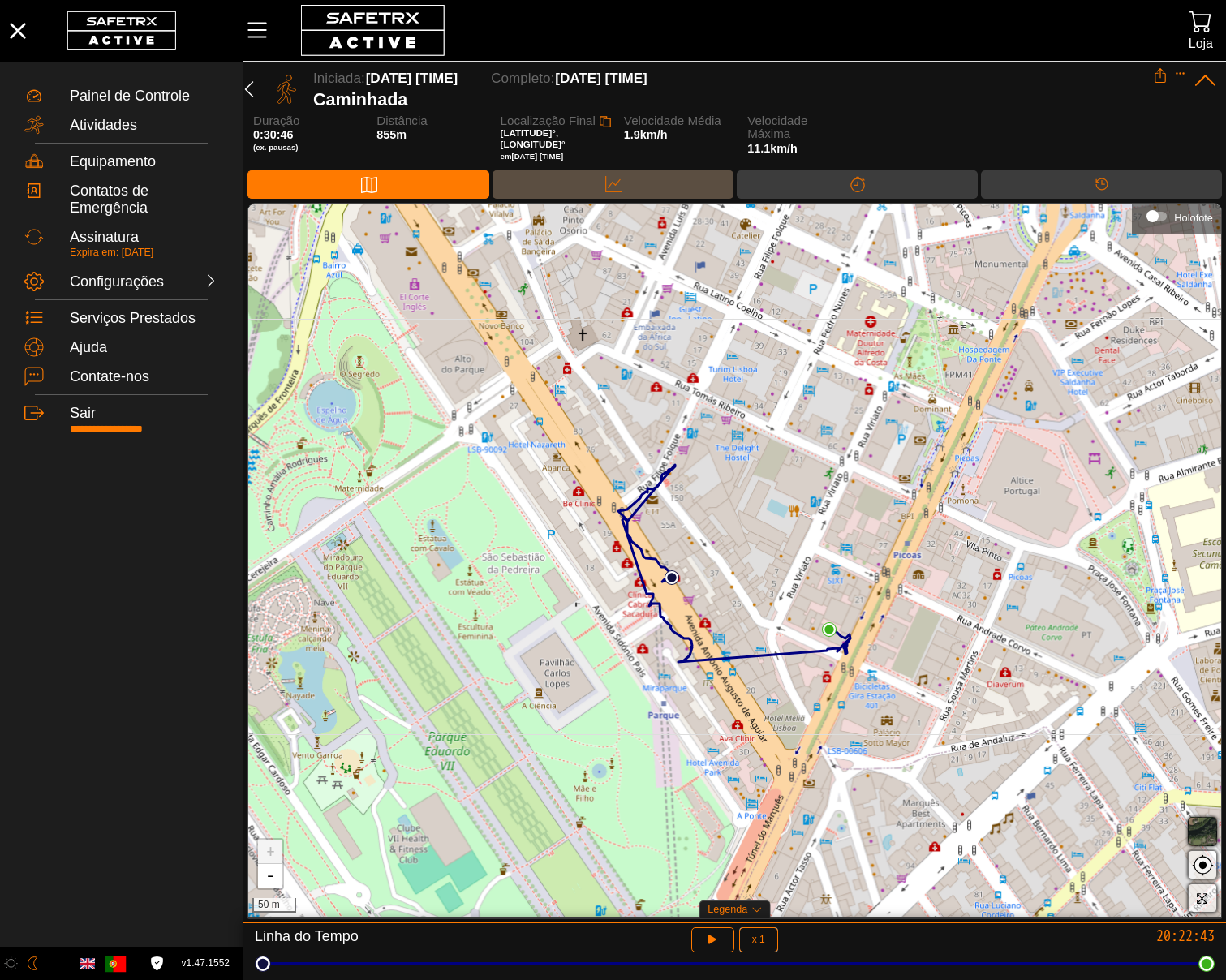click on "Dados" at bounding box center [613, 184] 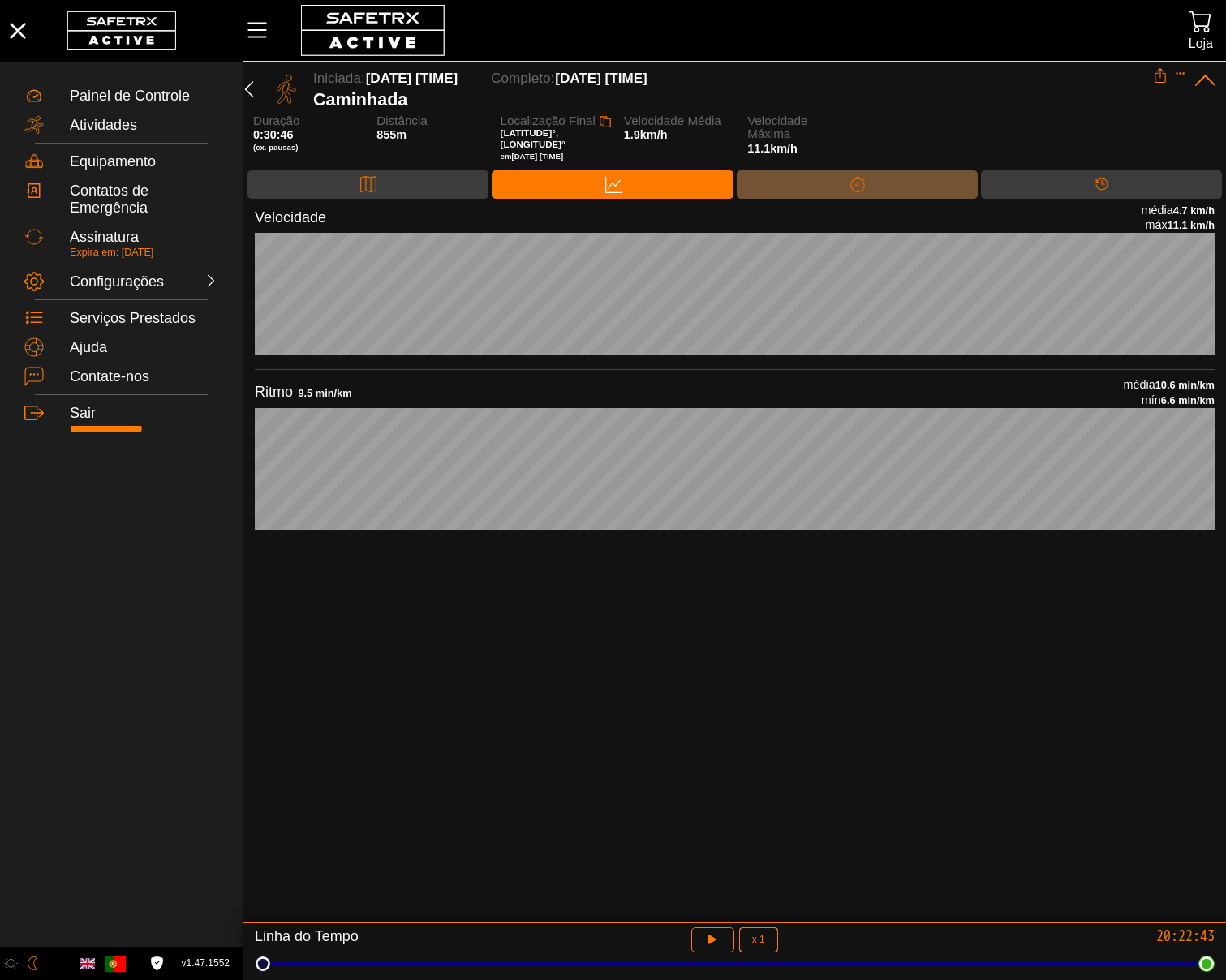 click on "Divisões" at bounding box center [857, 184] 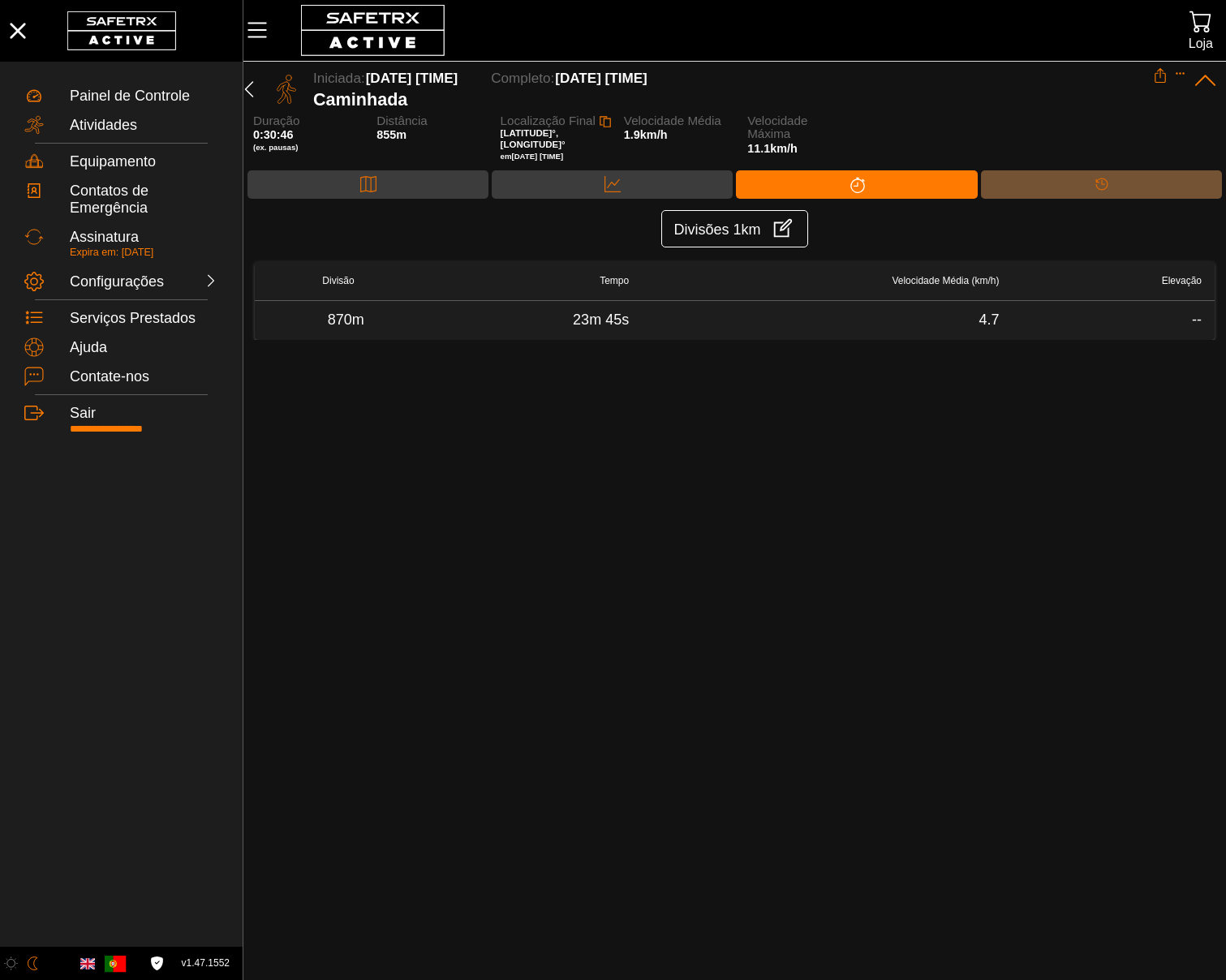 click on "Linha do Tempo" at bounding box center (1101, 184) 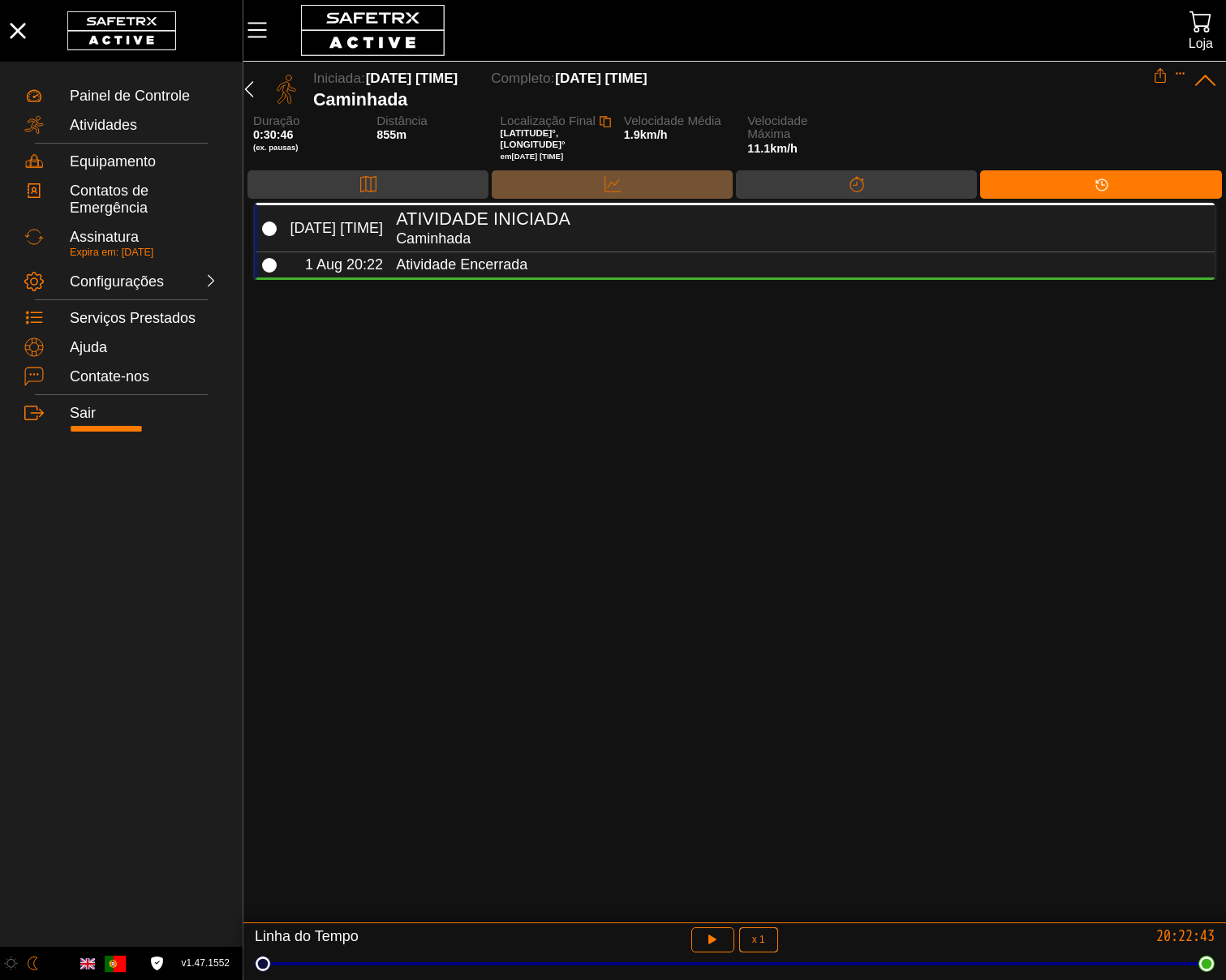 click on "Dados" at bounding box center [612, 184] 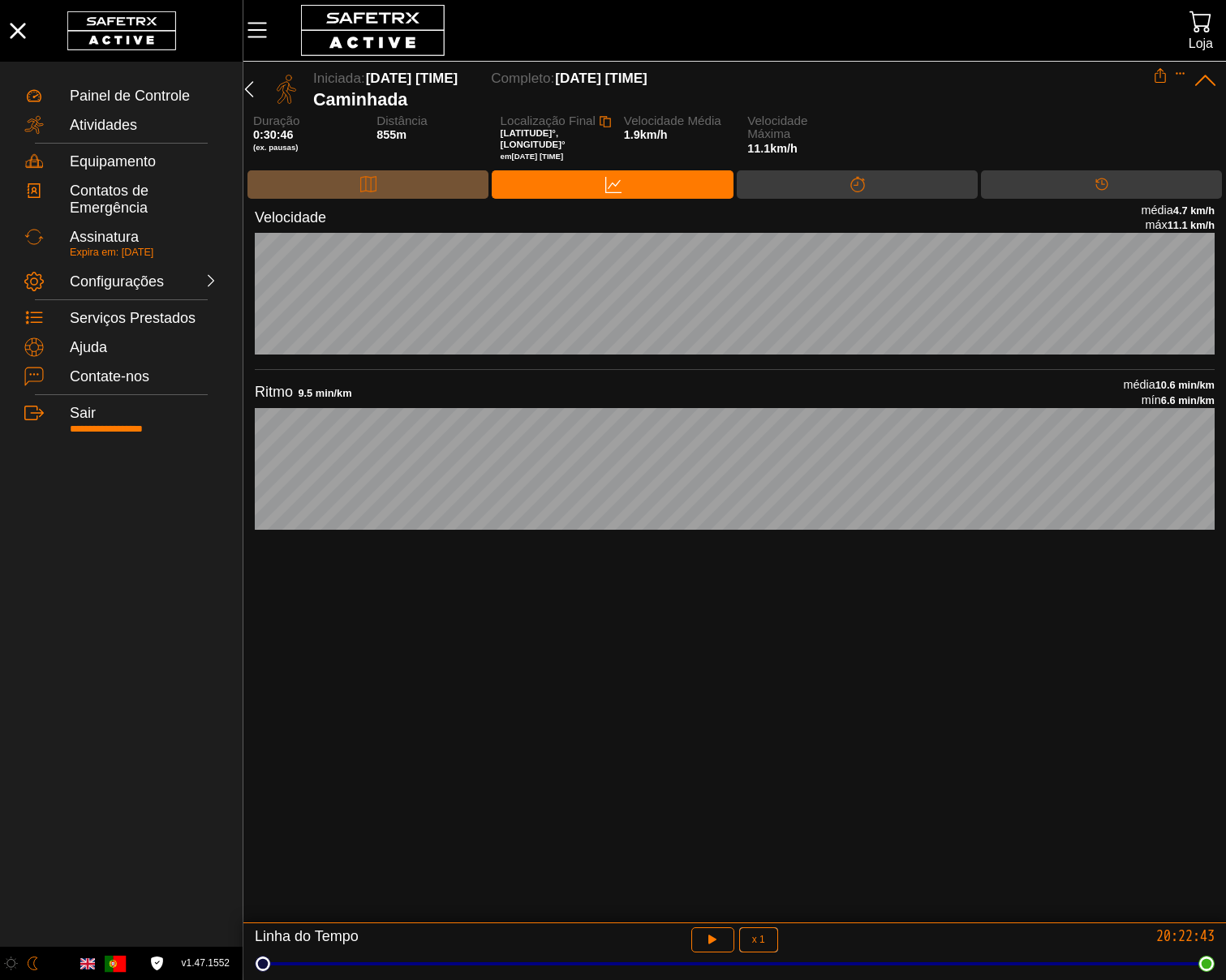 click on "Mapa" at bounding box center [368, 184] 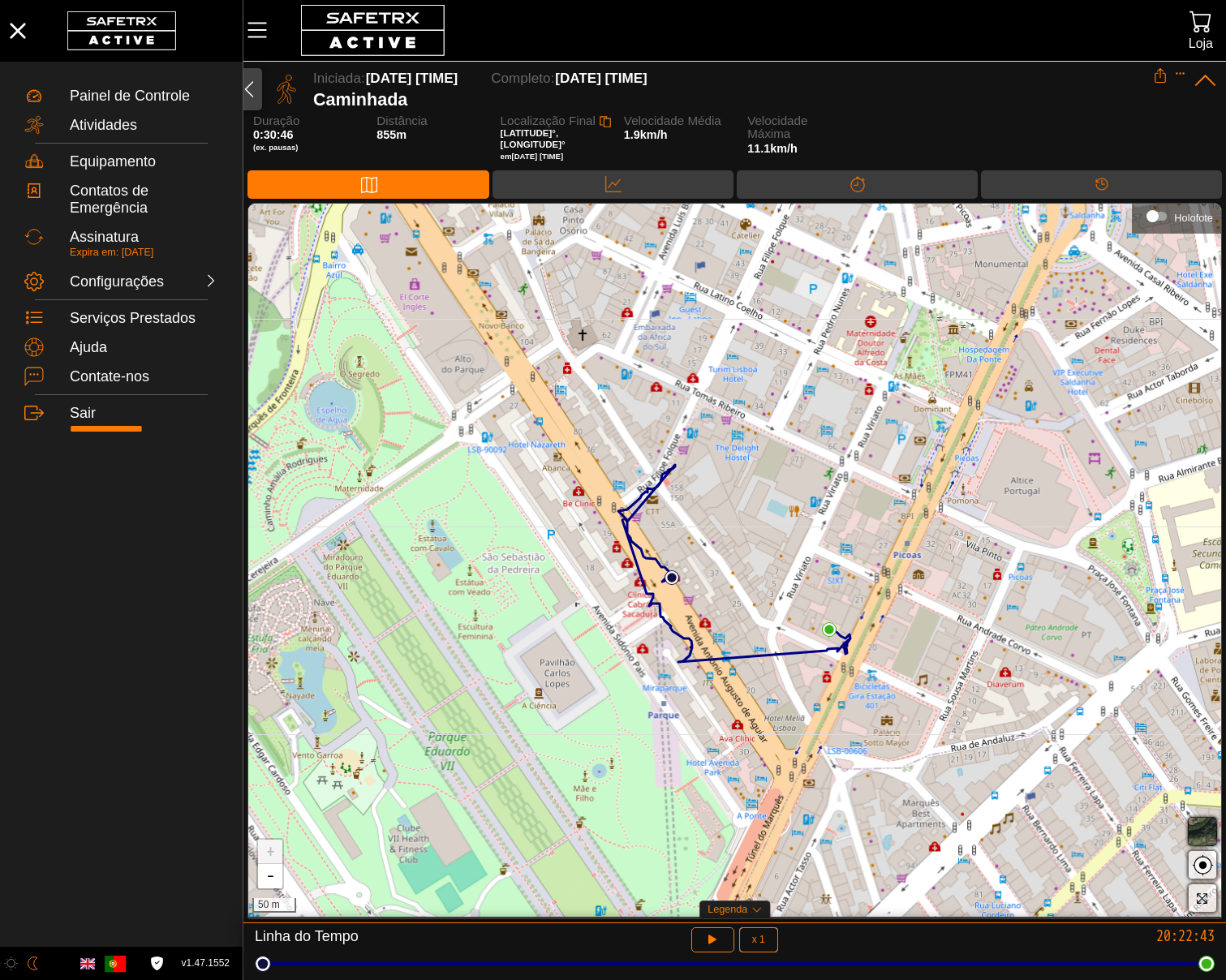 click 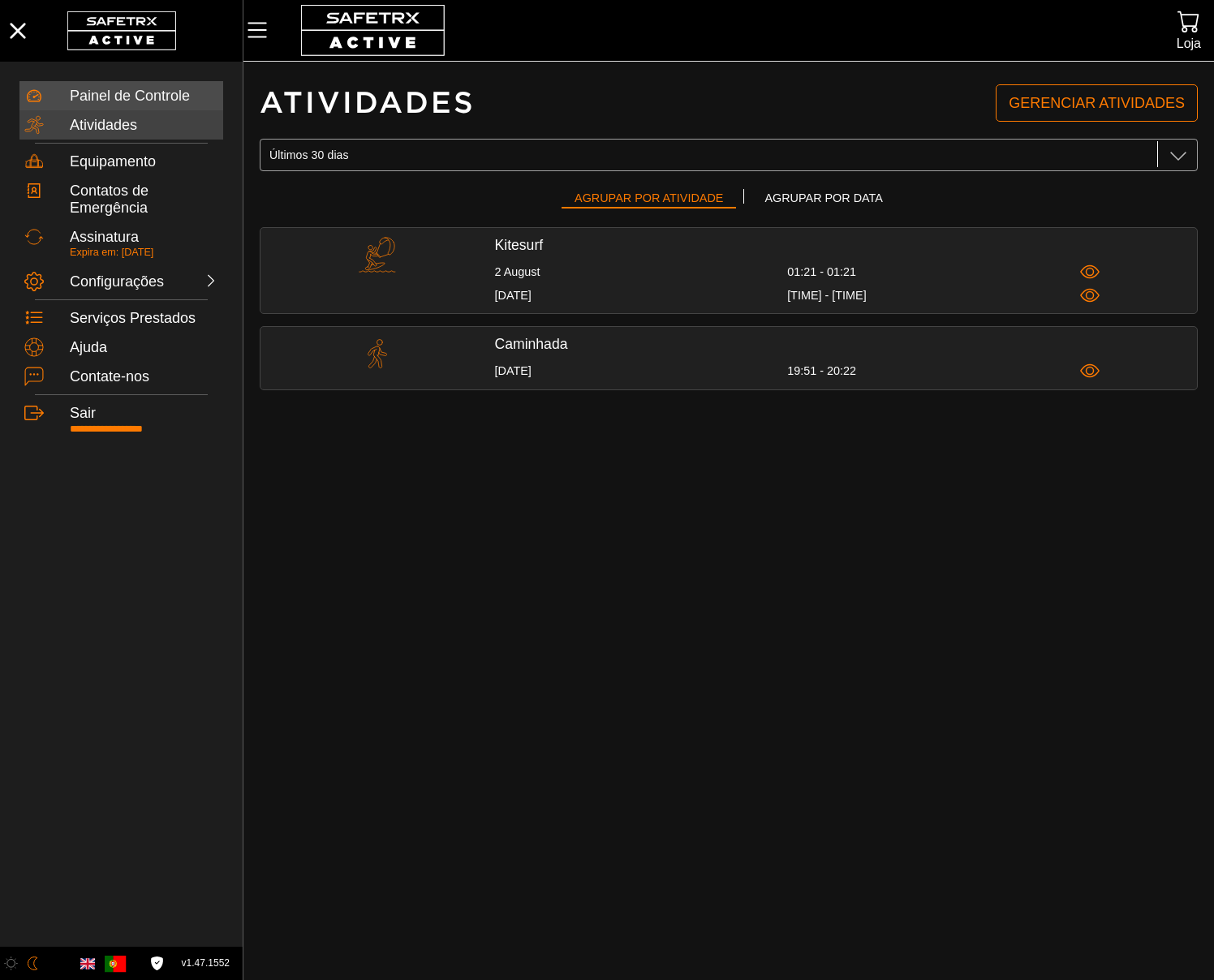 click on "Painel de Controle" at bounding box center [144, 97] 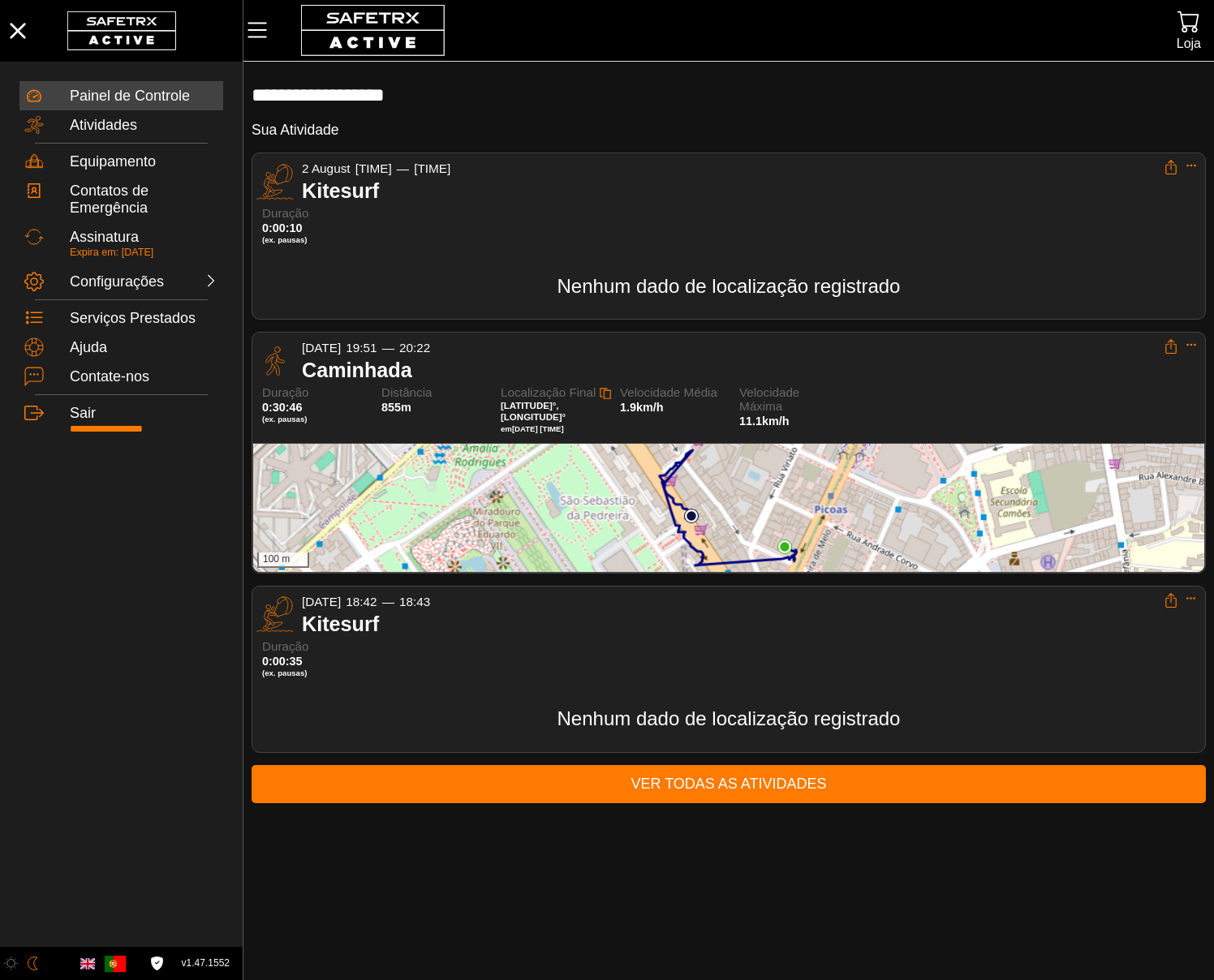 scroll, scrollTop: 1, scrollLeft: 0, axis: vertical 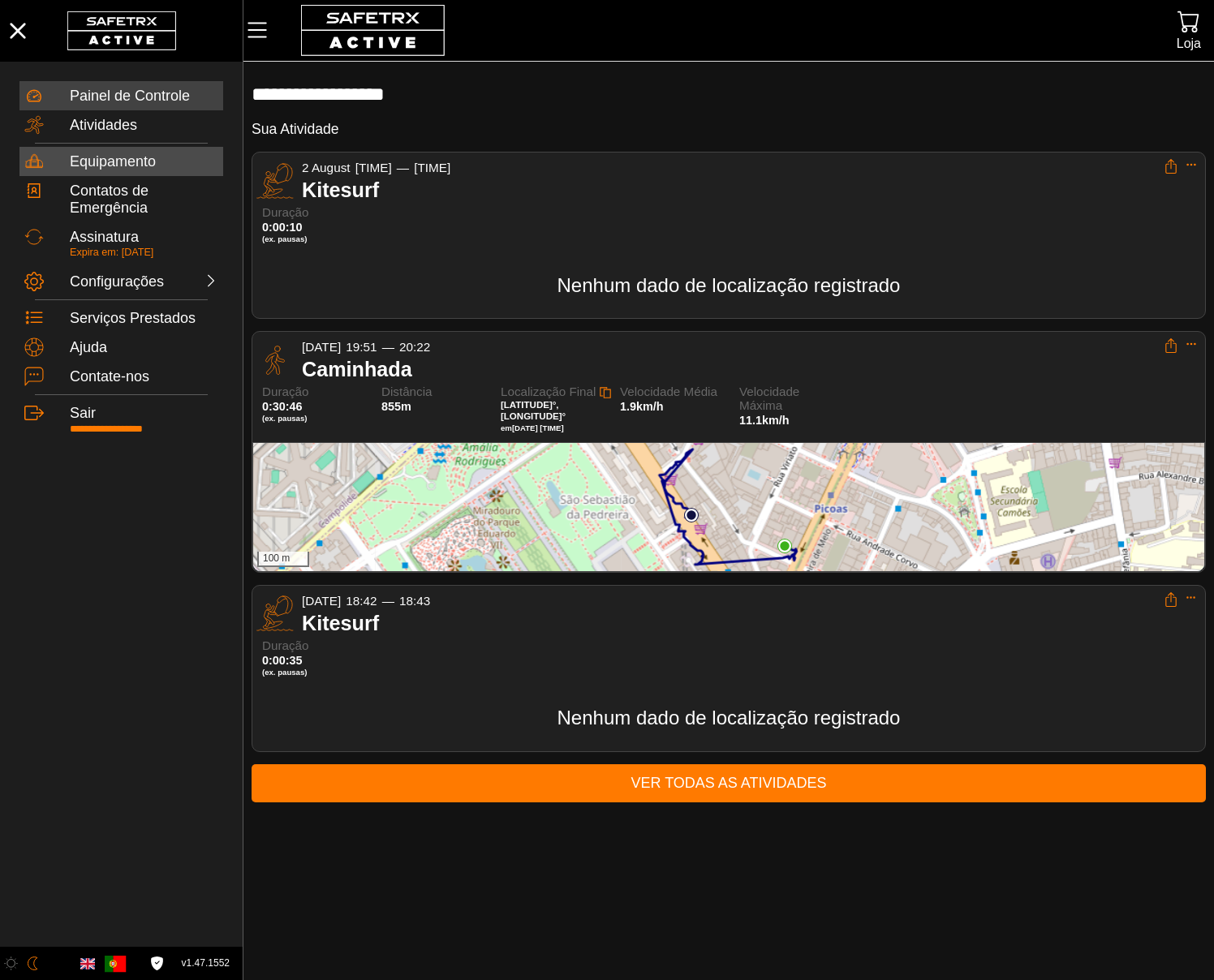 click on "Equipamento" at bounding box center (144, 162) 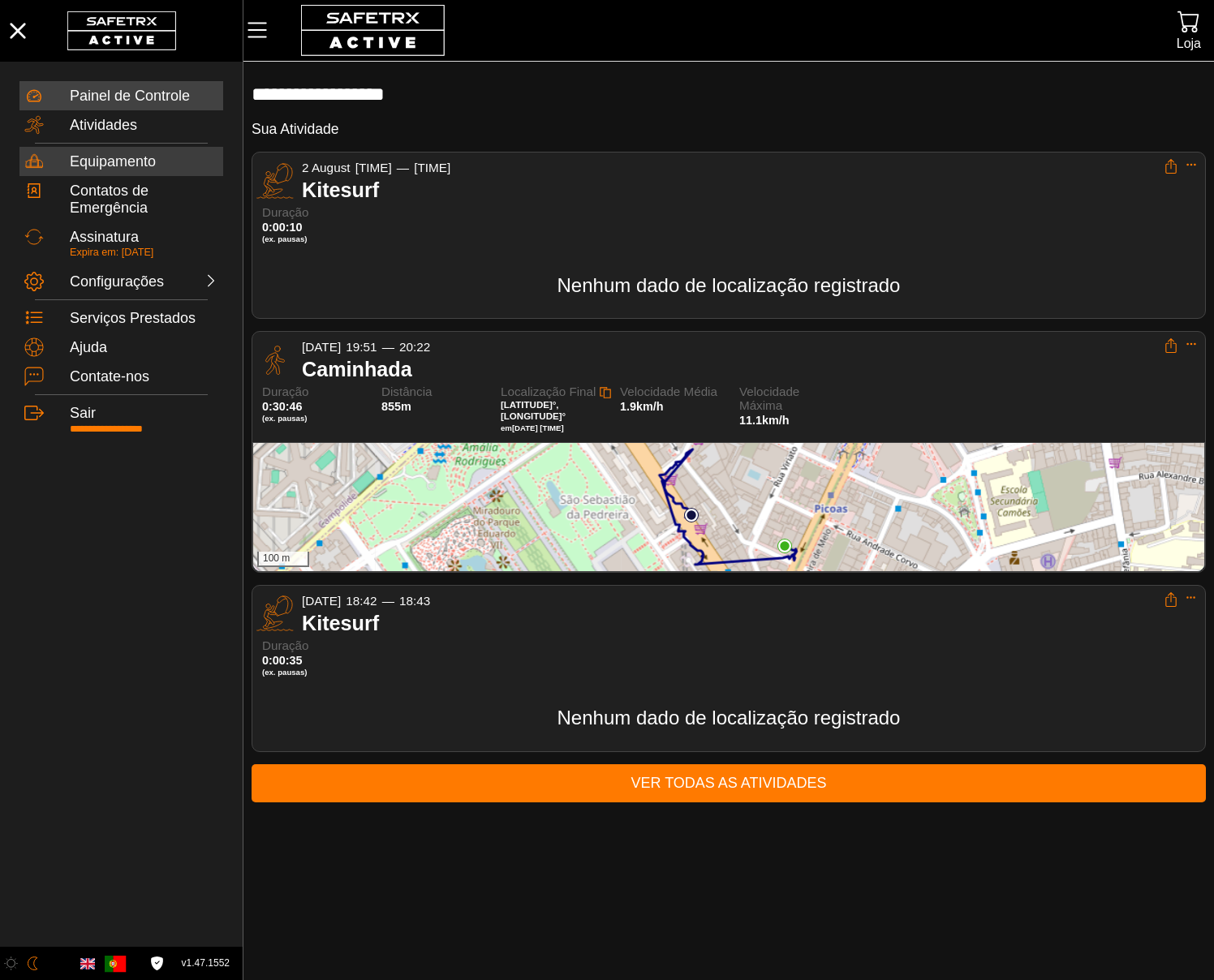 scroll, scrollTop: 0, scrollLeft: 0, axis: both 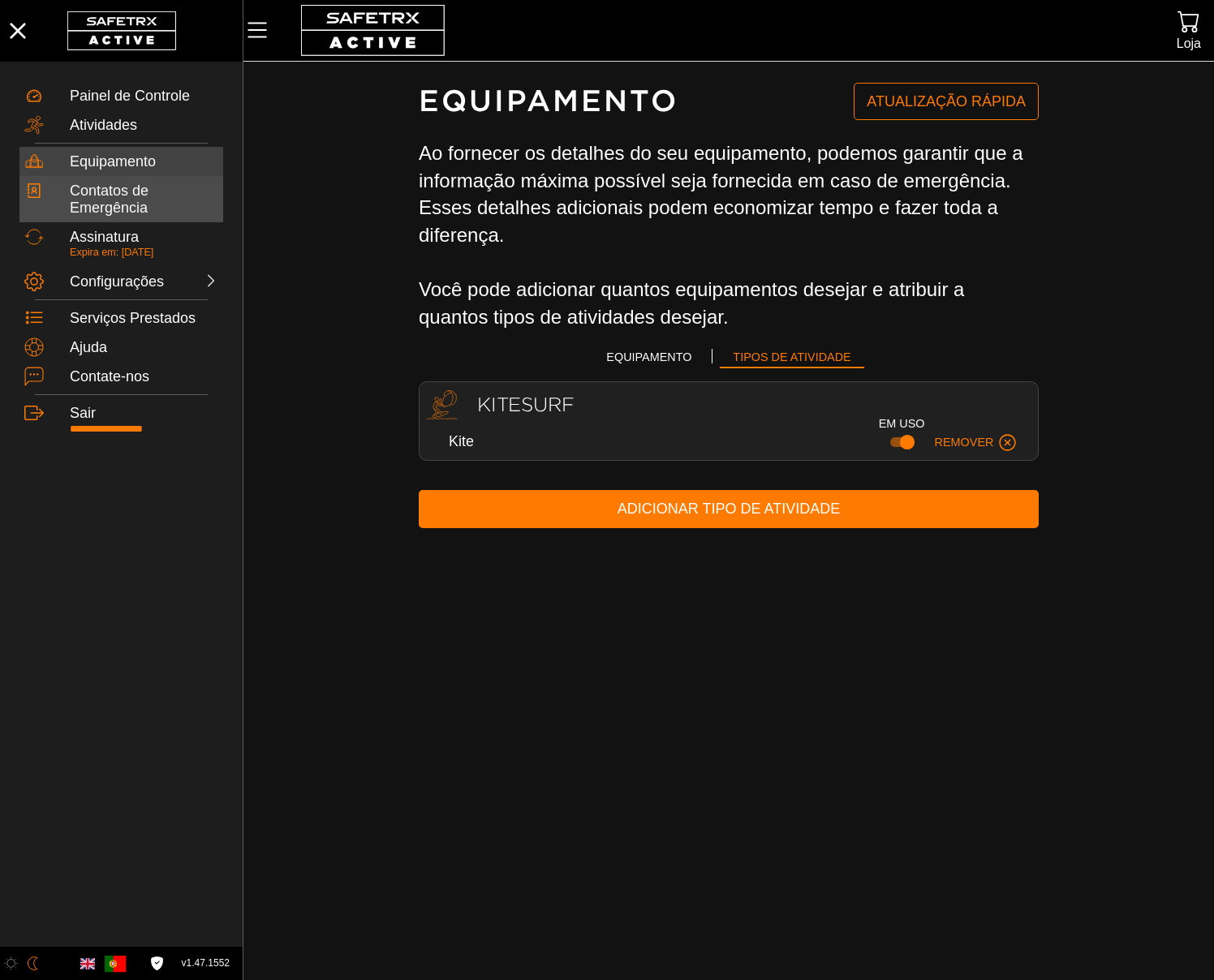 click on "Contatos de Emergência" at bounding box center [144, 200] 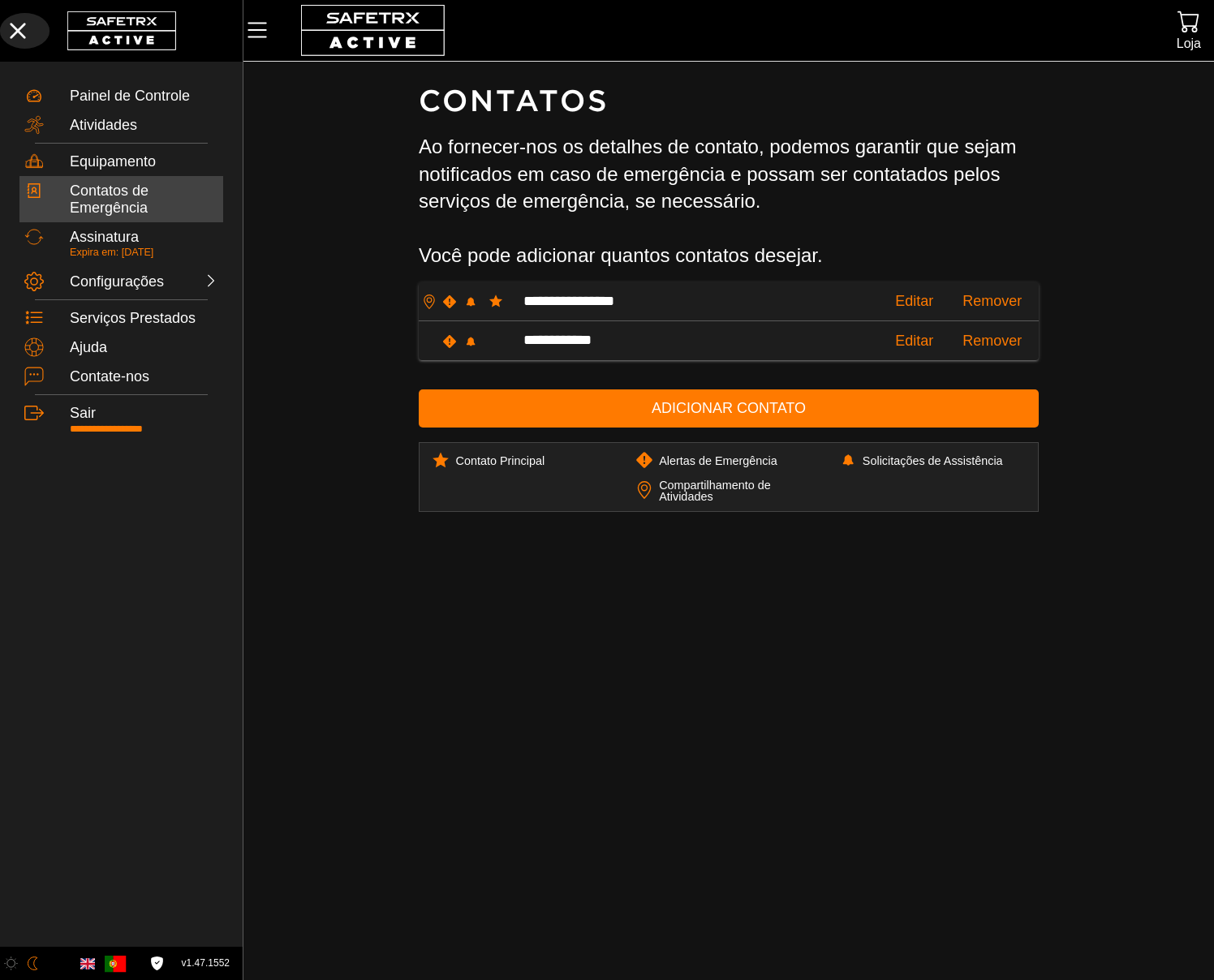 click 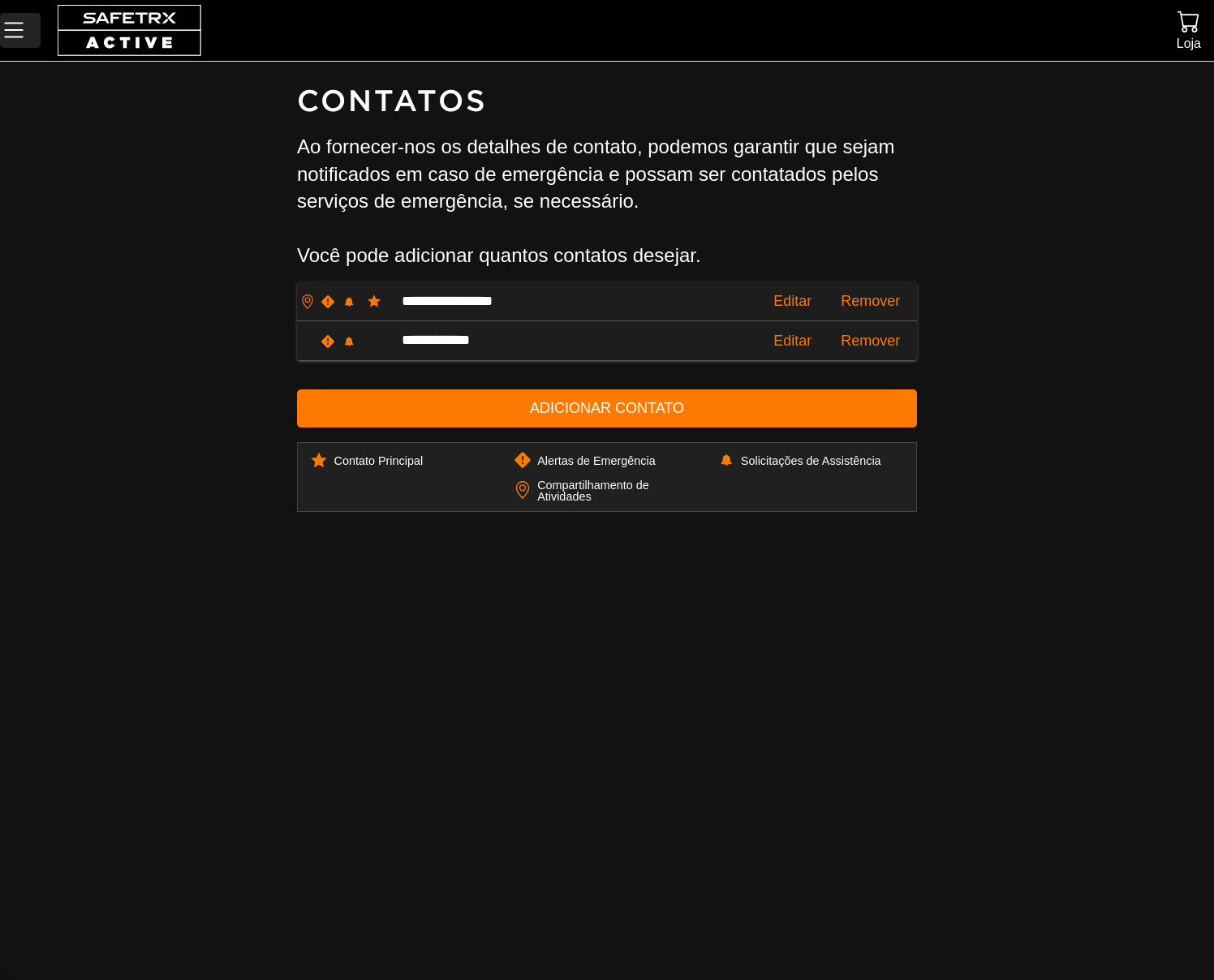 click 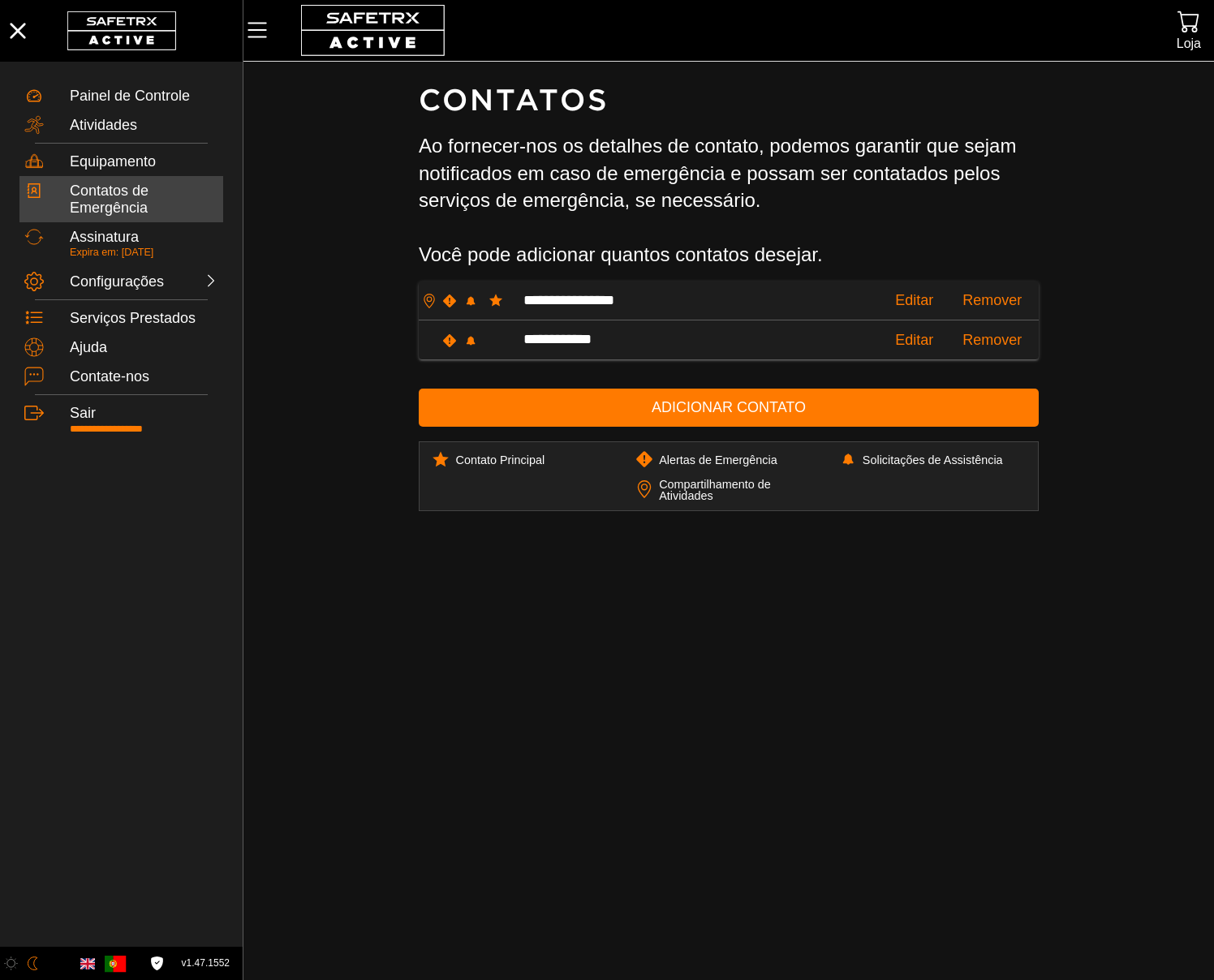 scroll, scrollTop: 0, scrollLeft: 0, axis: both 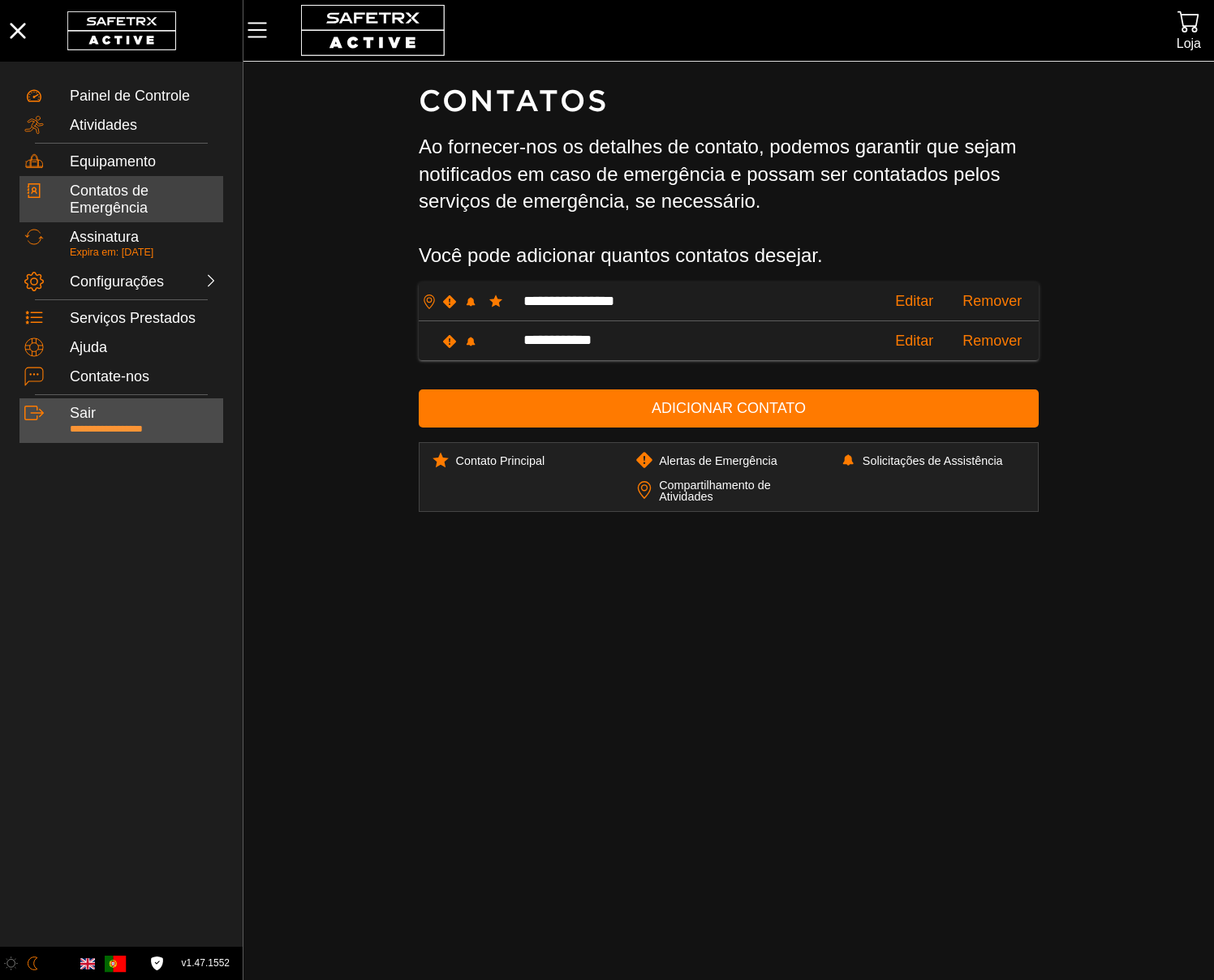 click on "Sair" at bounding box center (144, 414) 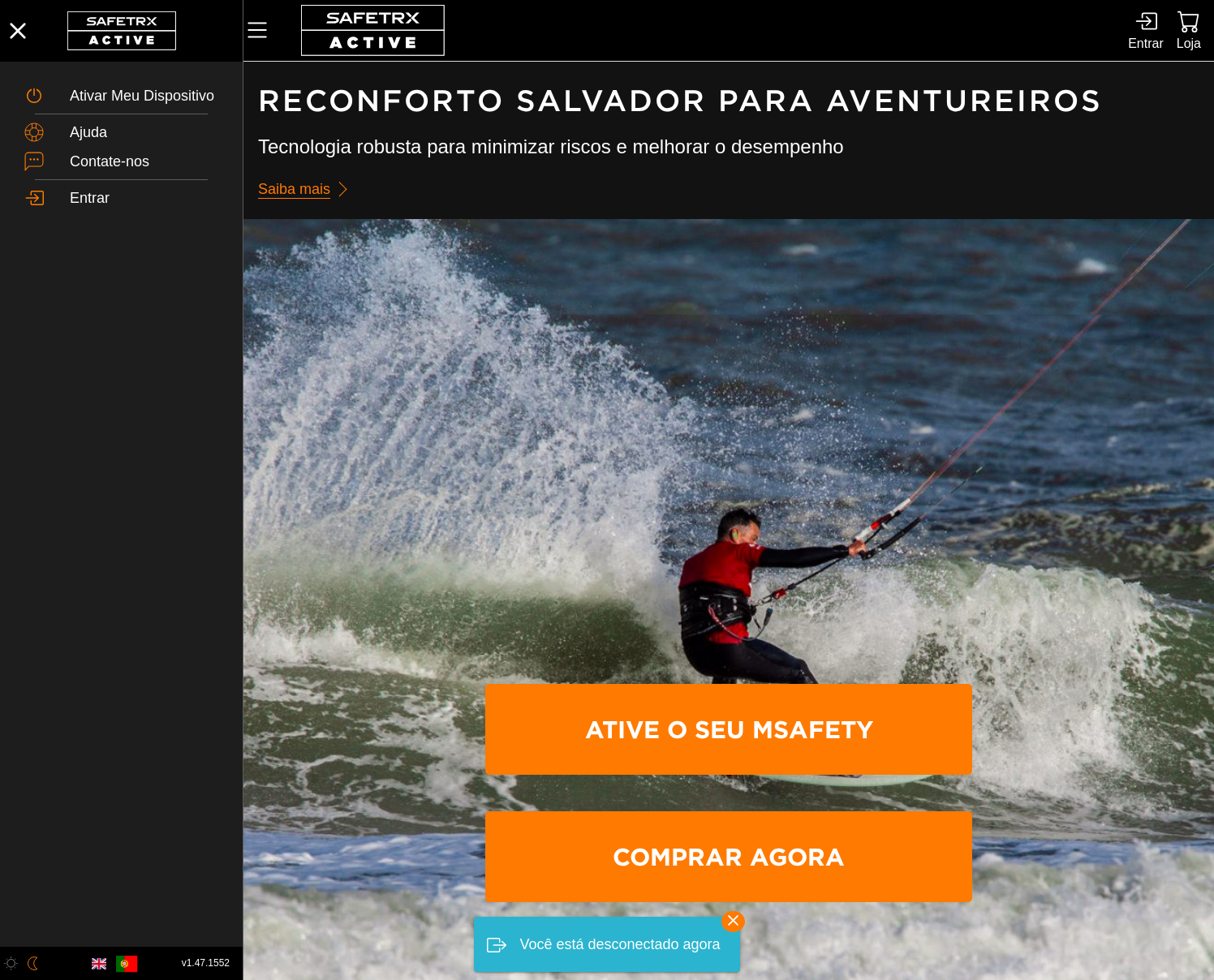 scroll, scrollTop: 1, scrollLeft: 0, axis: vertical 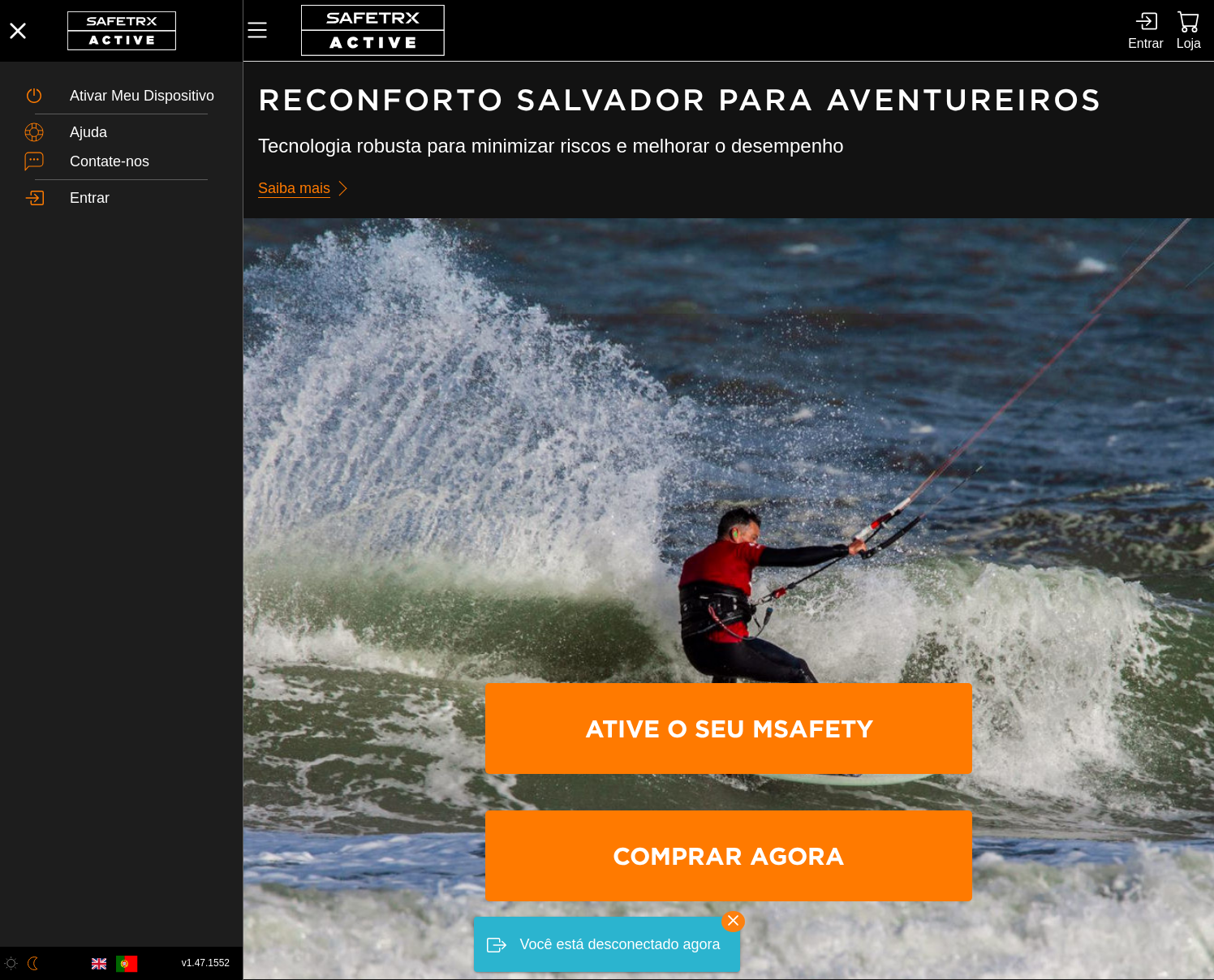 click 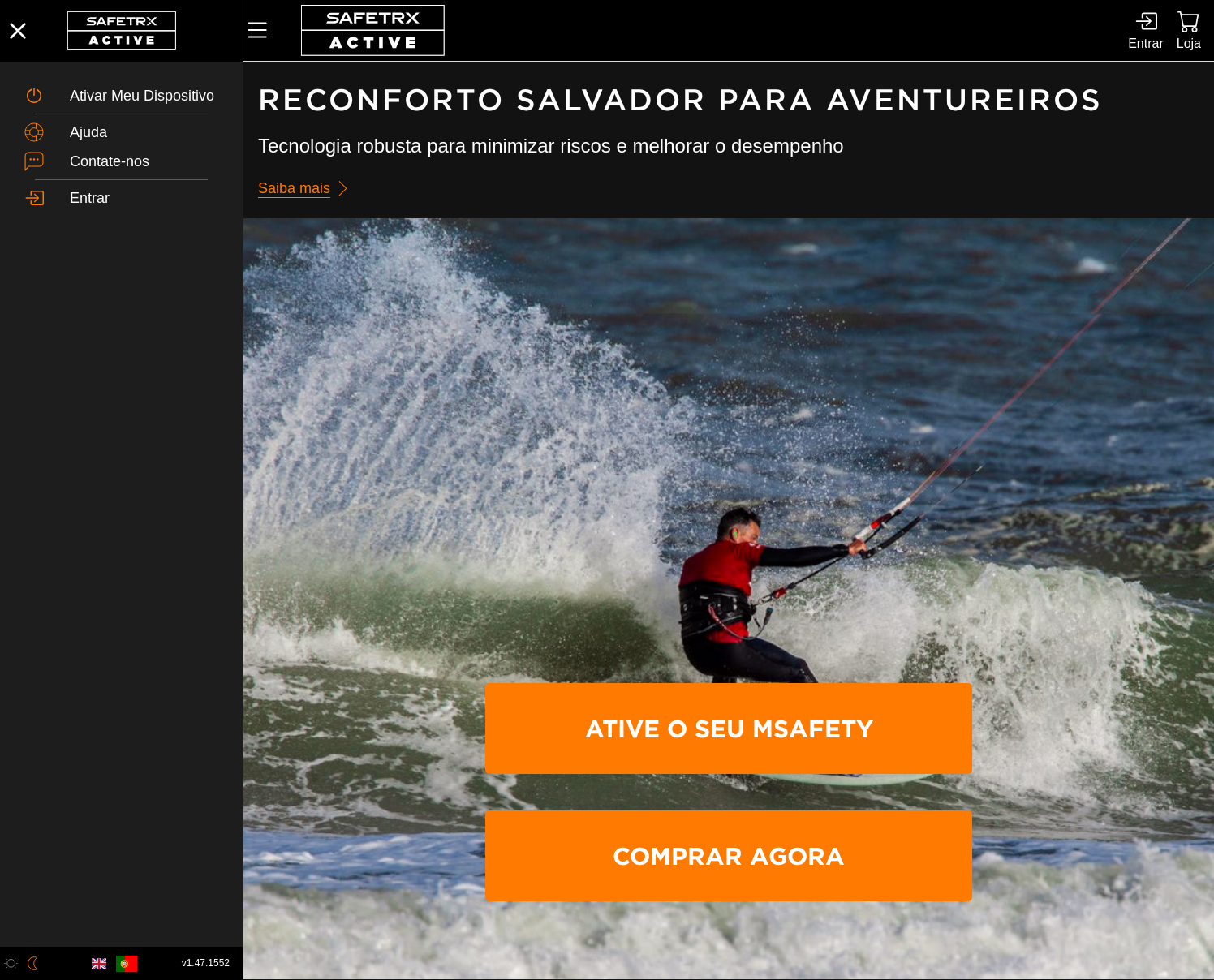 scroll, scrollTop: 0, scrollLeft: 0, axis: both 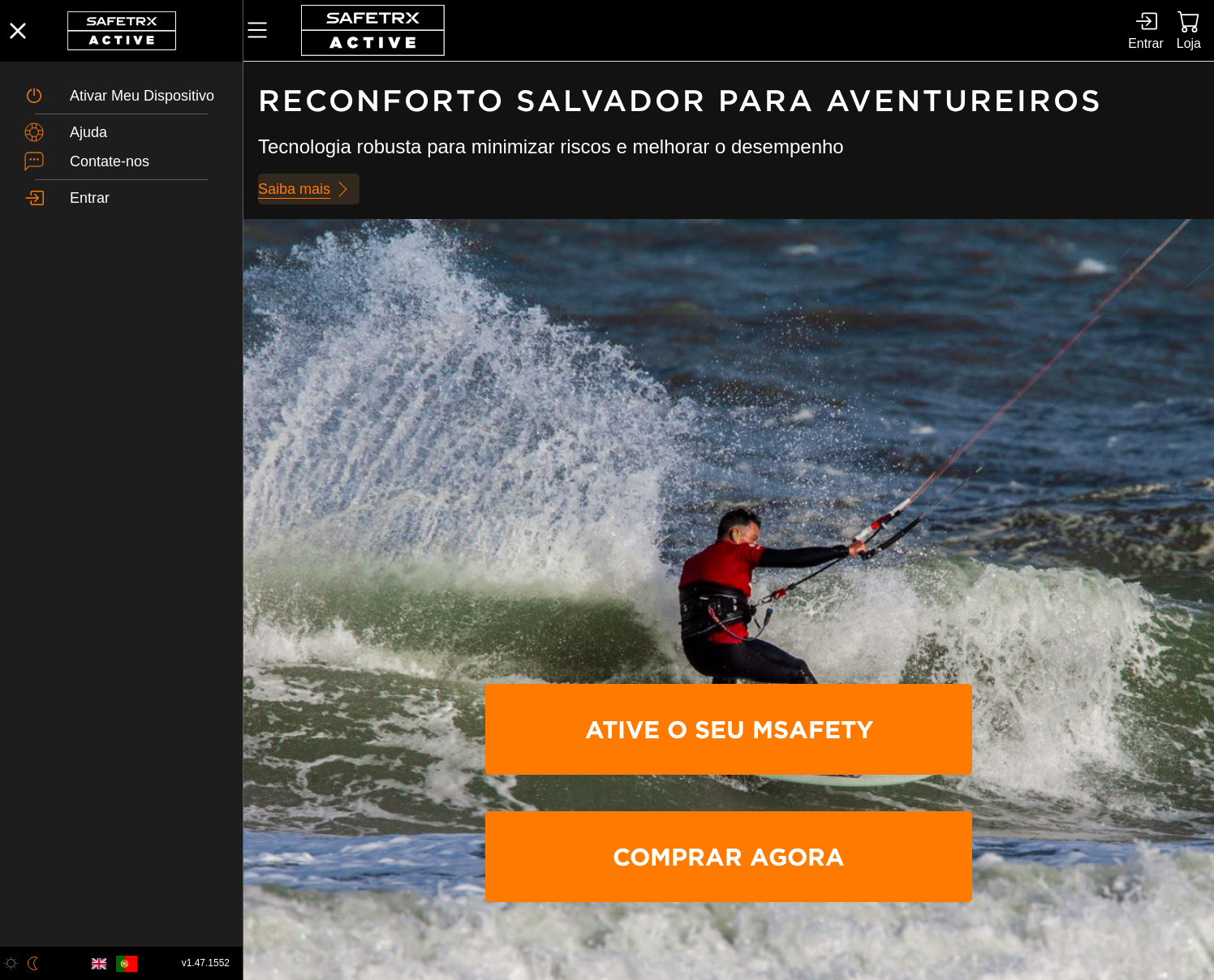 click on "Saiba mais" at bounding box center [294, 189] 